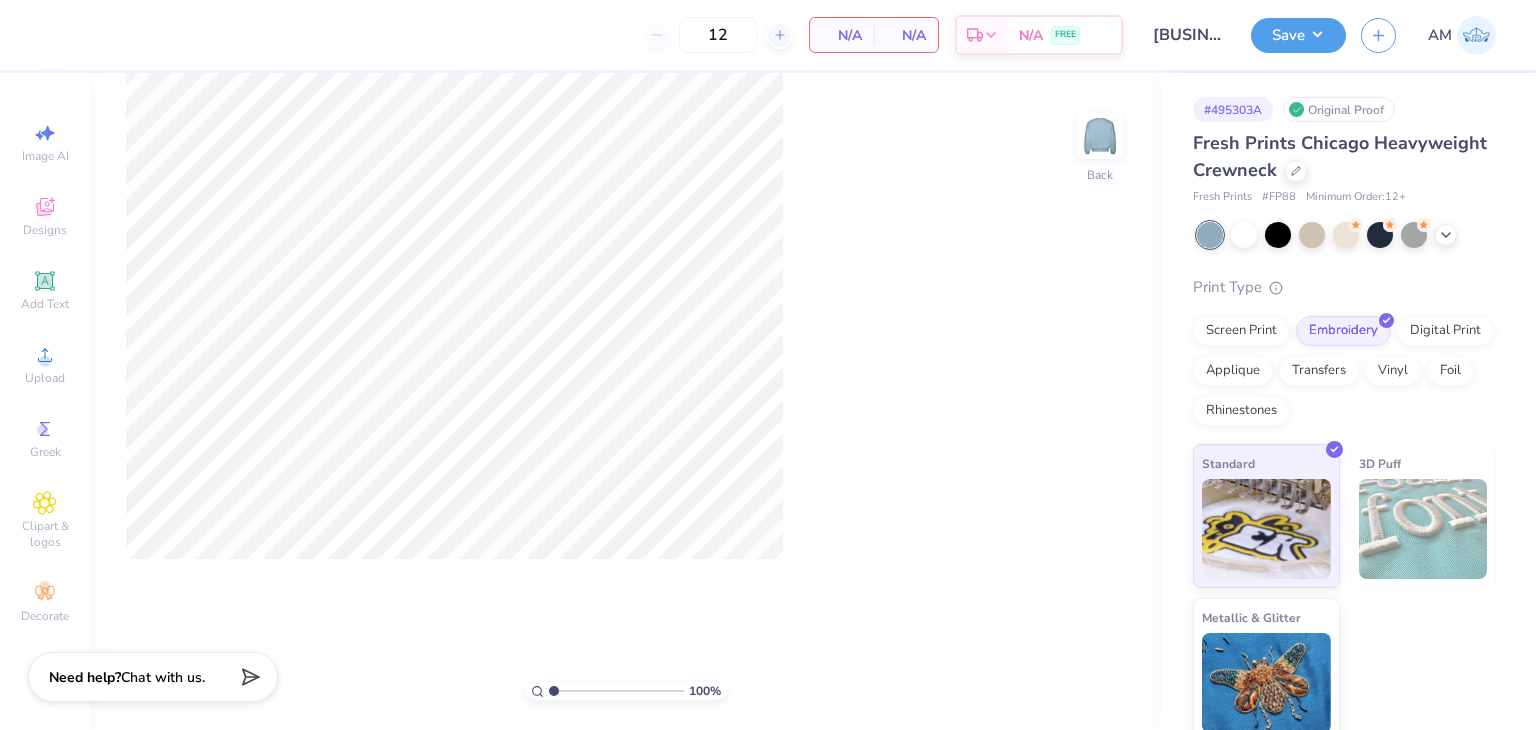 scroll, scrollTop: 0, scrollLeft: 0, axis: both 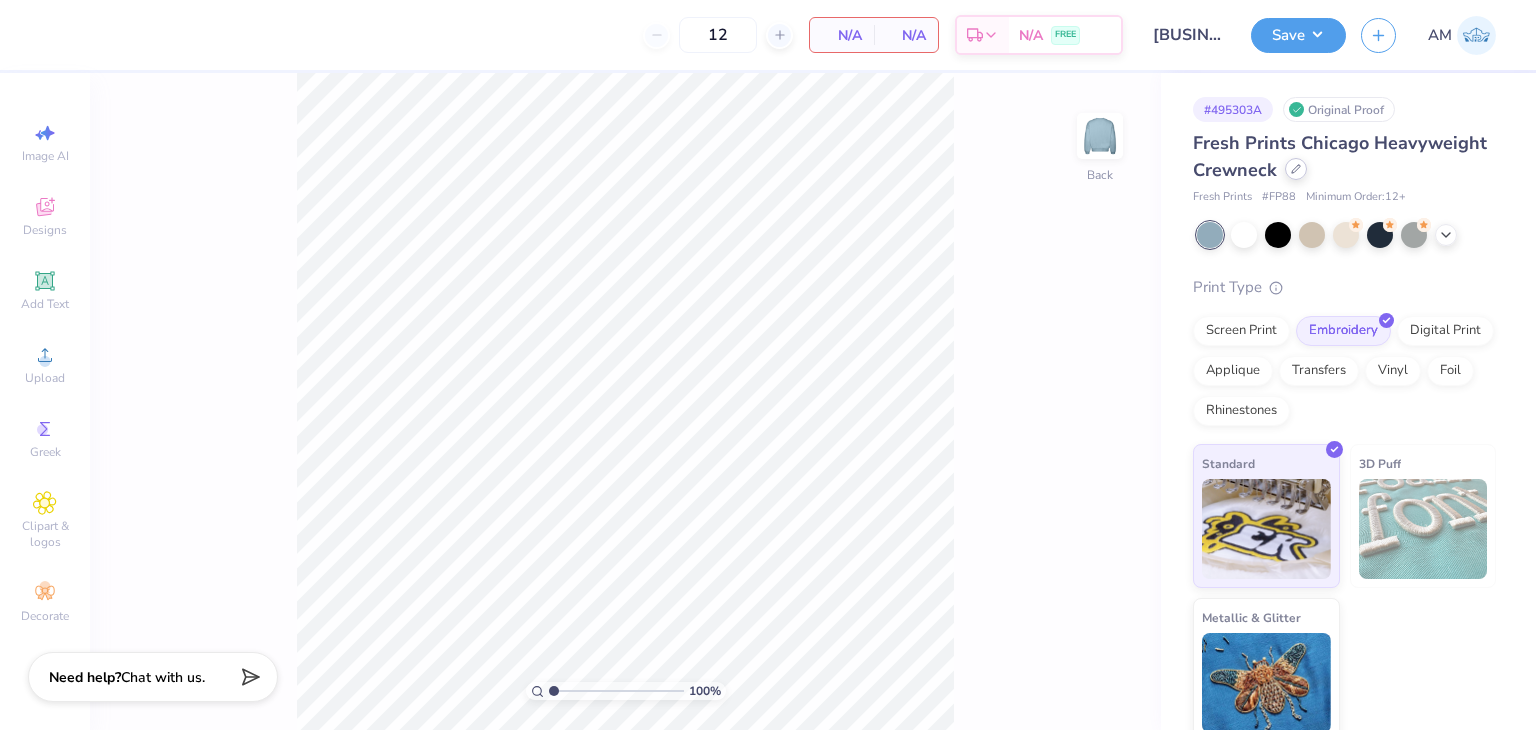 click at bounding box center (1296, 169) 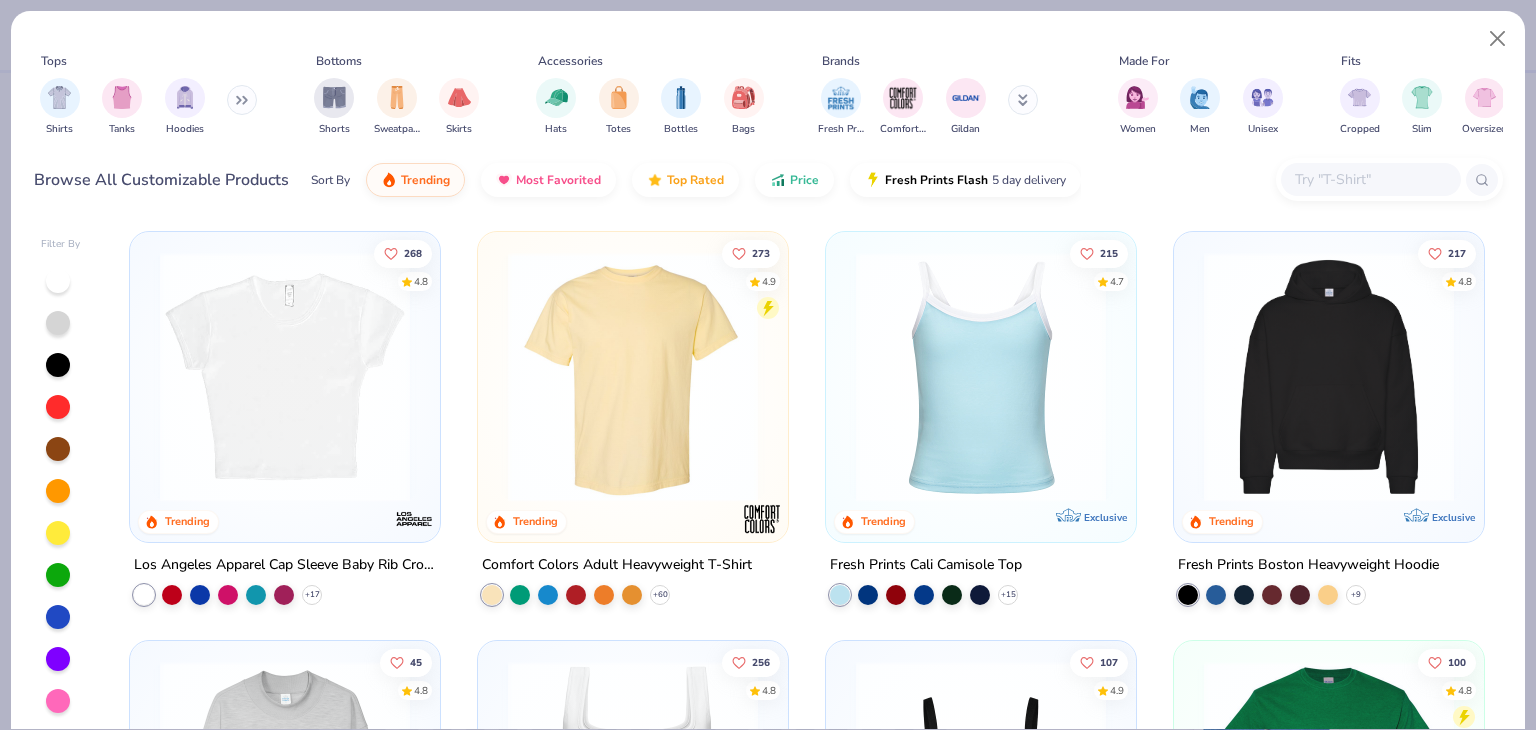 click at bounding box center (1370, 179) 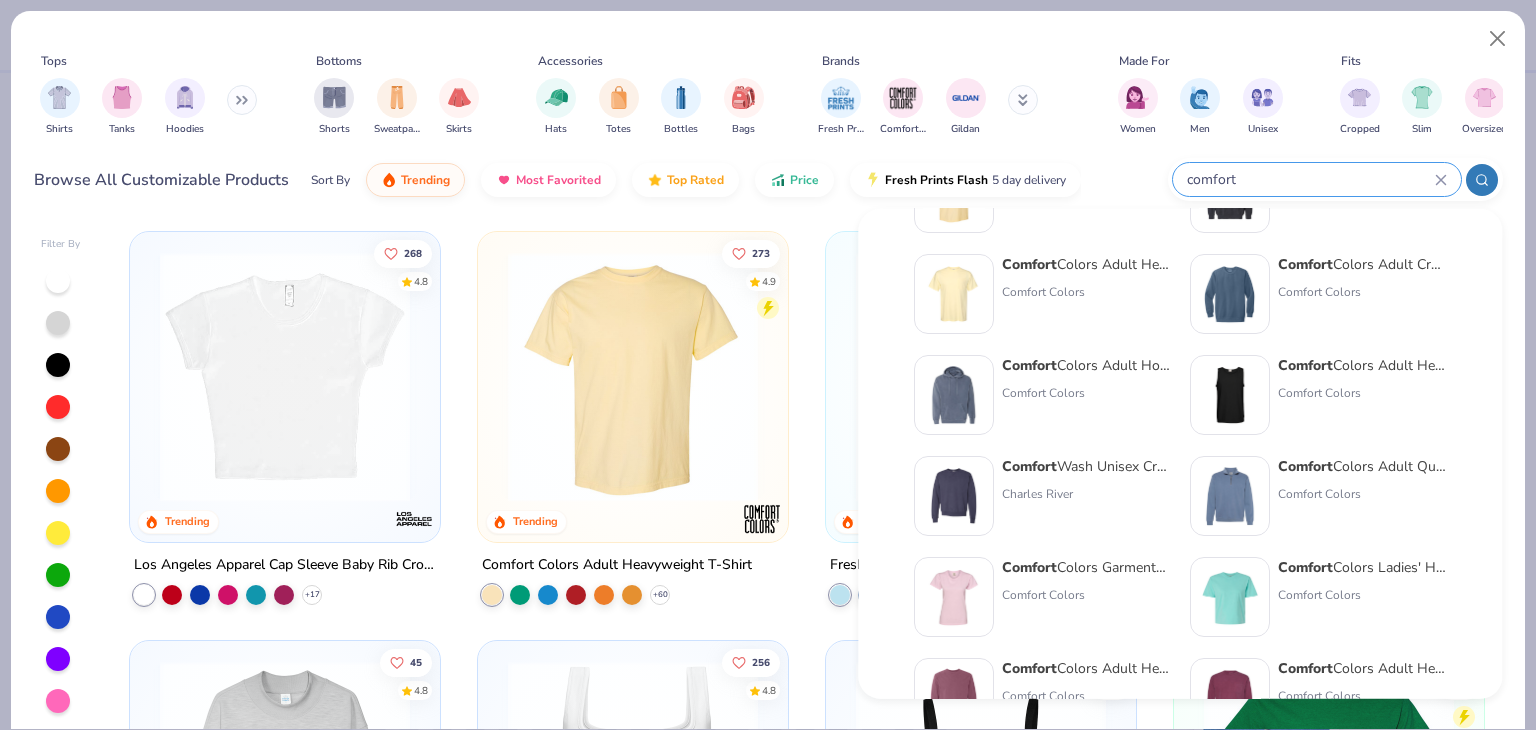 scroll, scrollTop: 100, scrollLeft: 0, axis: vertical 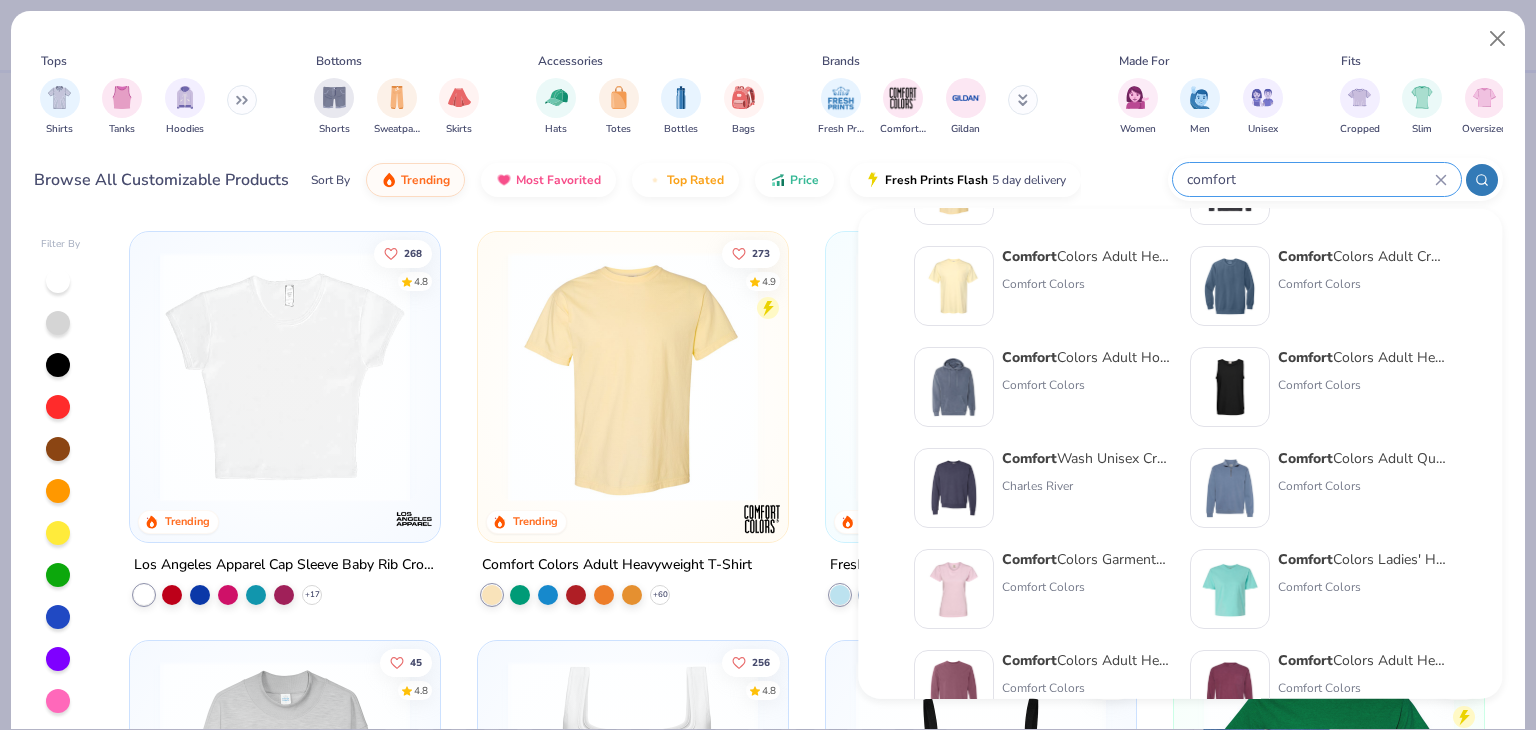 type on "comfort" 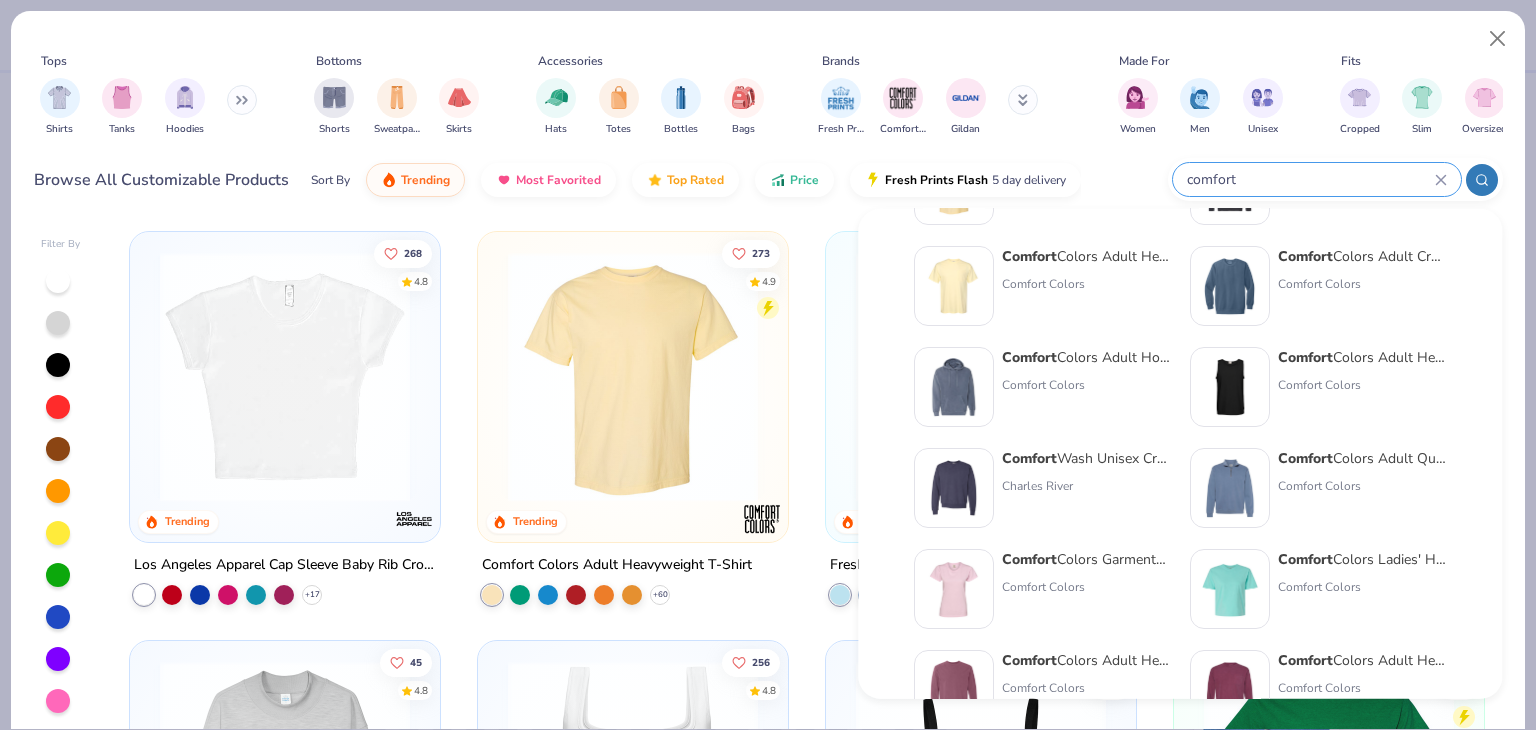 click on "Comfort  Wash Unisex Crew Sweatshirt" at bounding box center [1086, 458] 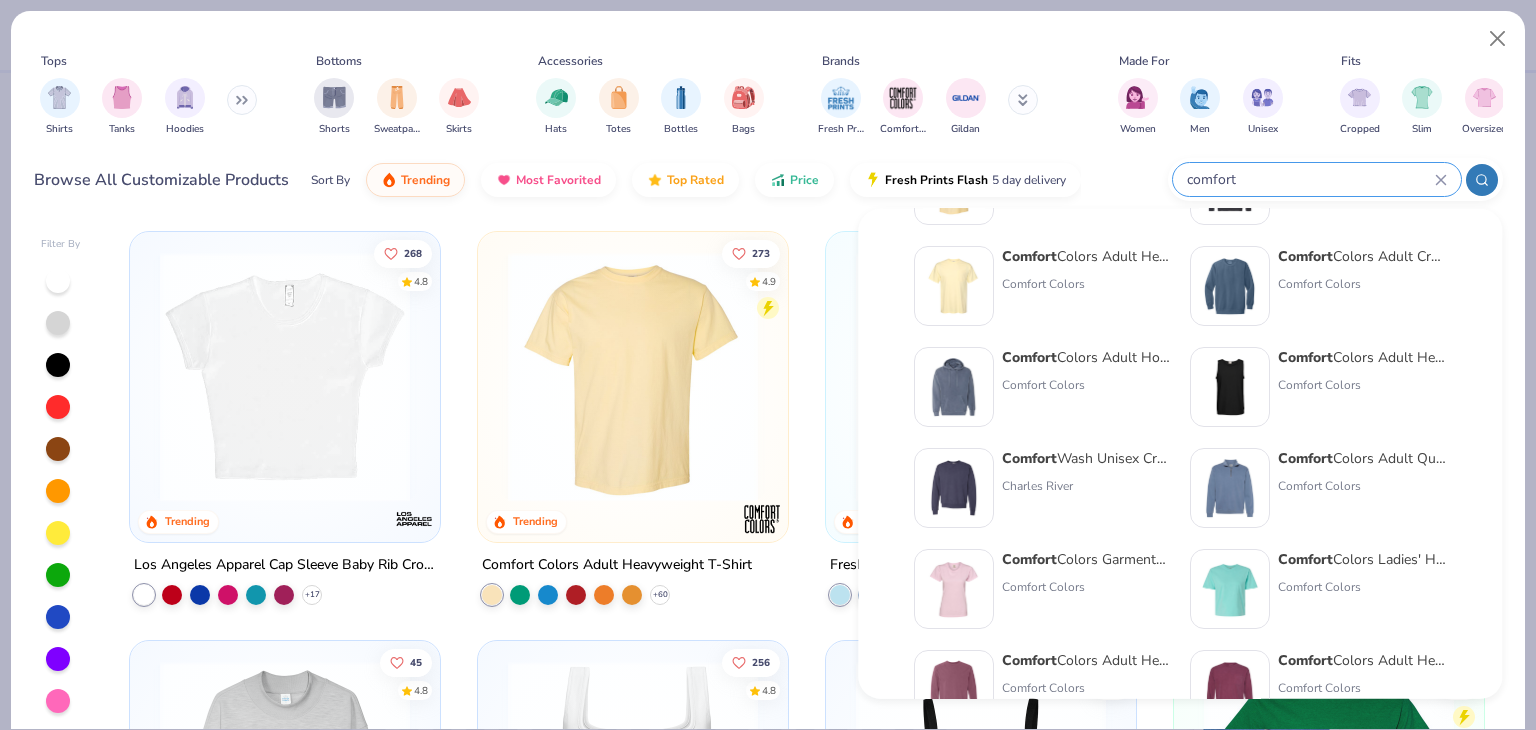 type 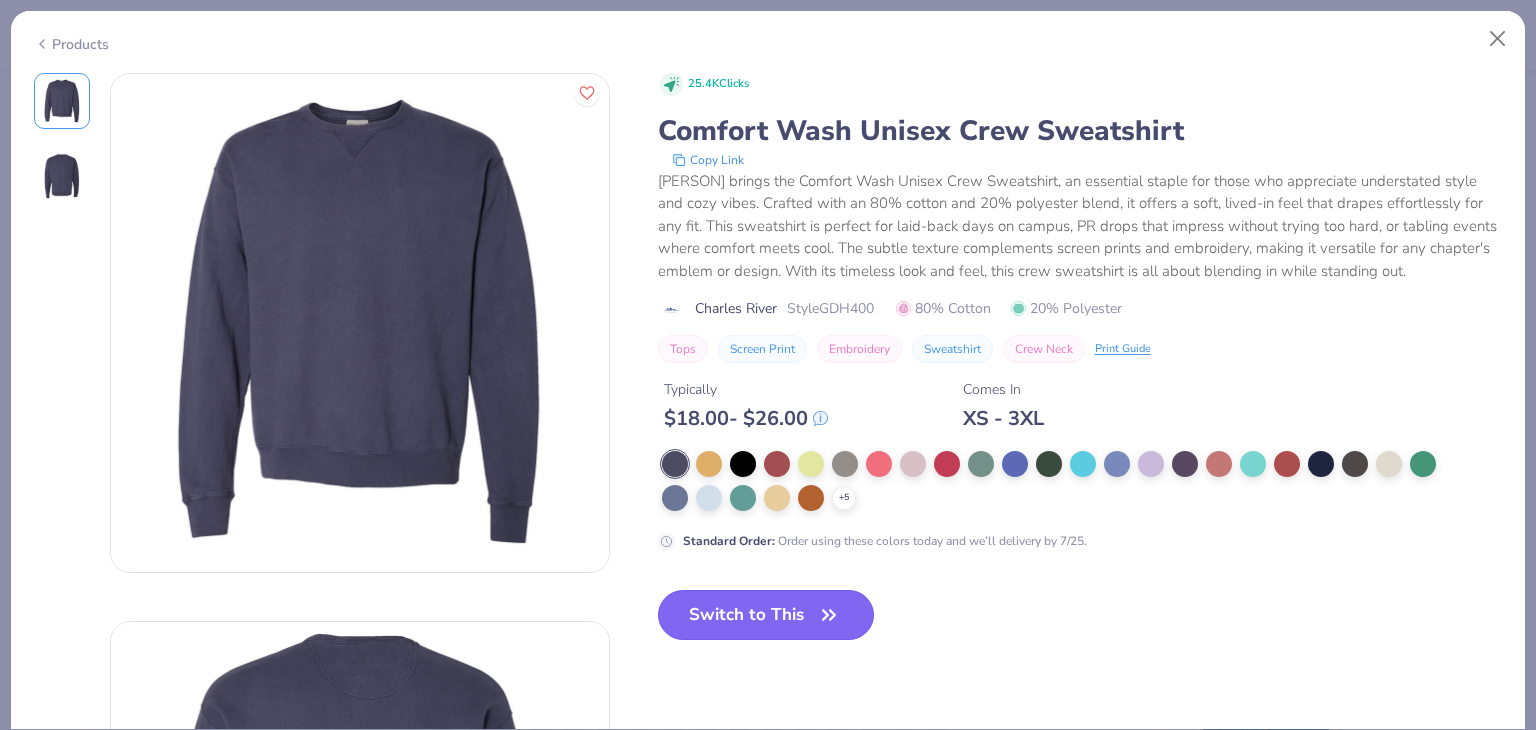 click on "Switch to This" at bounding box center [766, 615] 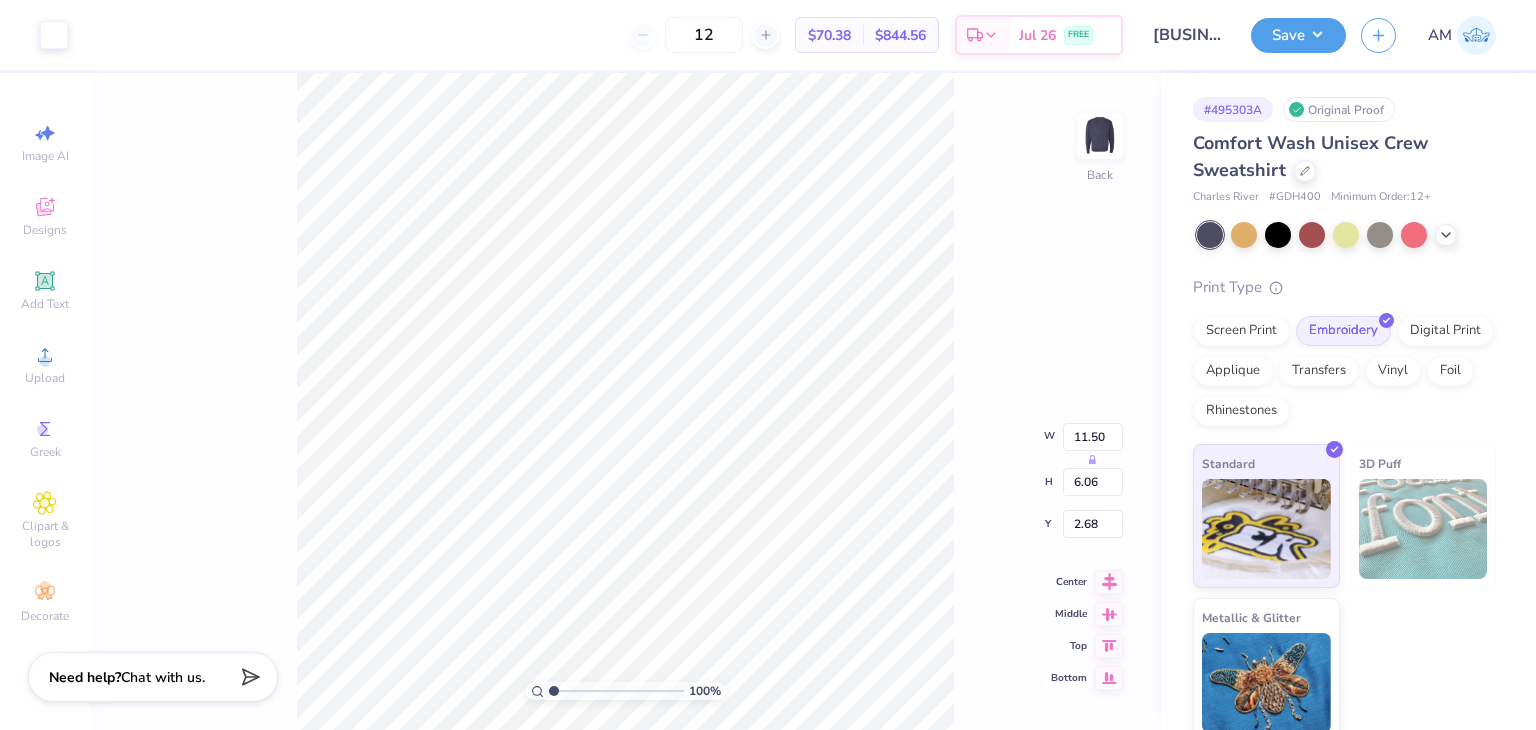 type on "1.89" 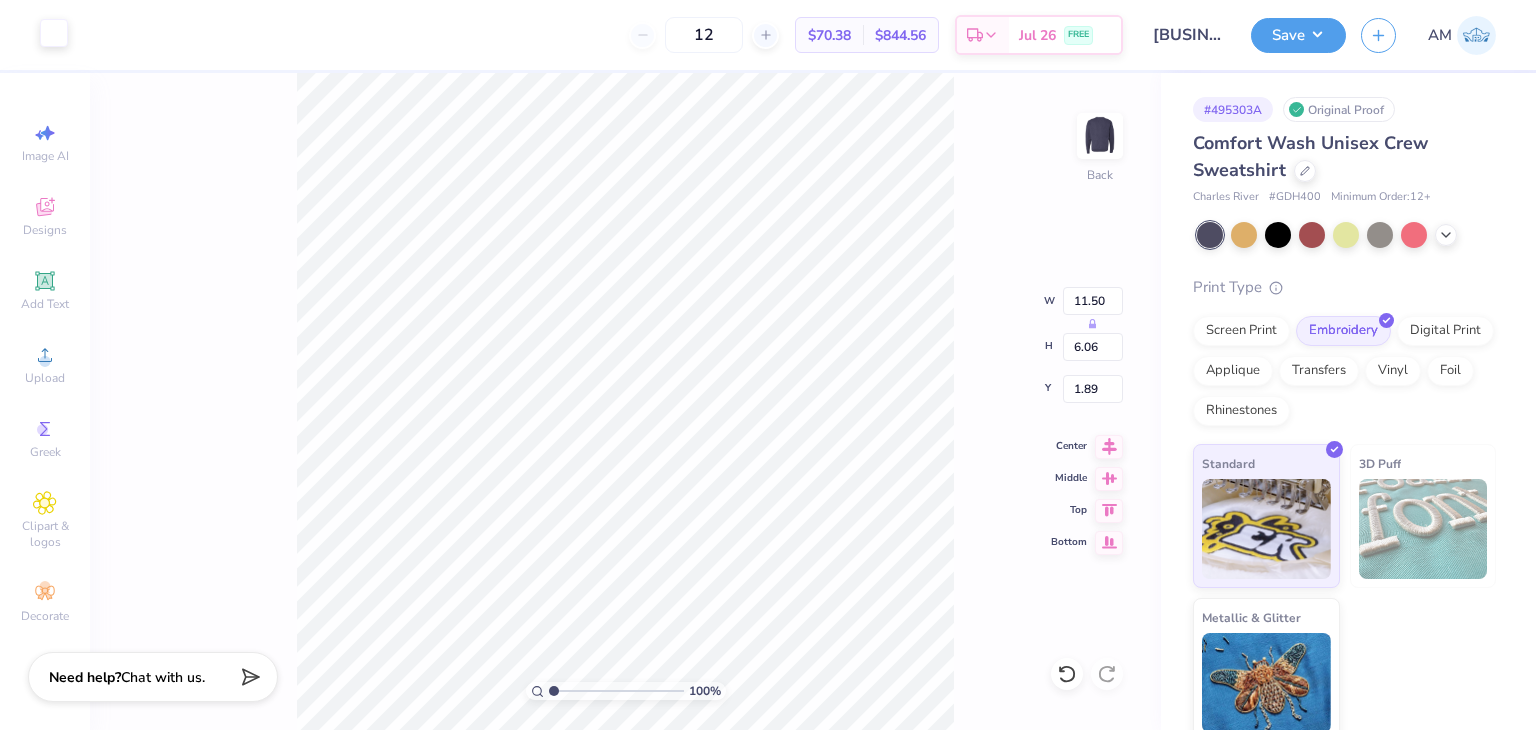 click on "Art colors" at bounding box center [34, 35] 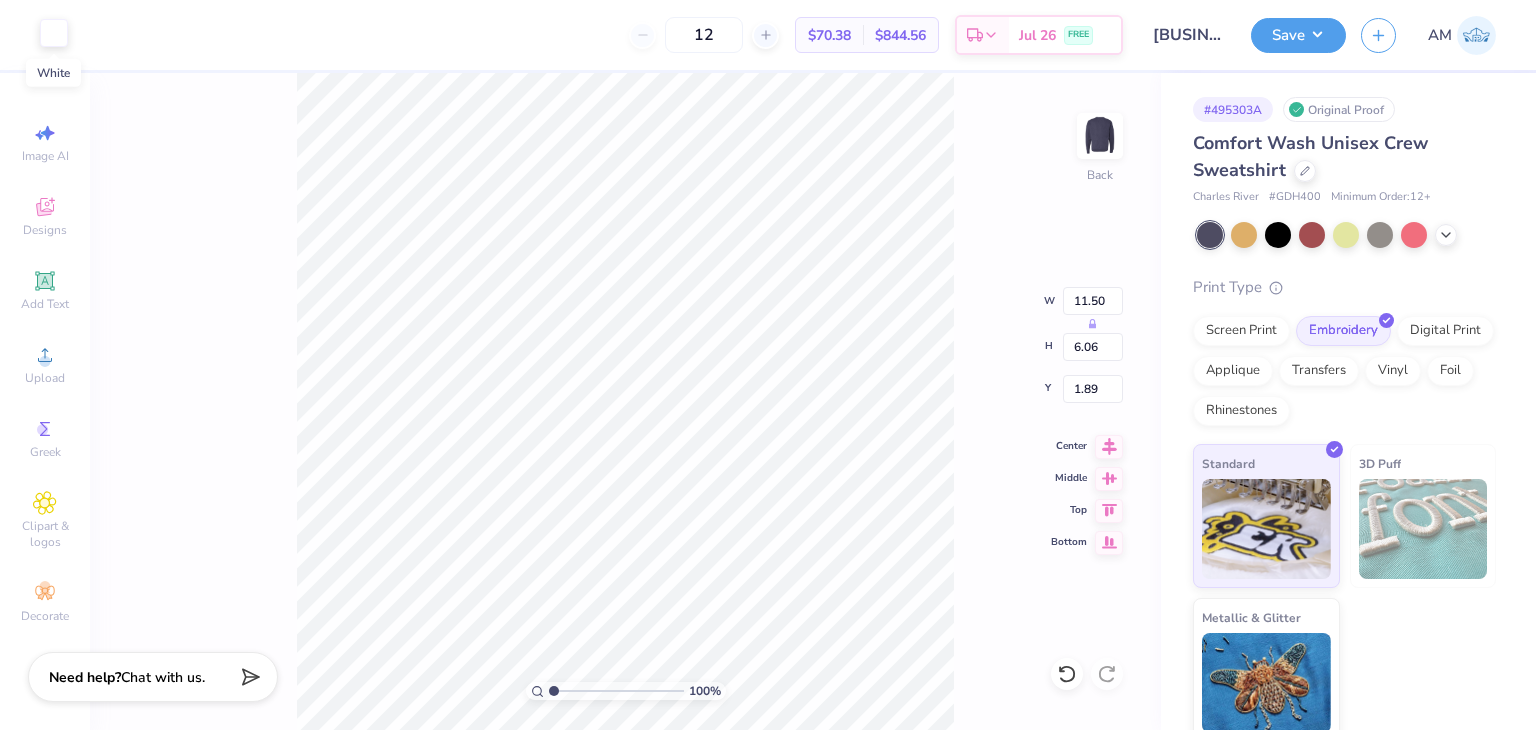click at bounding box center (54, 33) 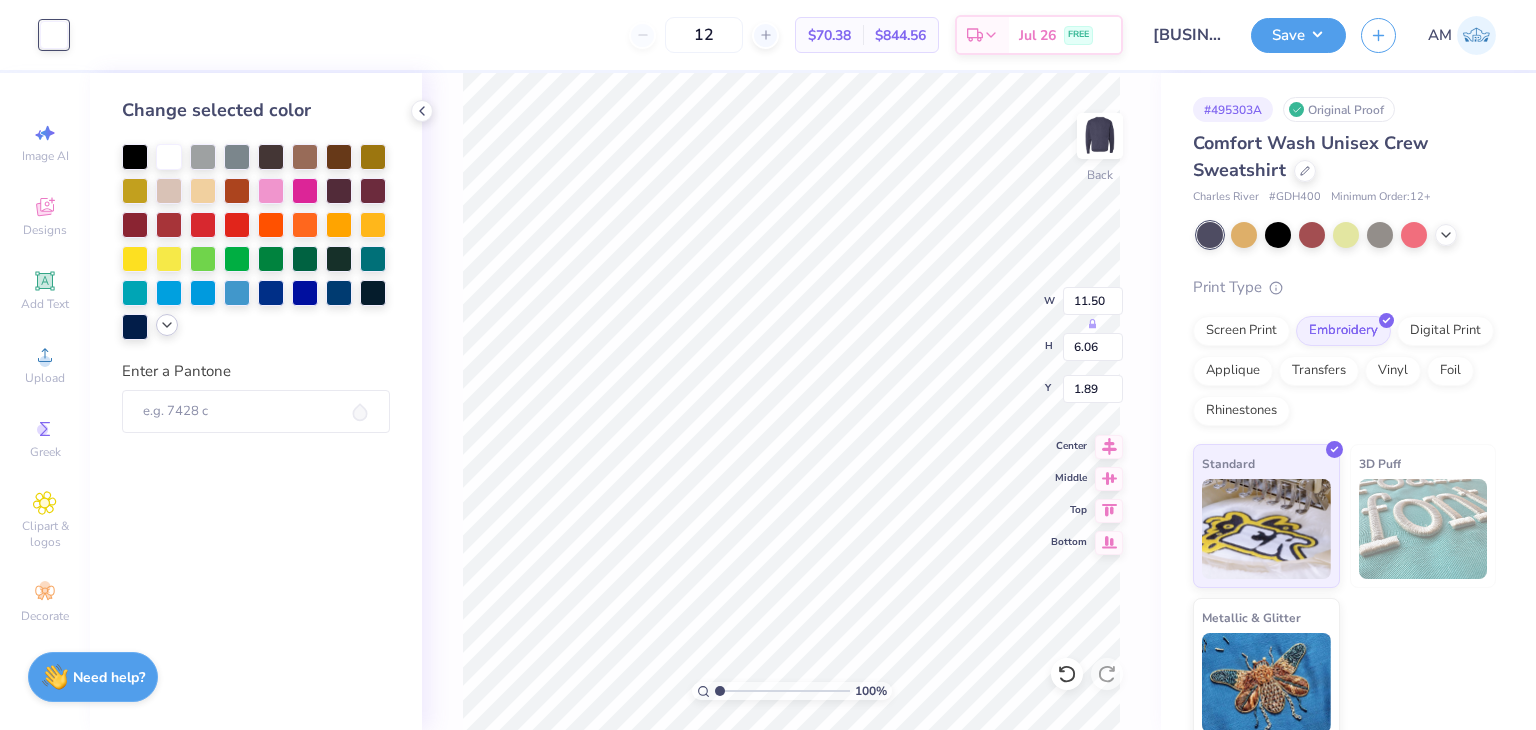 click at bounding box center [167, 325] 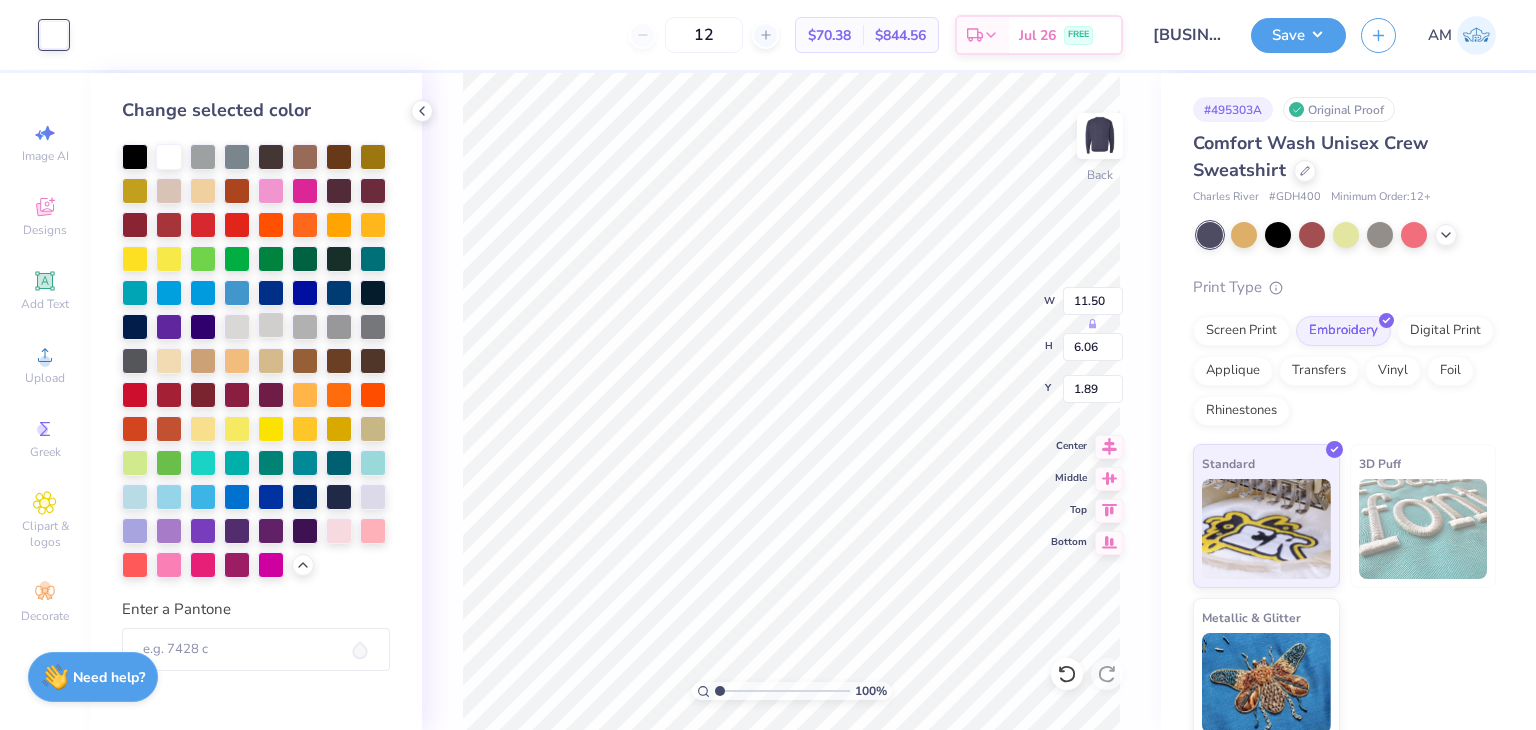 click at bounding box center [271, 325] 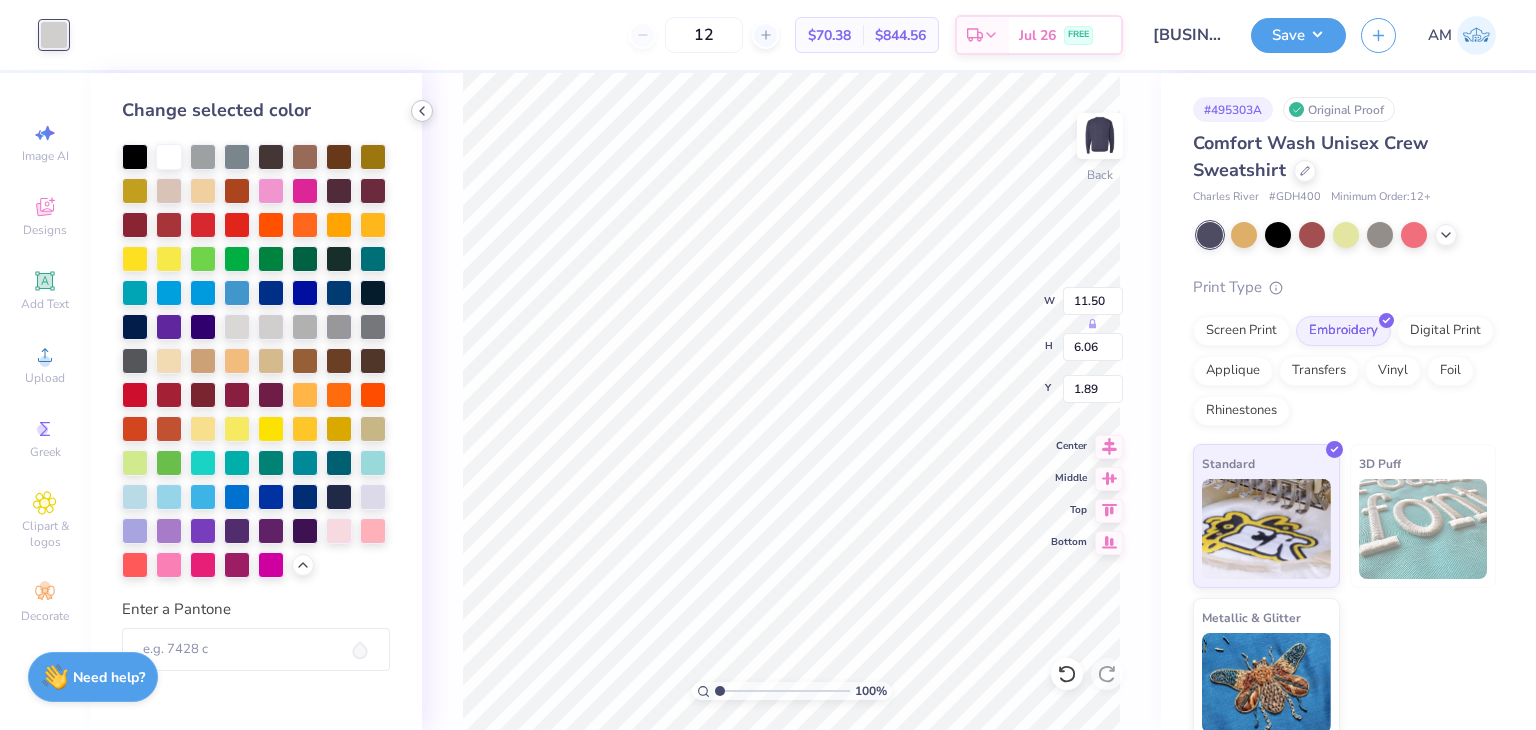 click 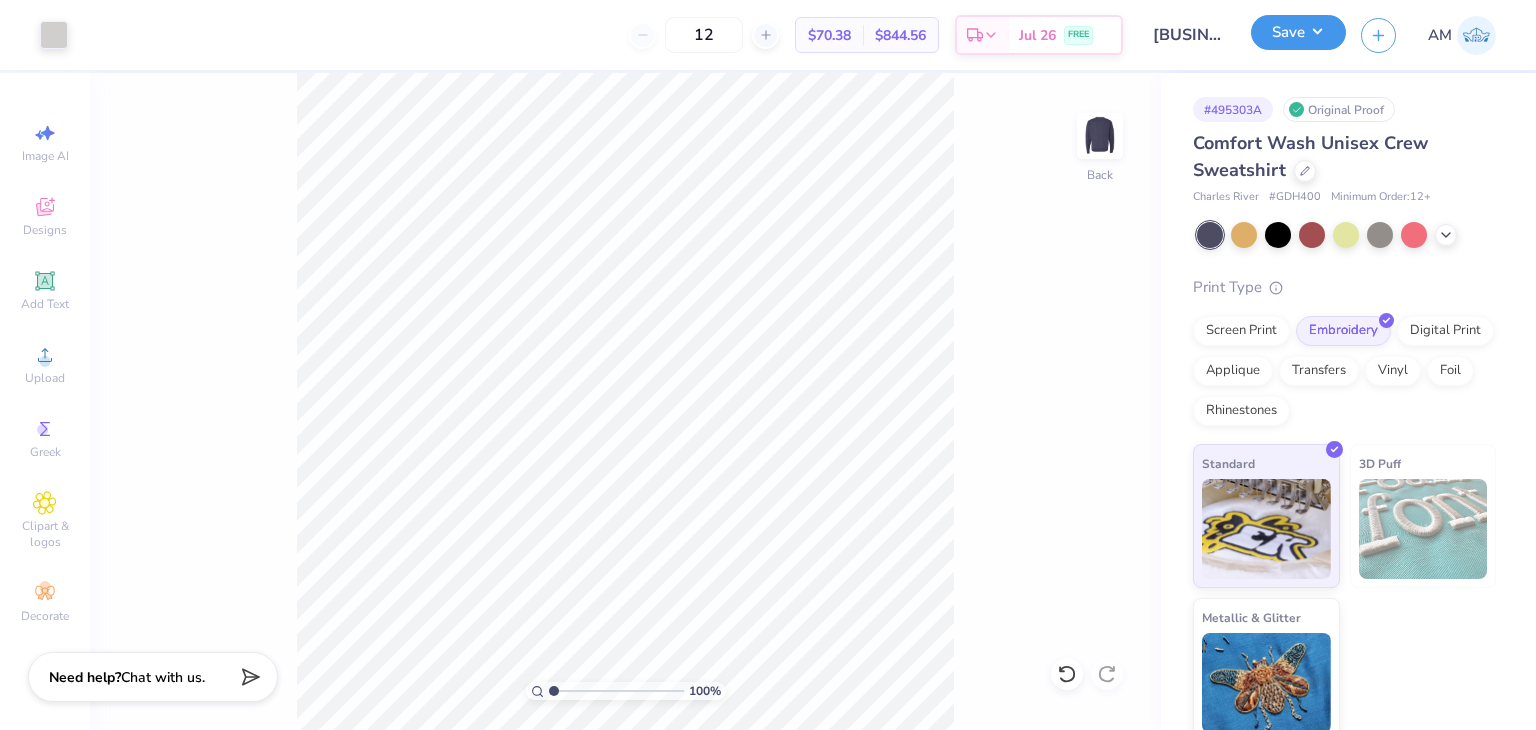 click on "Save" at bounding box center (1298, 32) 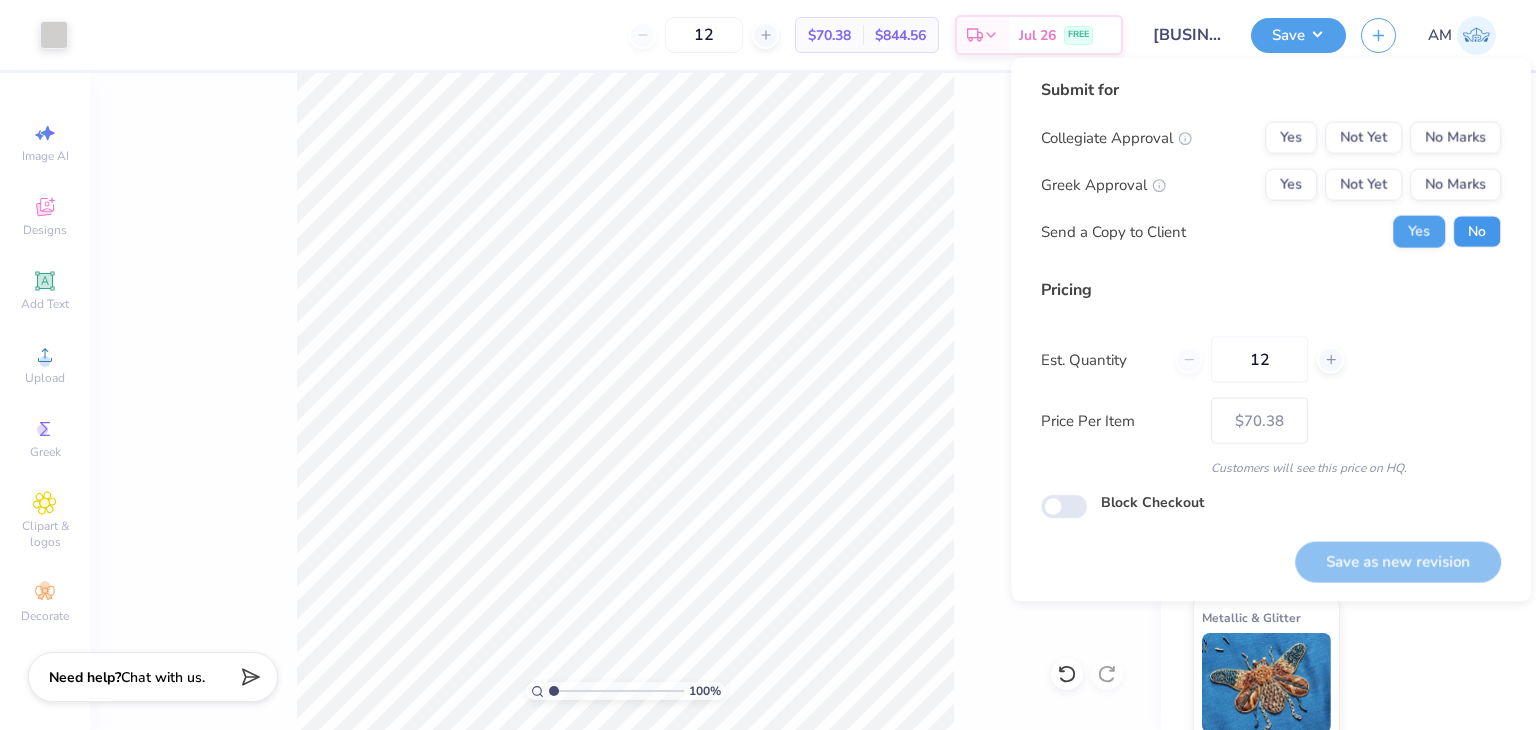 click on "No" at bounding box center [1477, 232] 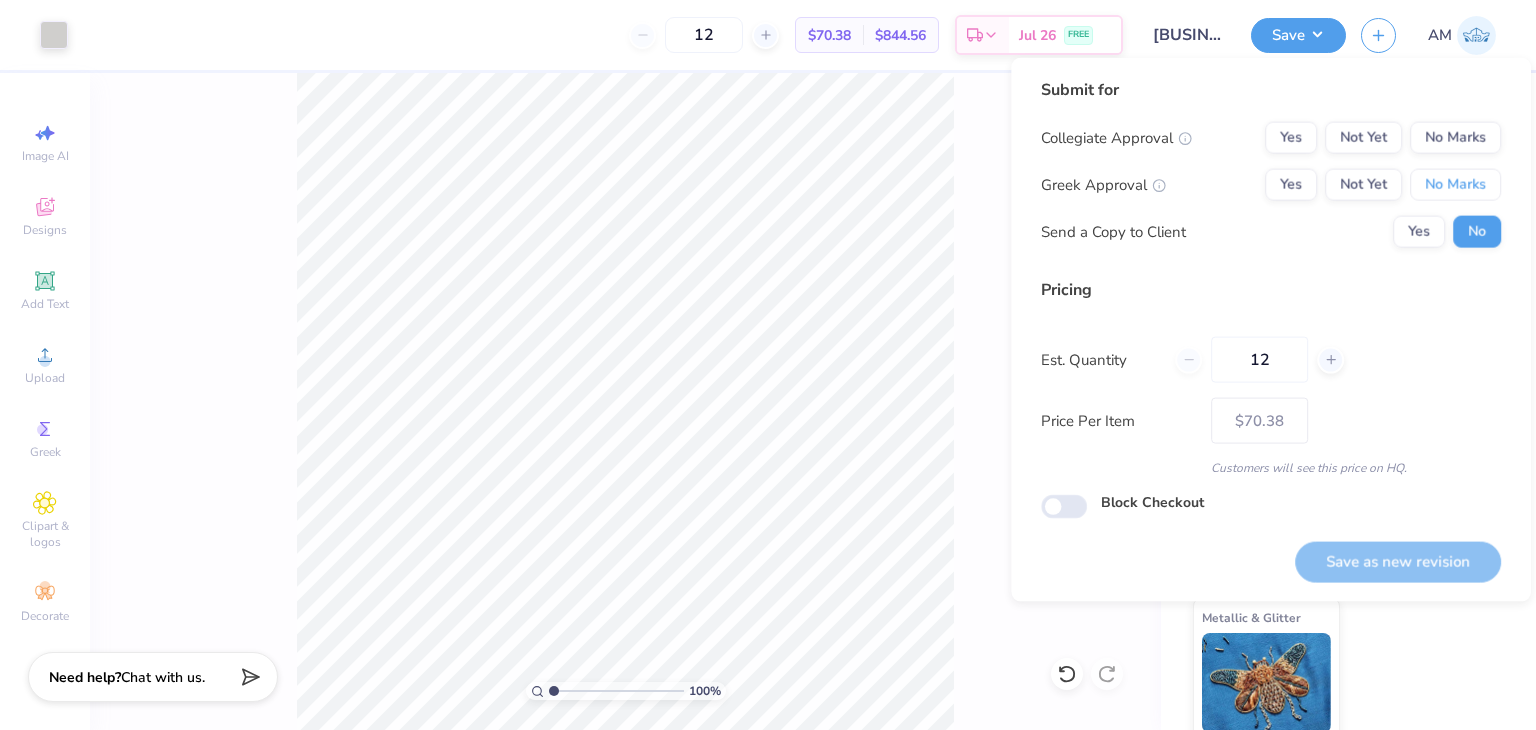 click on "No Marks" at bounding box center (1455, 185) 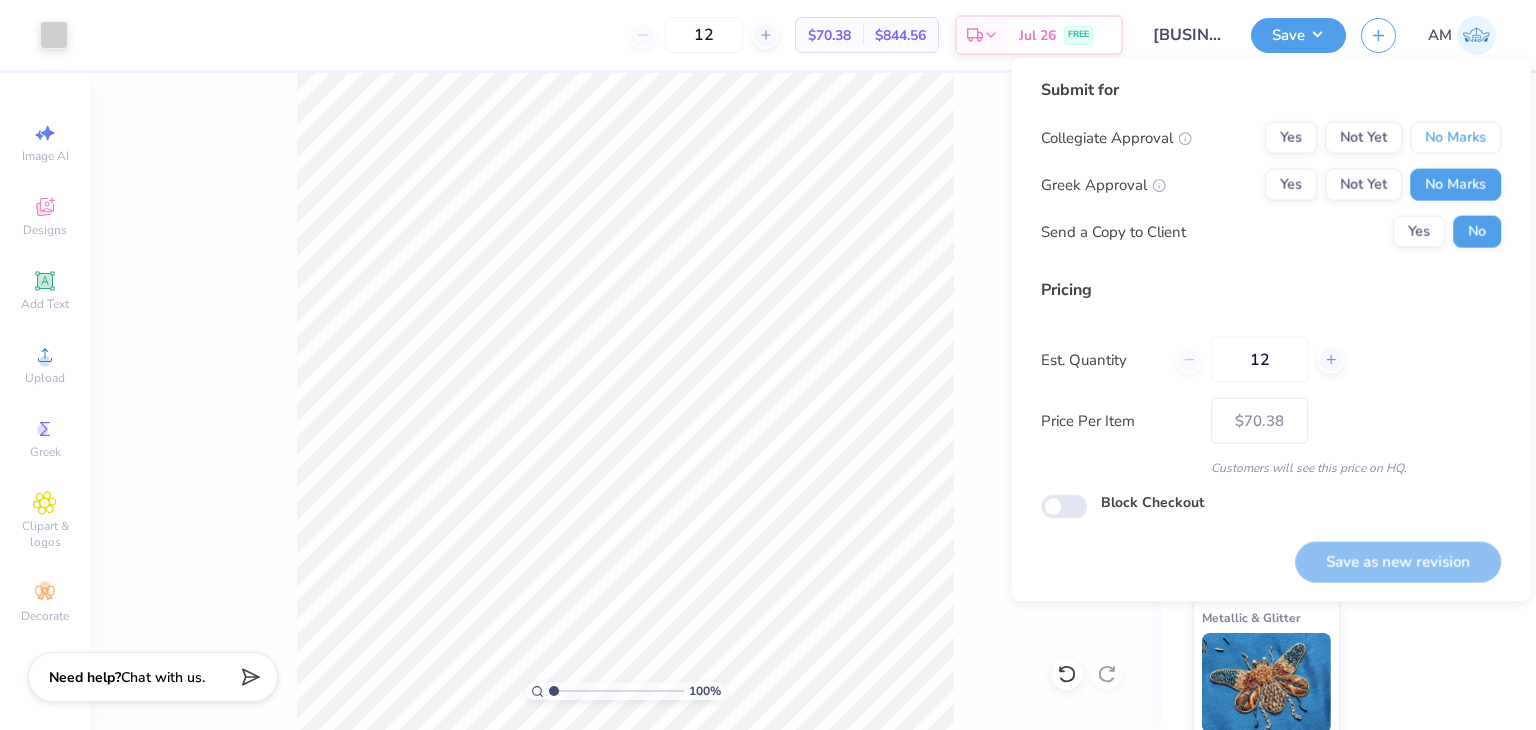 click on "No Marks" at bounding box center (1455, 138) 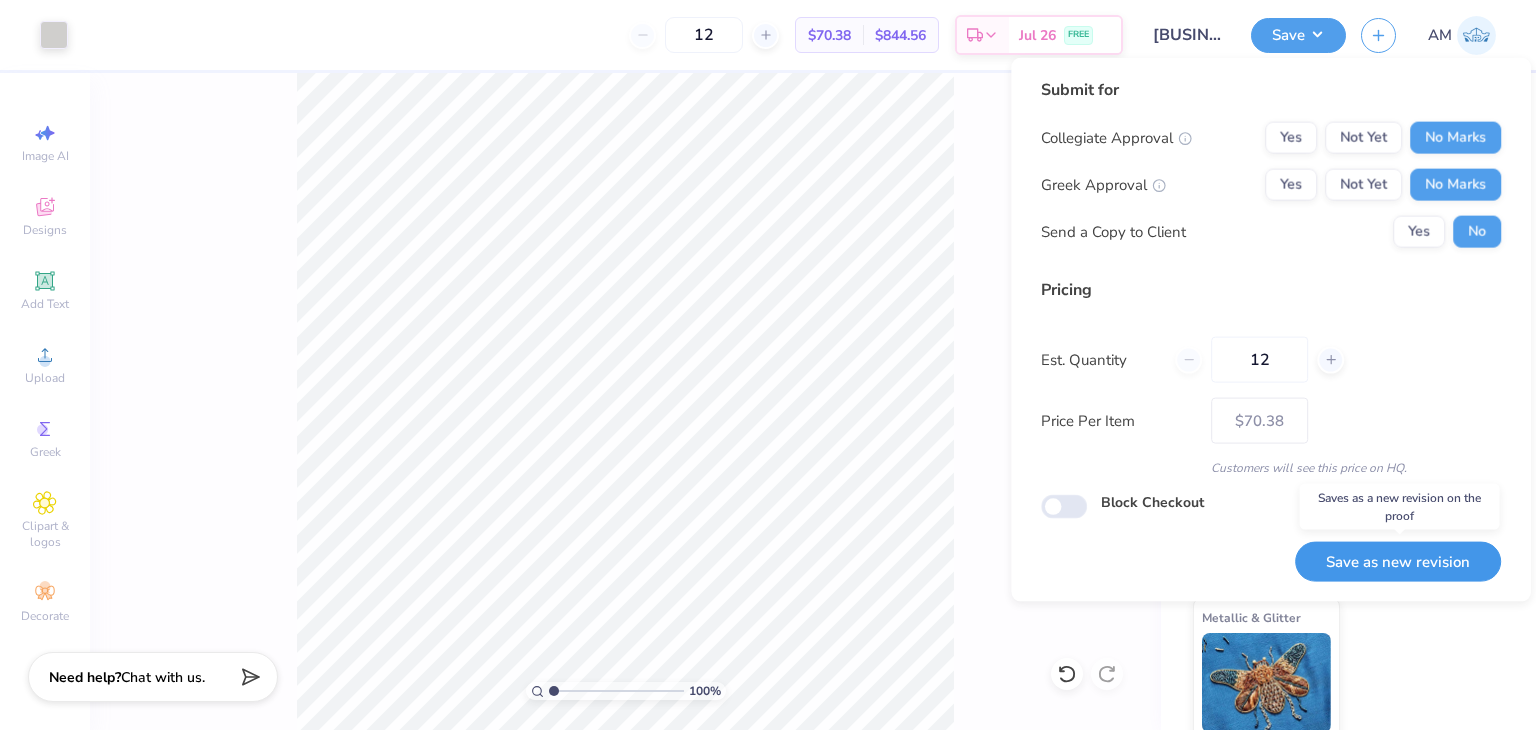 click on "Save as new revision" at bounding box center (1398, 561) 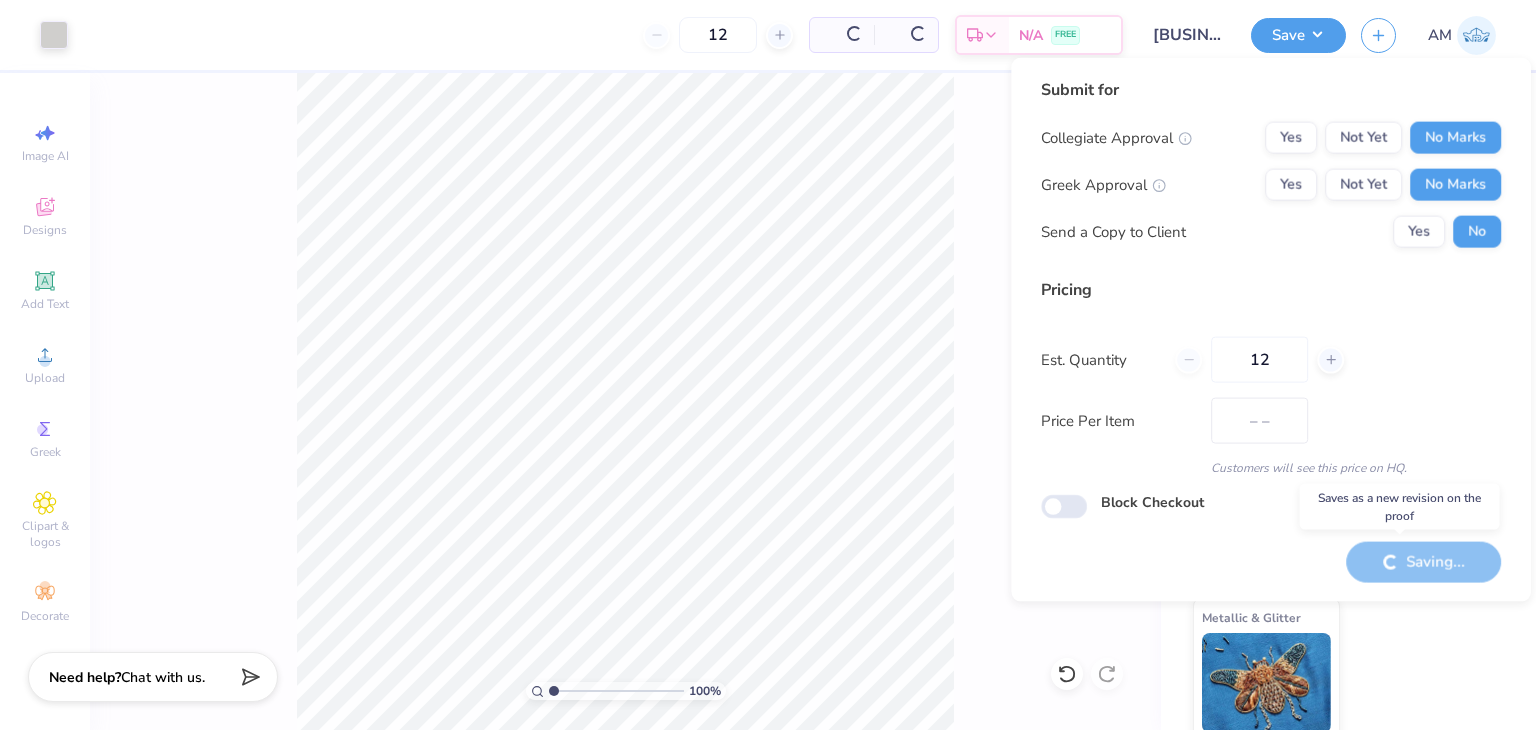 type on "$70.38" 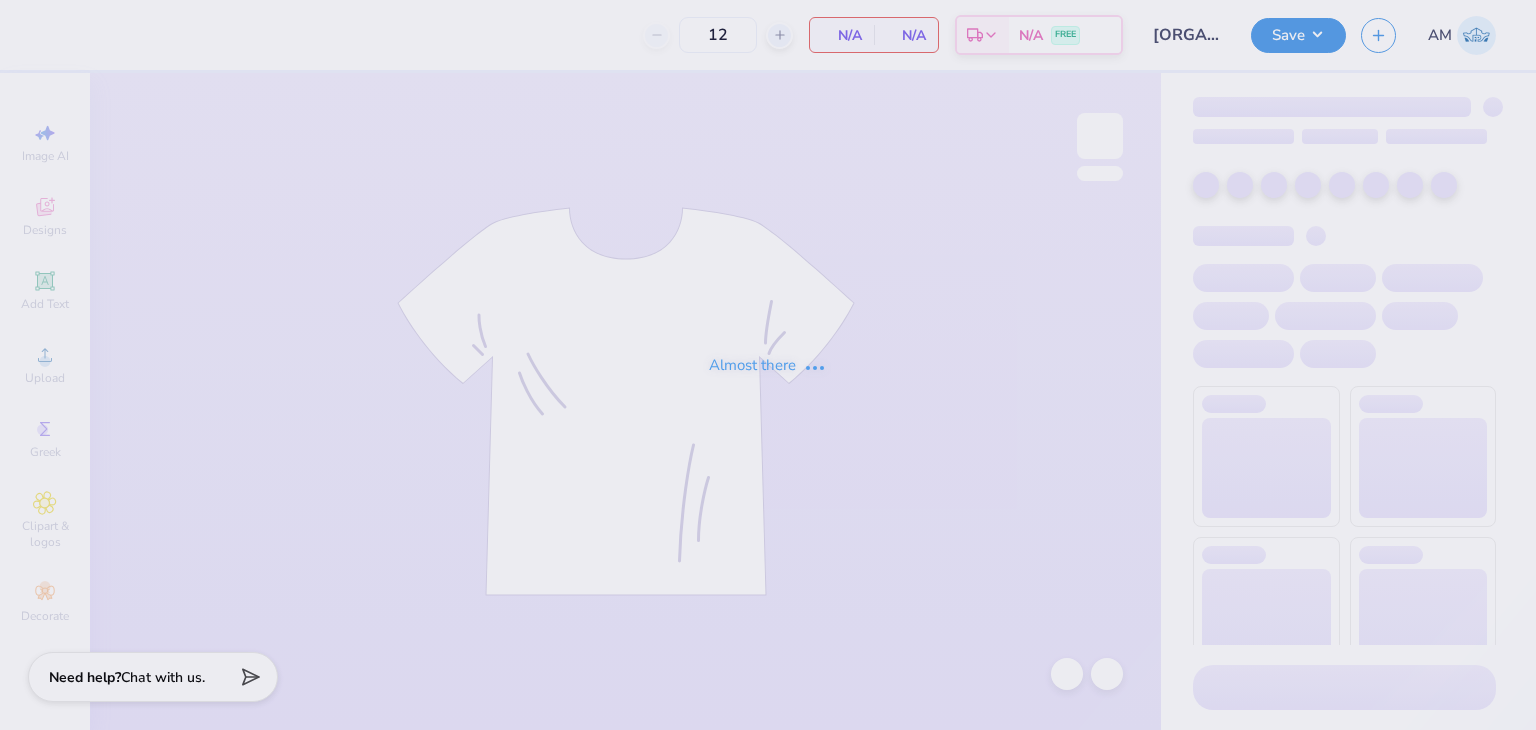 scroll, scrollTop: 0, scrollLeft: 0, axis: both 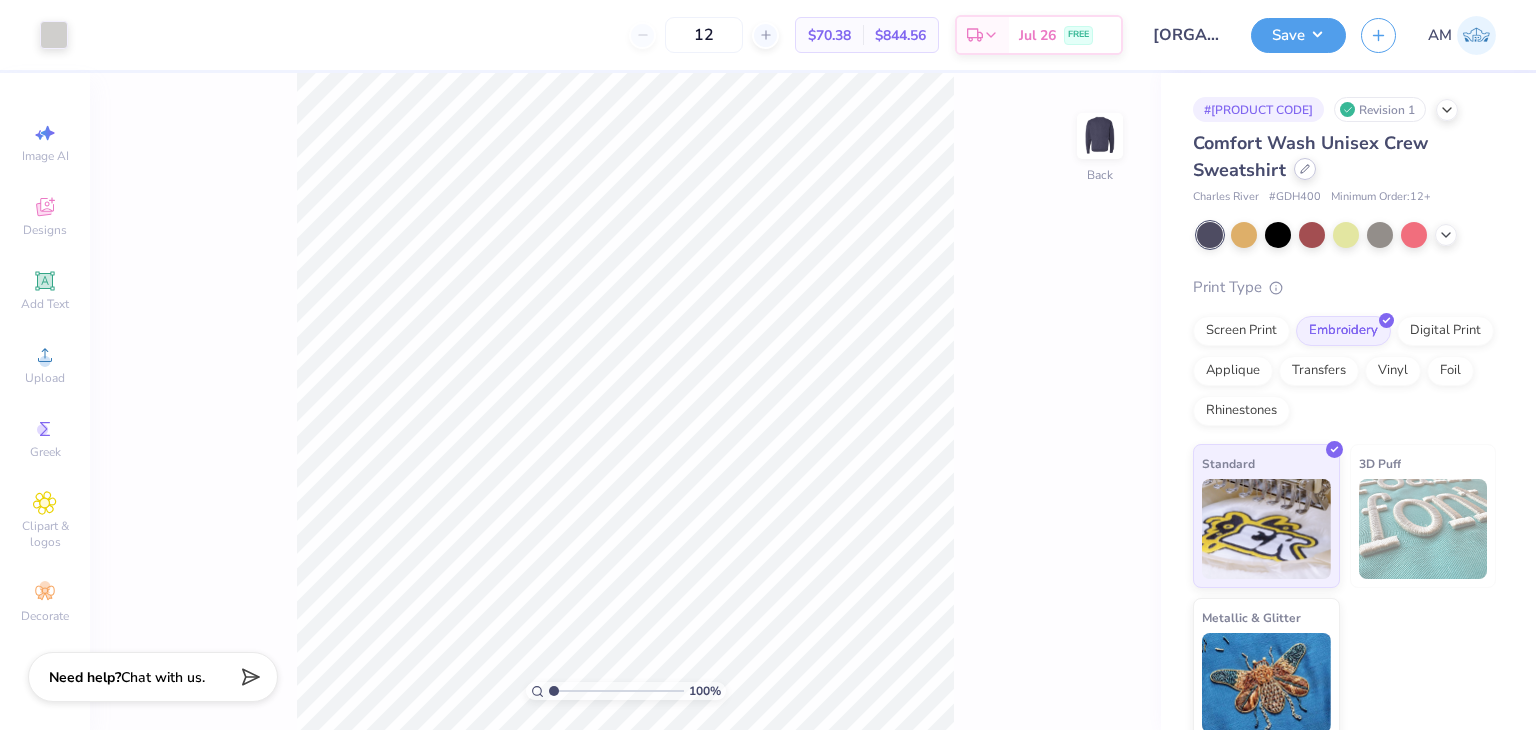 click at bounding box center (1305, 169) 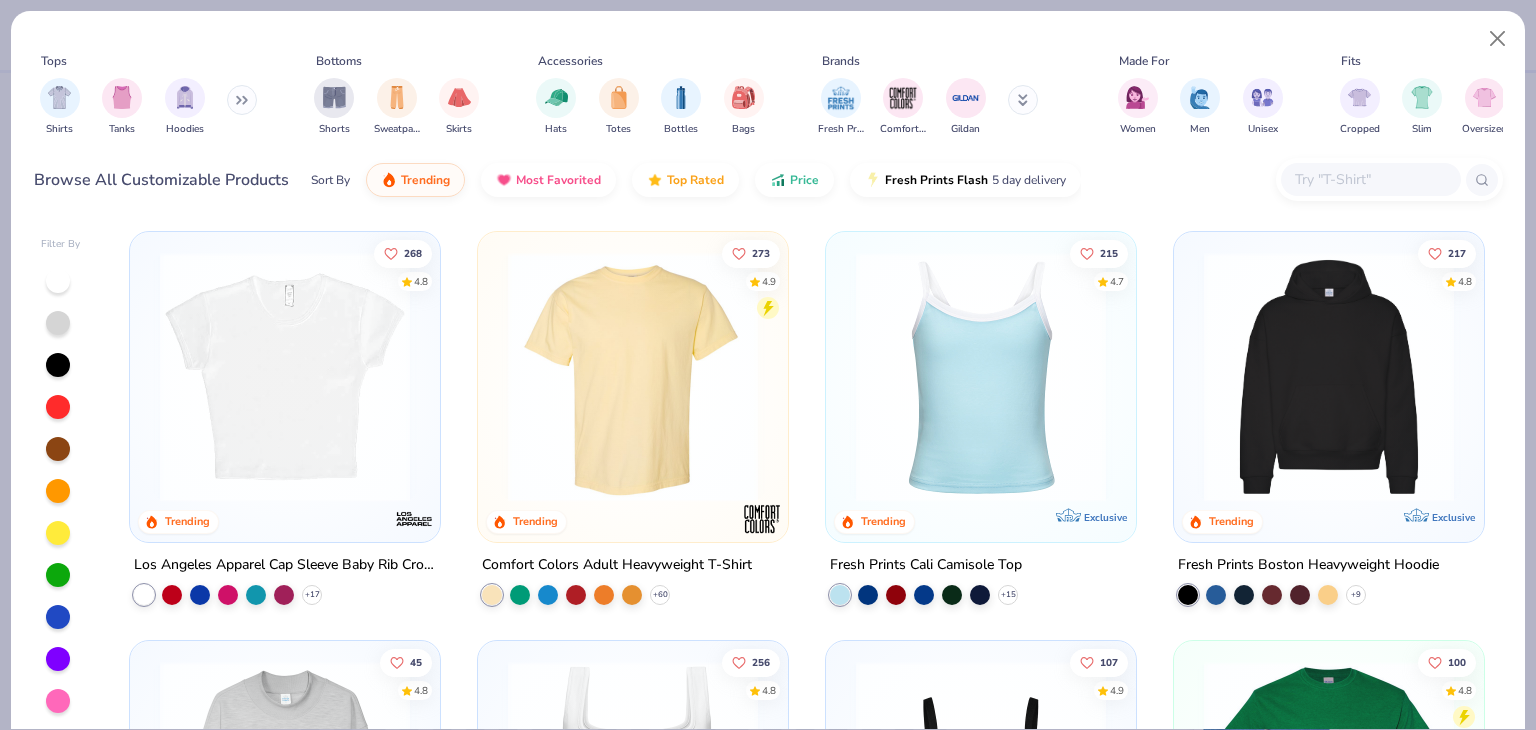 click at bounding box center [1370, 179] 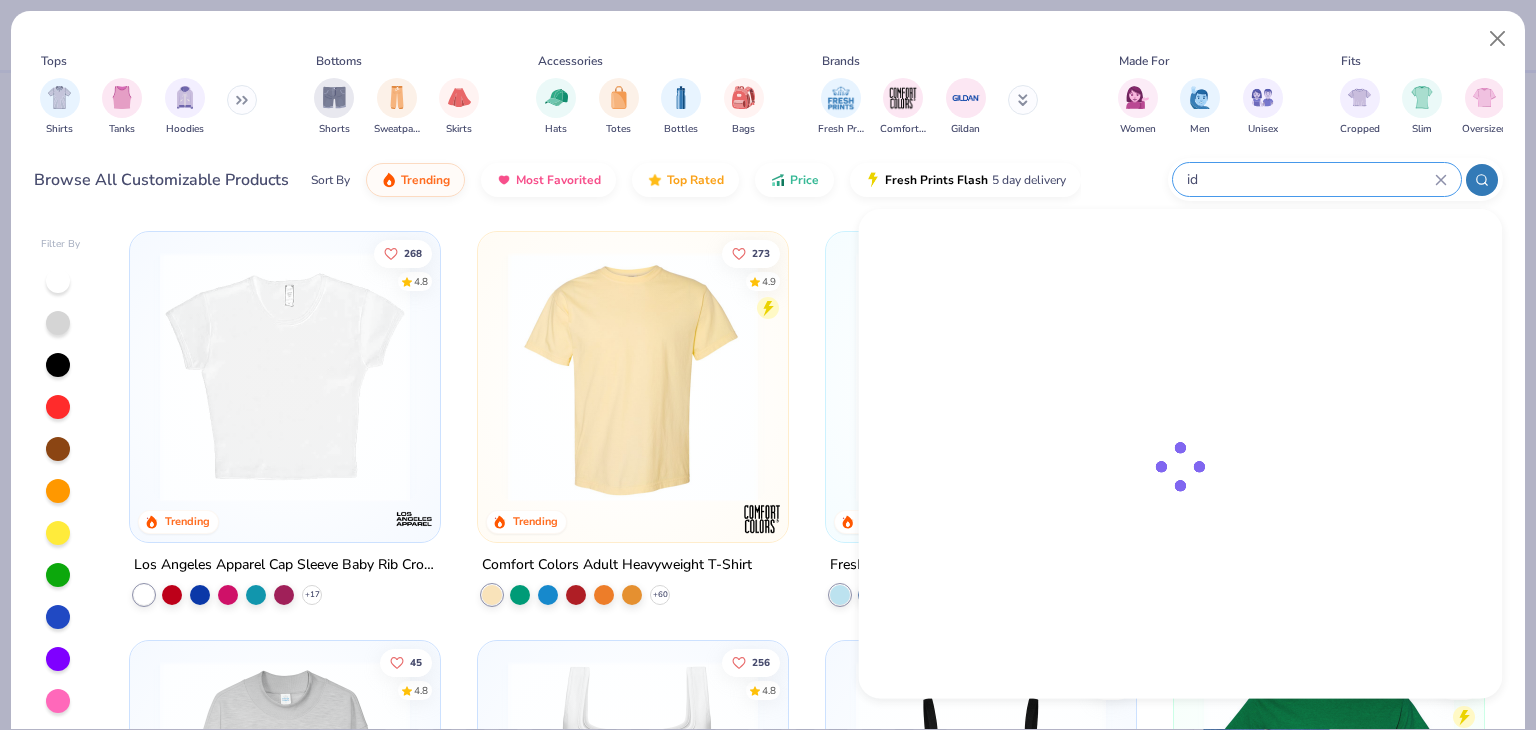 type on "i" 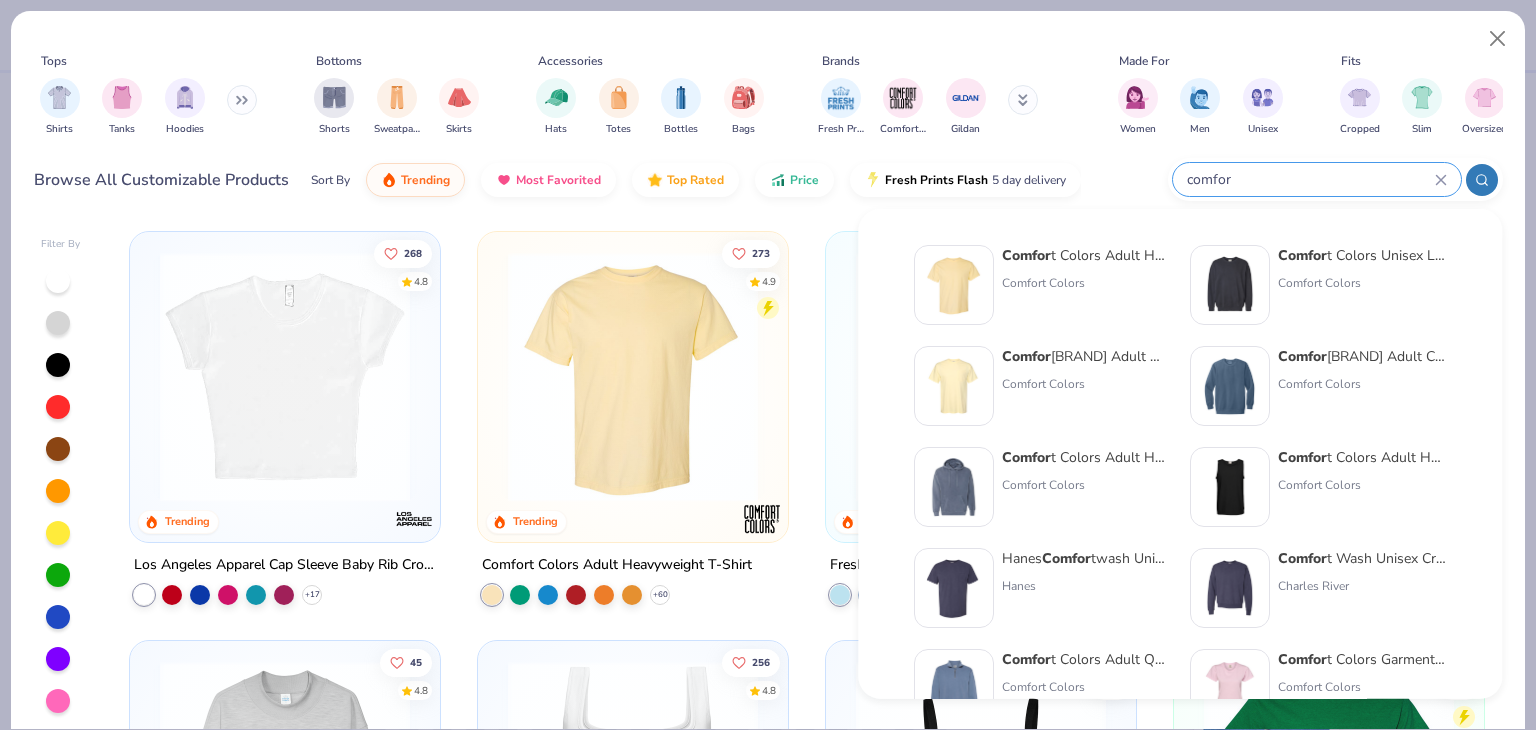 type on "comfor" 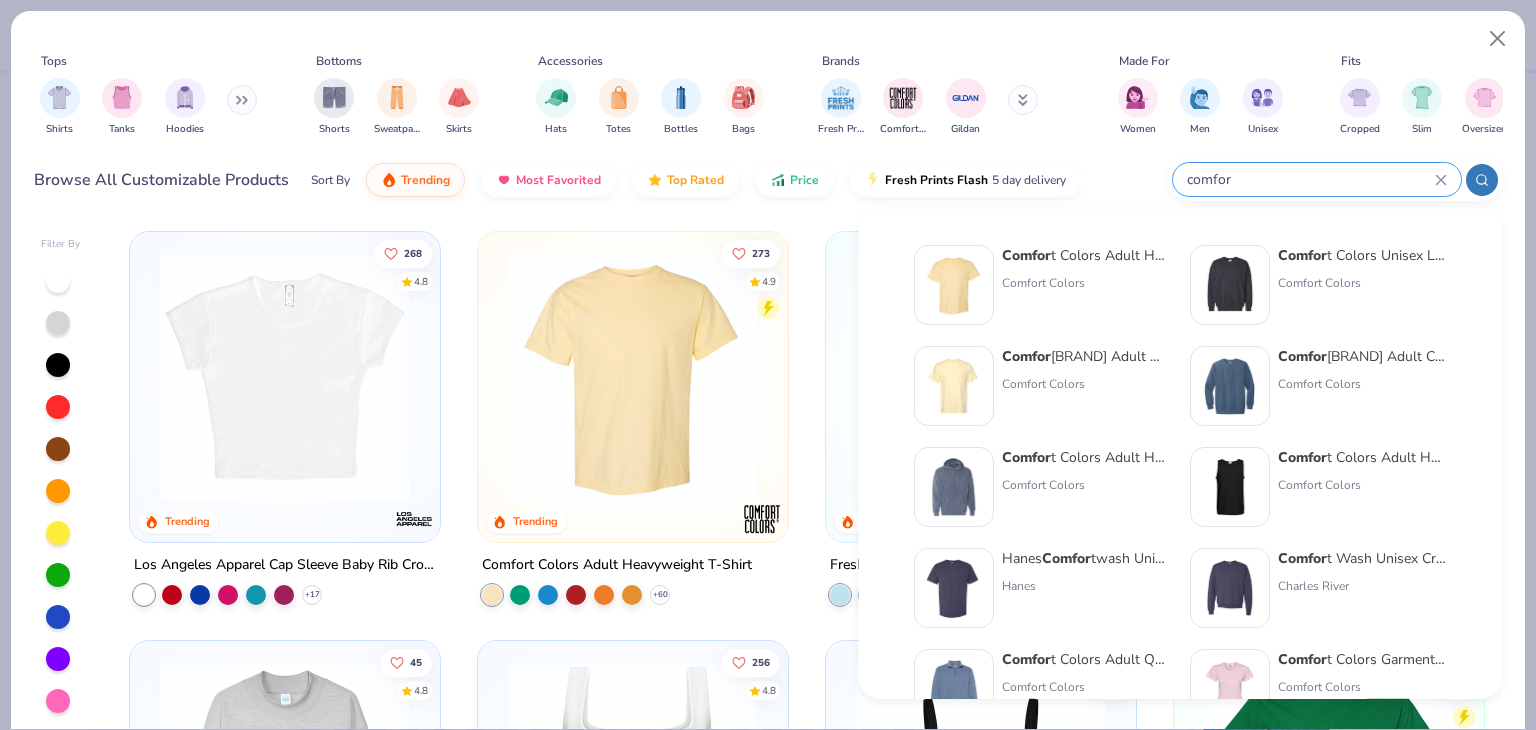 click on "Comfort Colors Unisex Lightweight Cotton Crewneck Sweatshirt" at bounding box center [1362, 255] 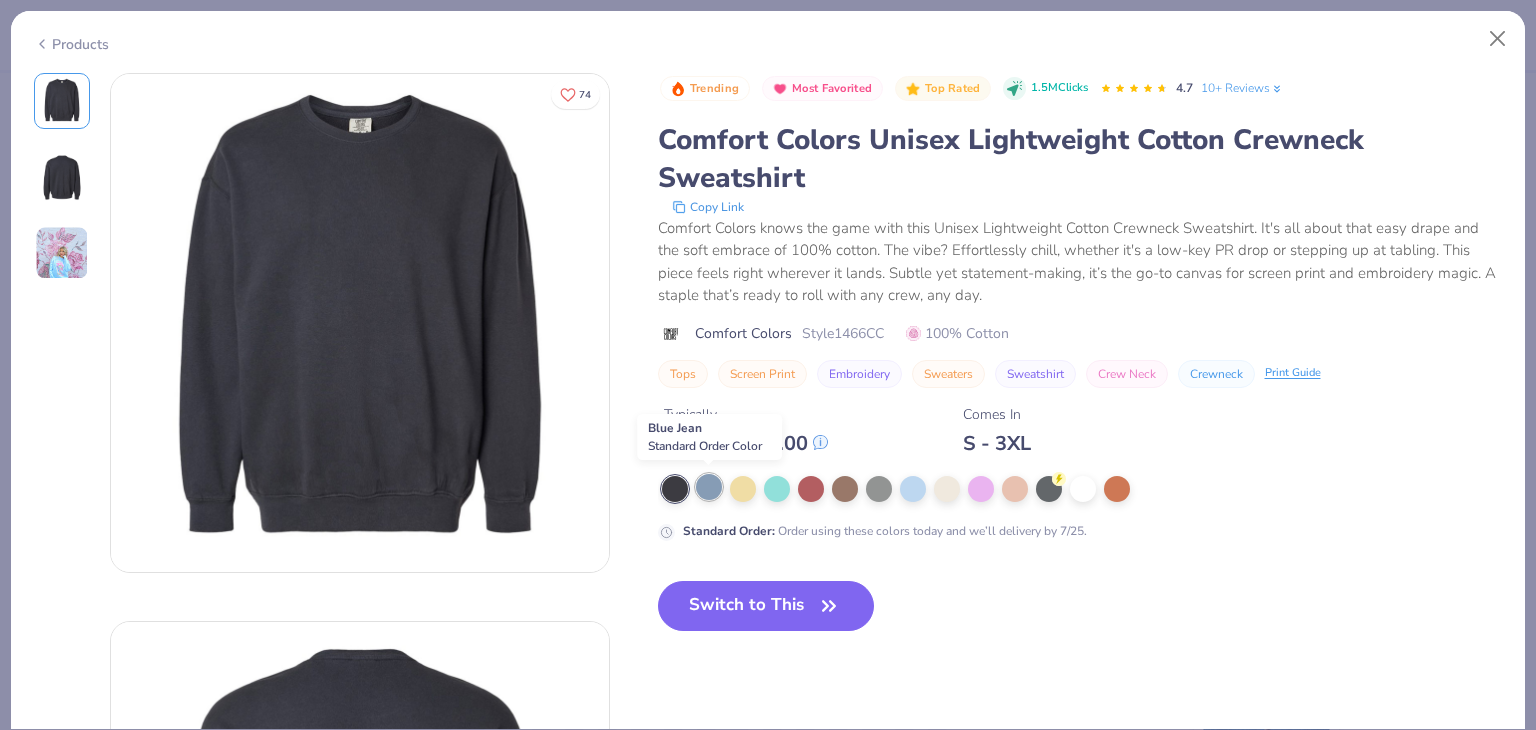 click at bounding box center (709, 487) 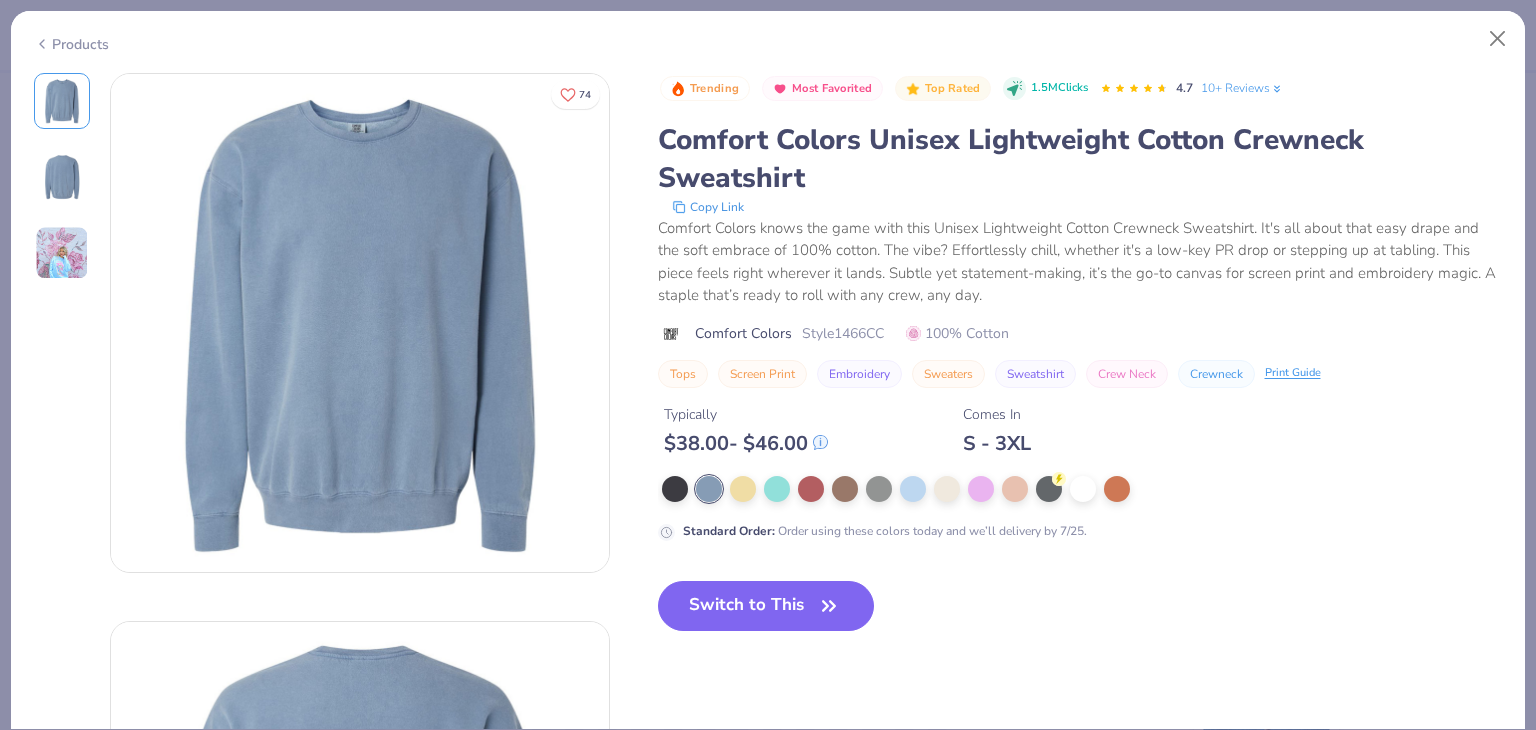 click on "Products" at bounding box center (71, 44) 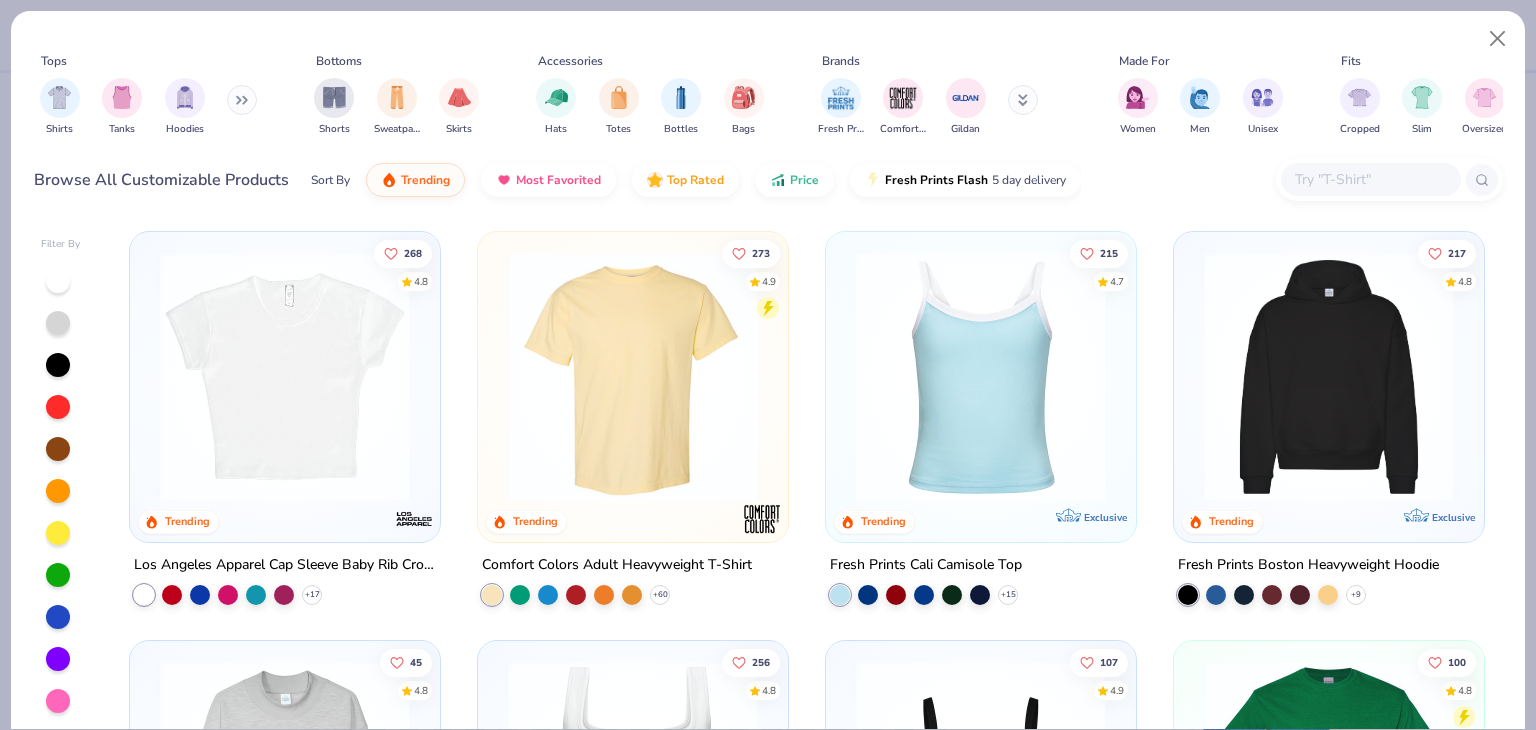 click at bounding box center [1371, 179] 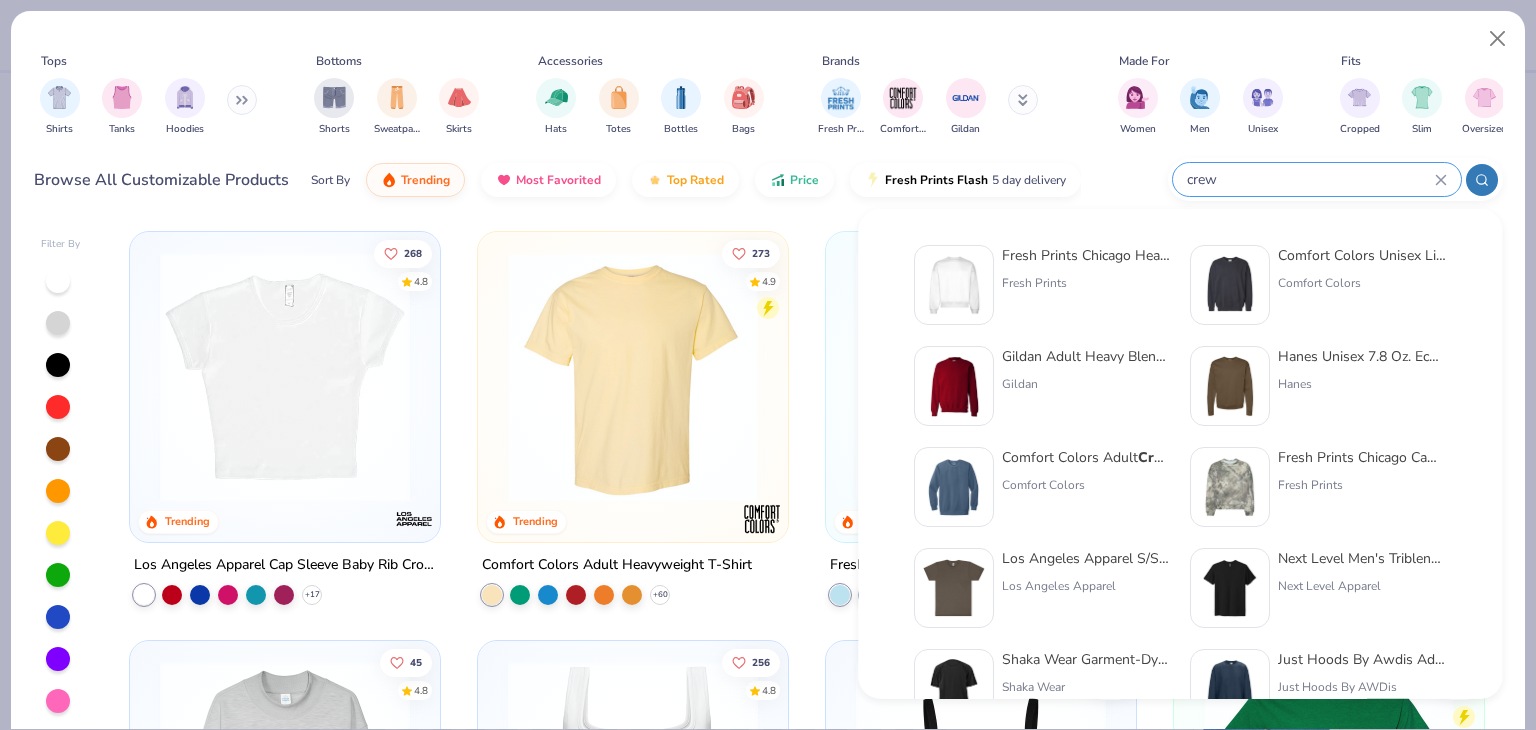 type on "crew" 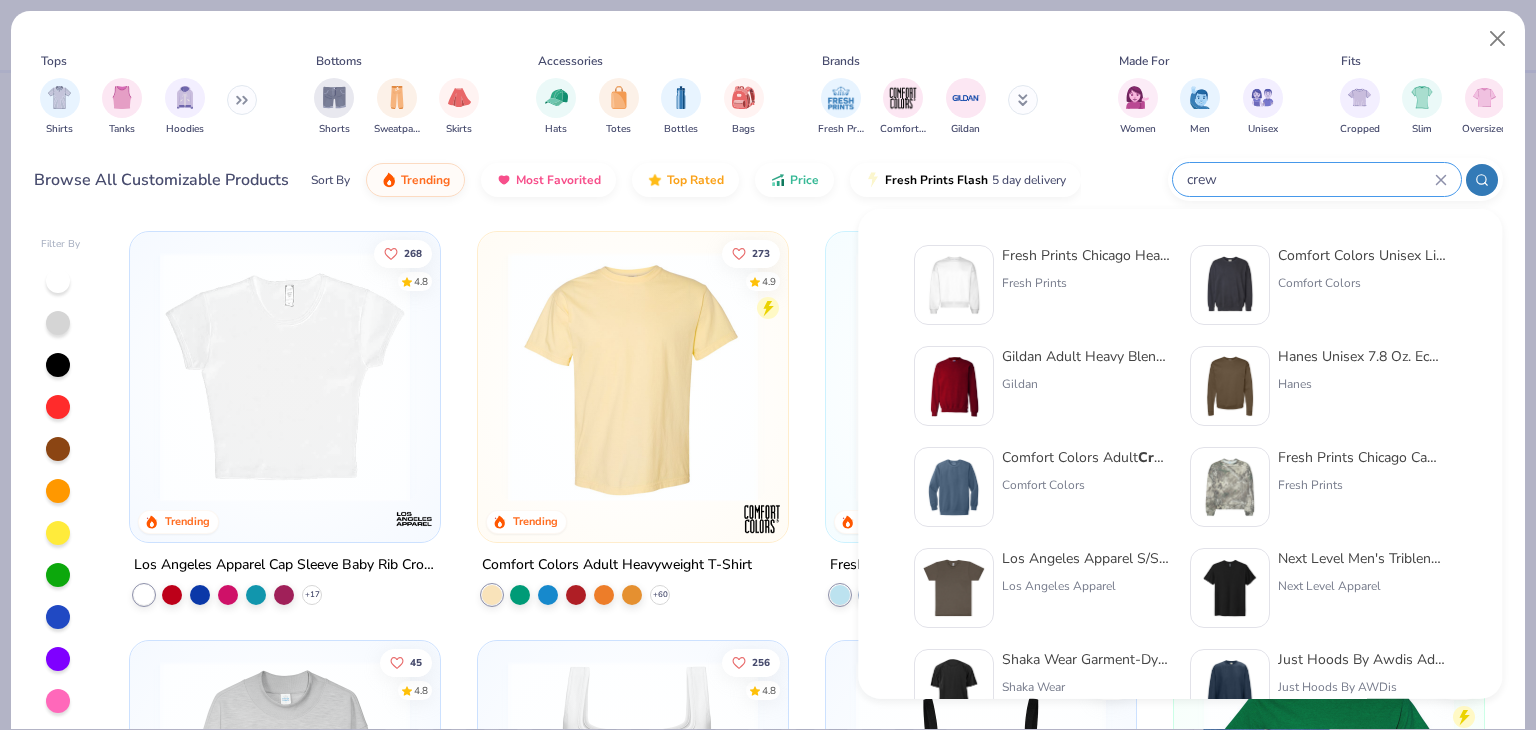 click on "Gildan Adult Heavy Blend Adult 8 Oz. 50/50 Fleece  Crew Gildan" at bounding box center (1042, 396) 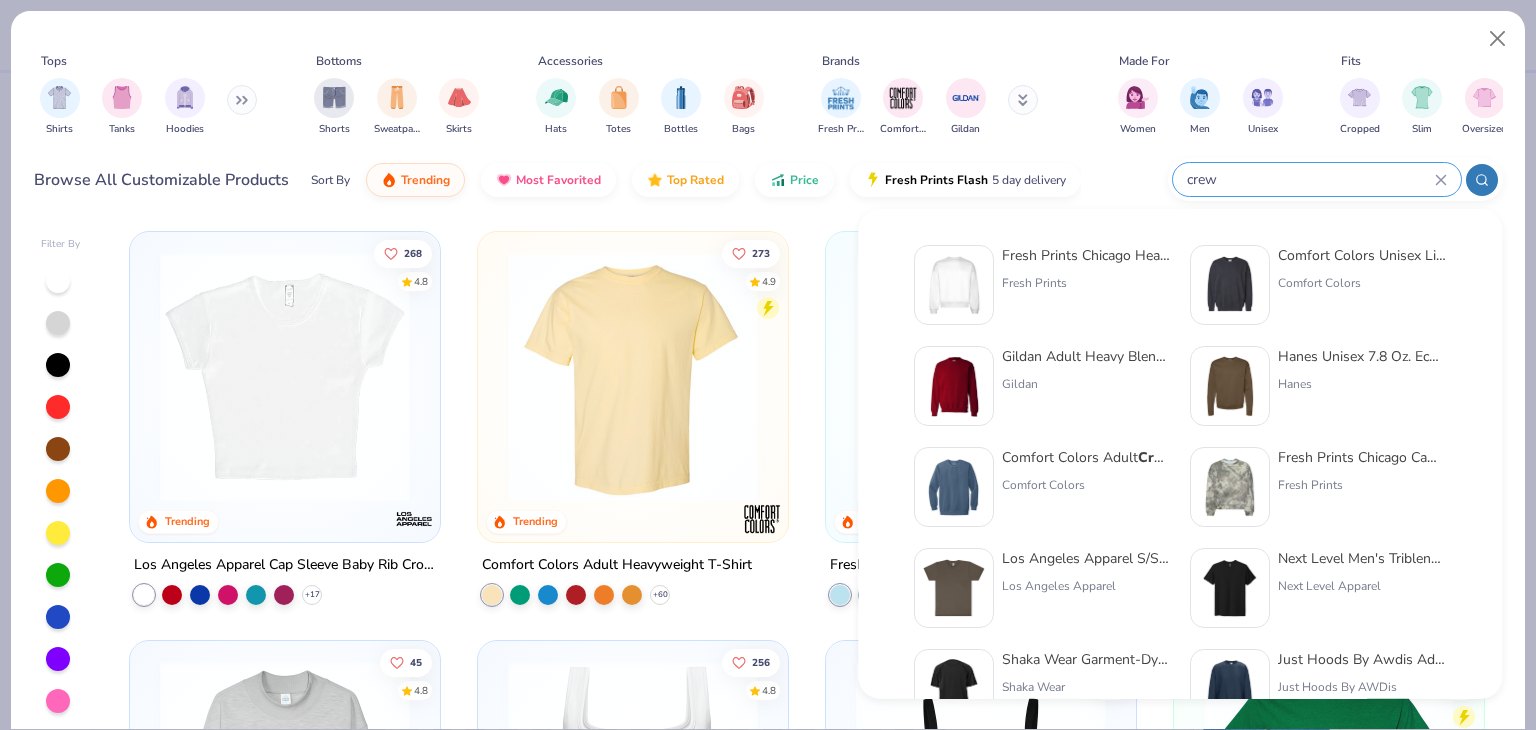 click on "[BRAND] Adult Crew neck Sweatshirt" at bounding box center [1086, 457] 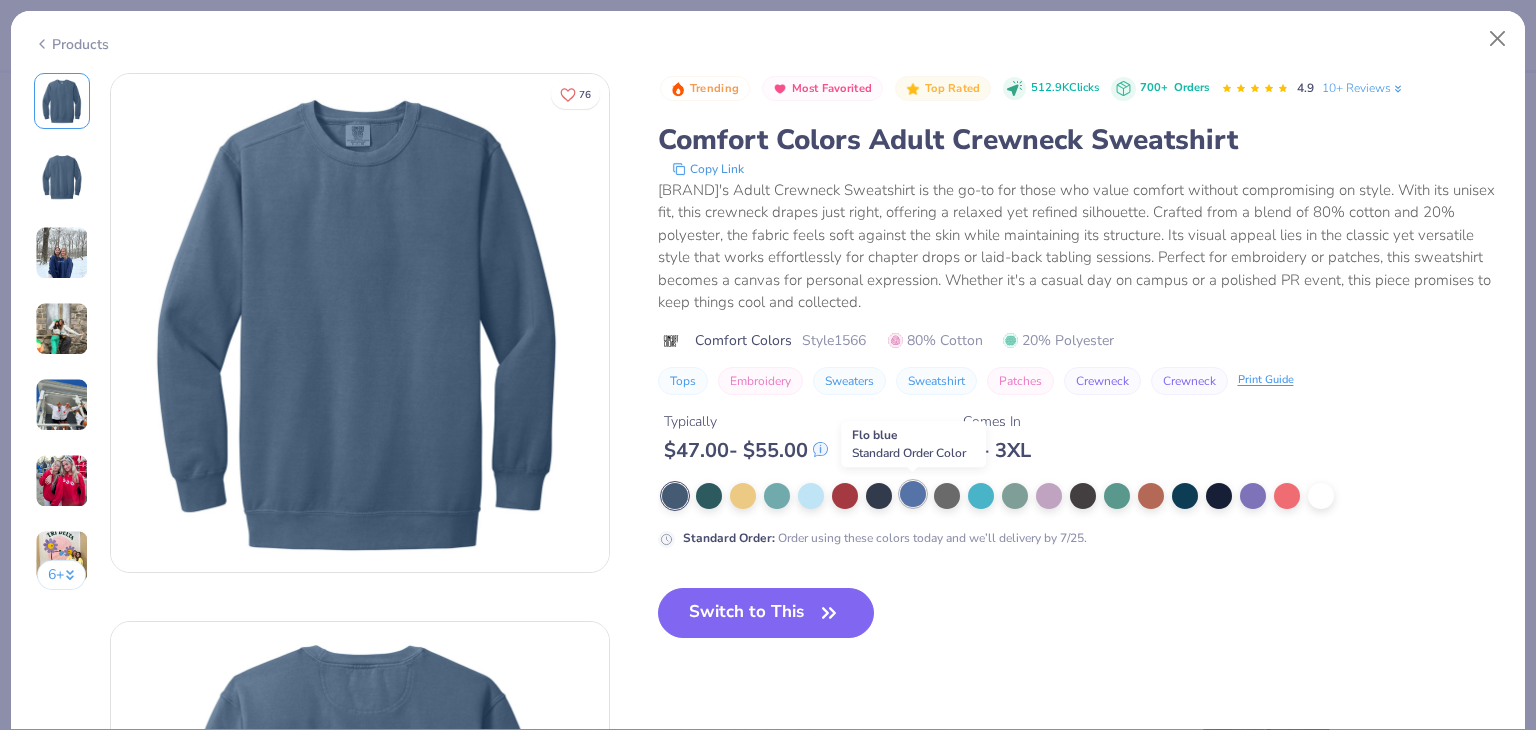click at bounding box center [913, 494] 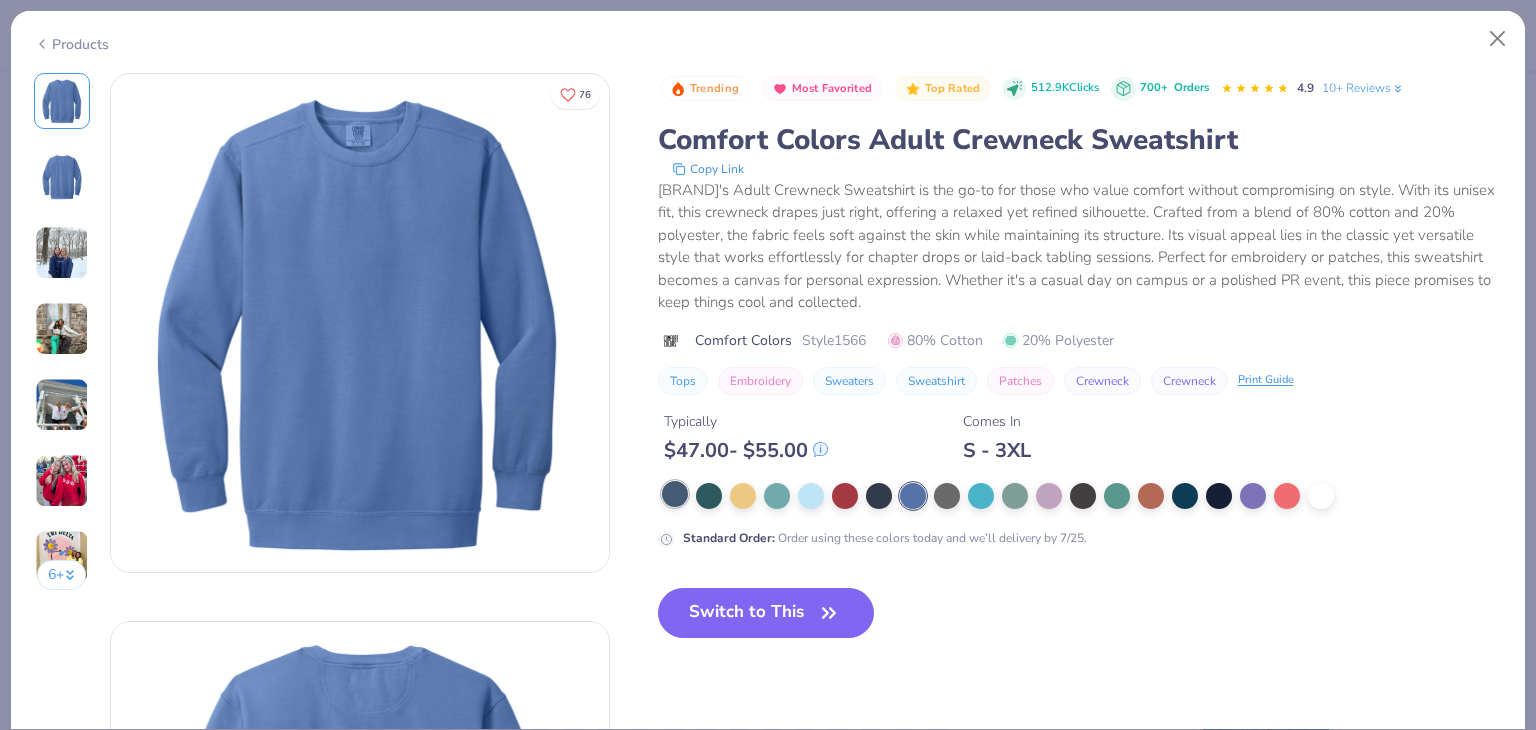 click at bounding box center [675, 494] 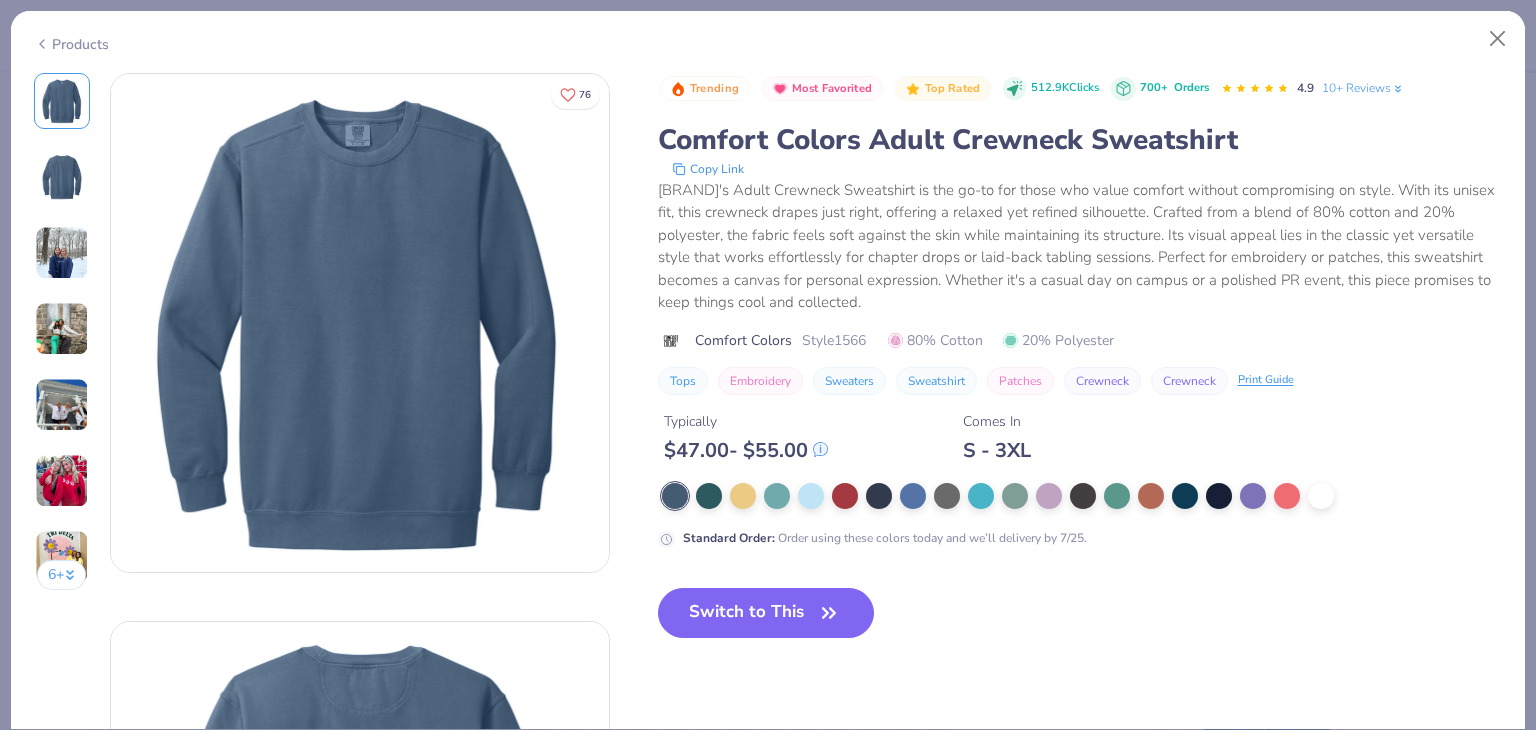 click 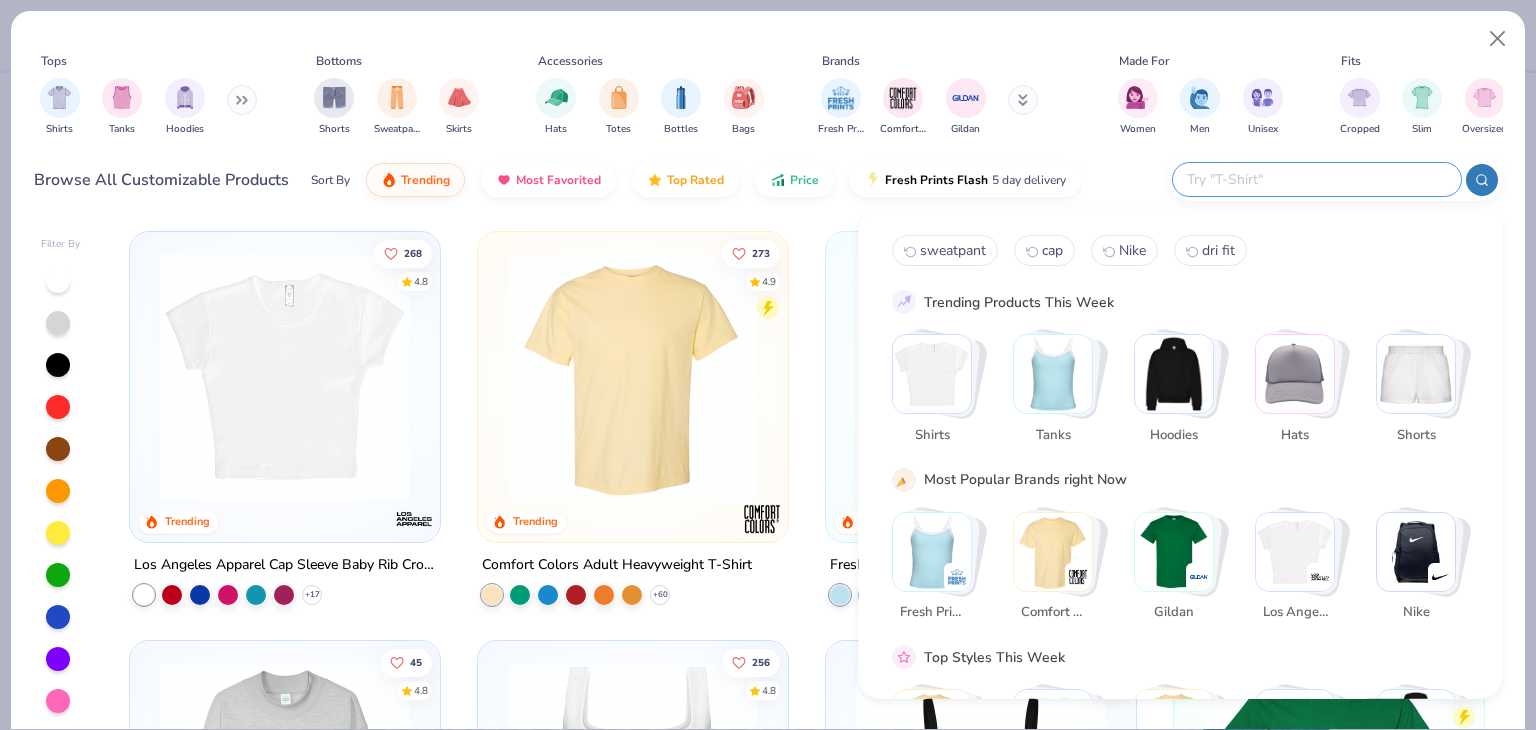 click at bounding box center (1316, 179) 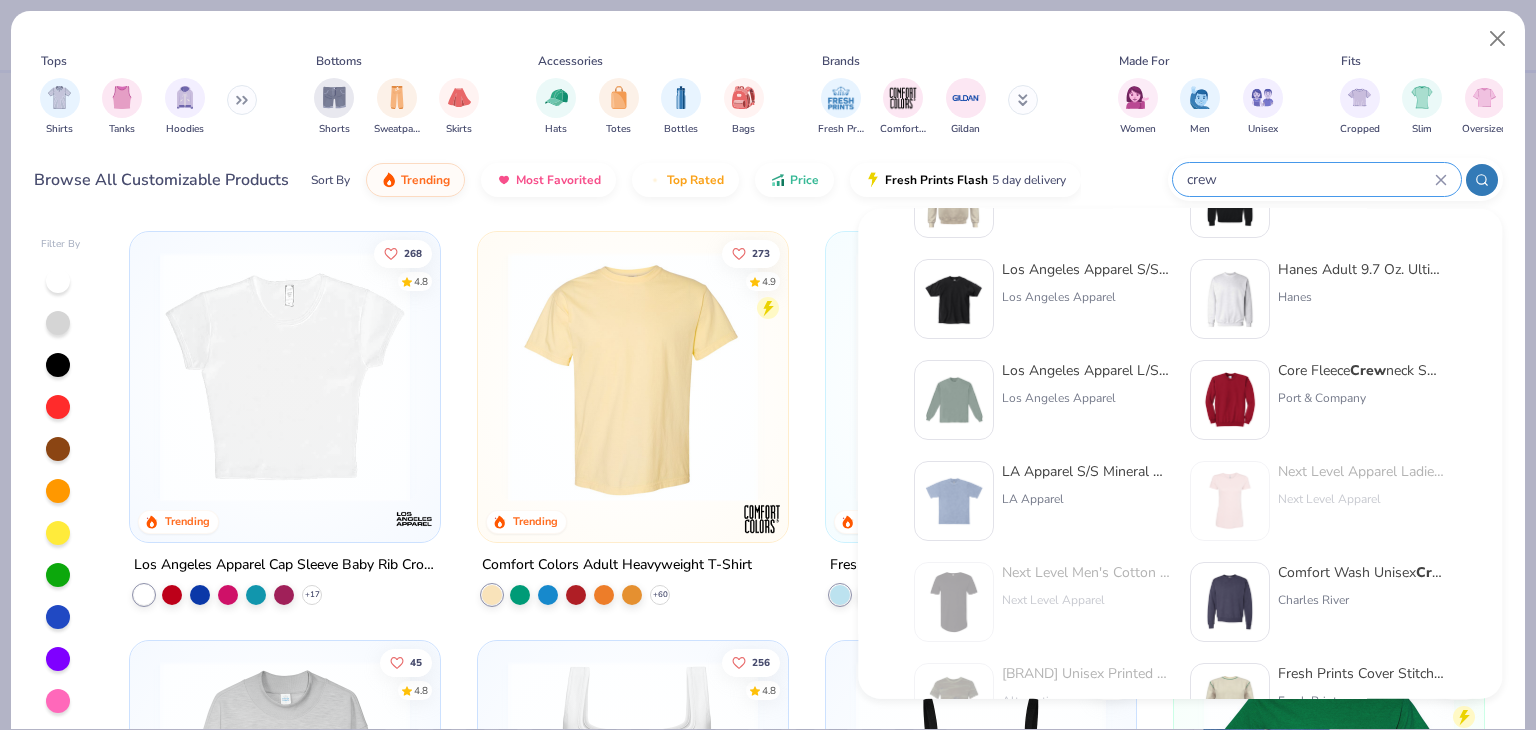 scroll, scrollTop: 600, scrollLeft: 0, axis: vertical 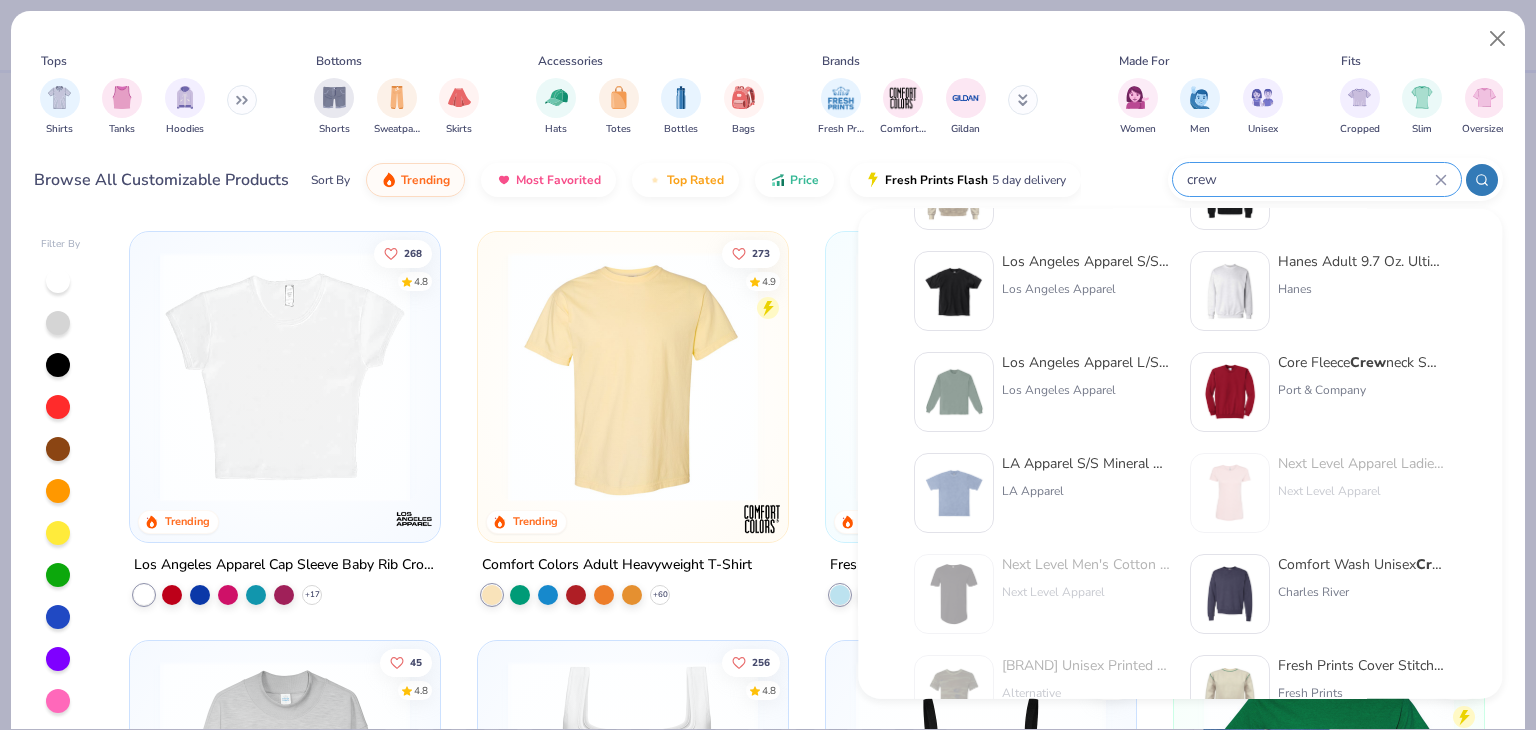 type on "crew" 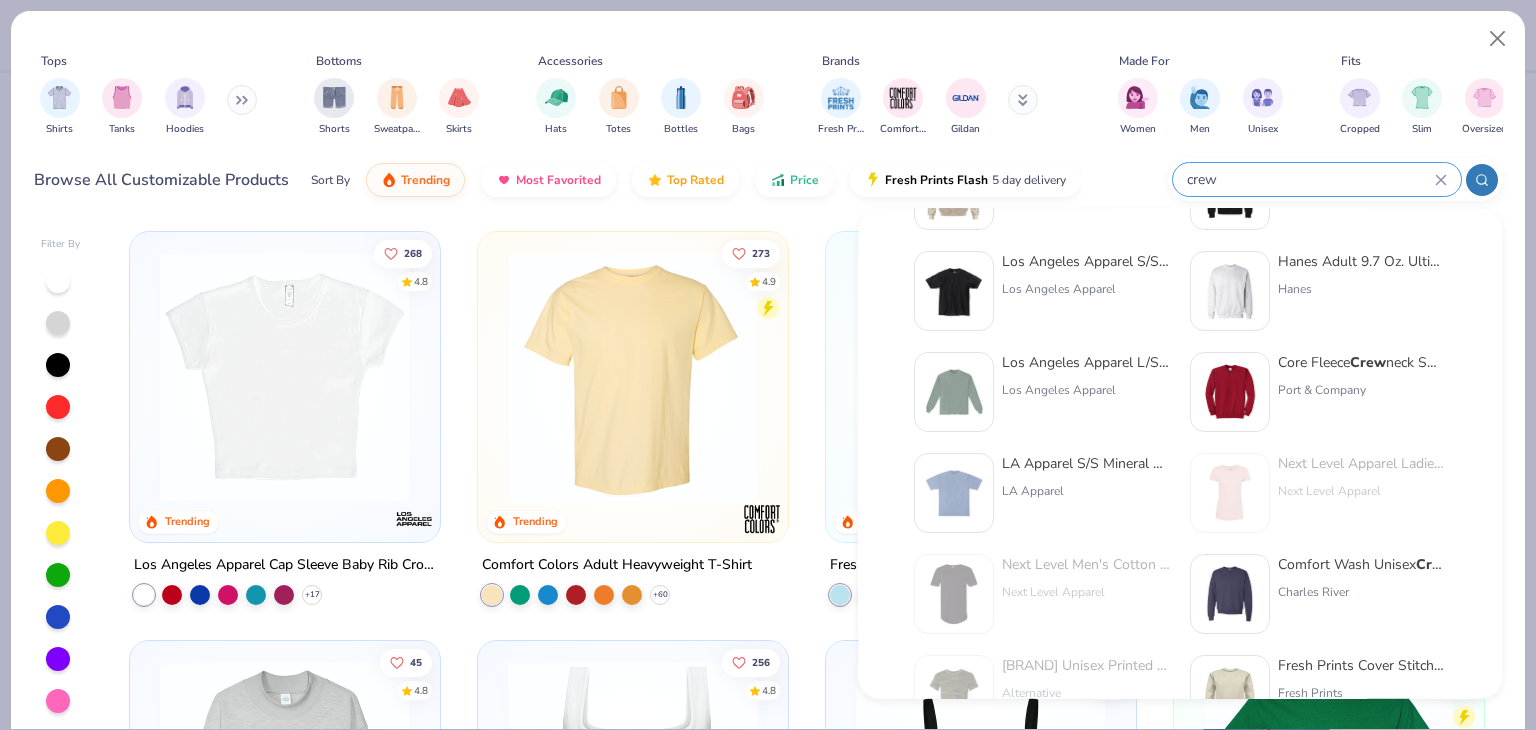 click on "Hanes Adult 9.7 Oz. Ultimate Cotton 90/10 Fleece  Crew" at bounding box center (1362, 261) 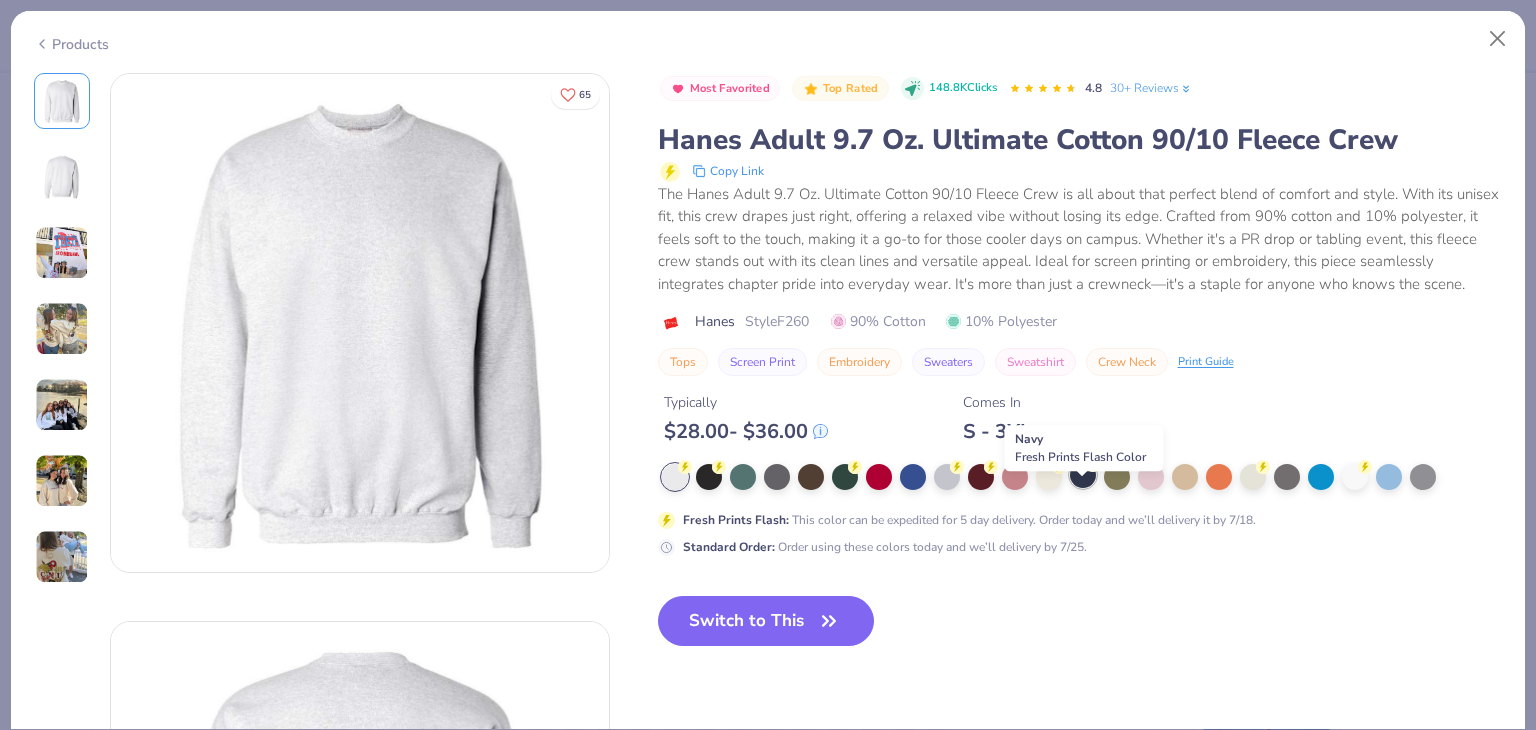 click at bounding box center (1083, 475) 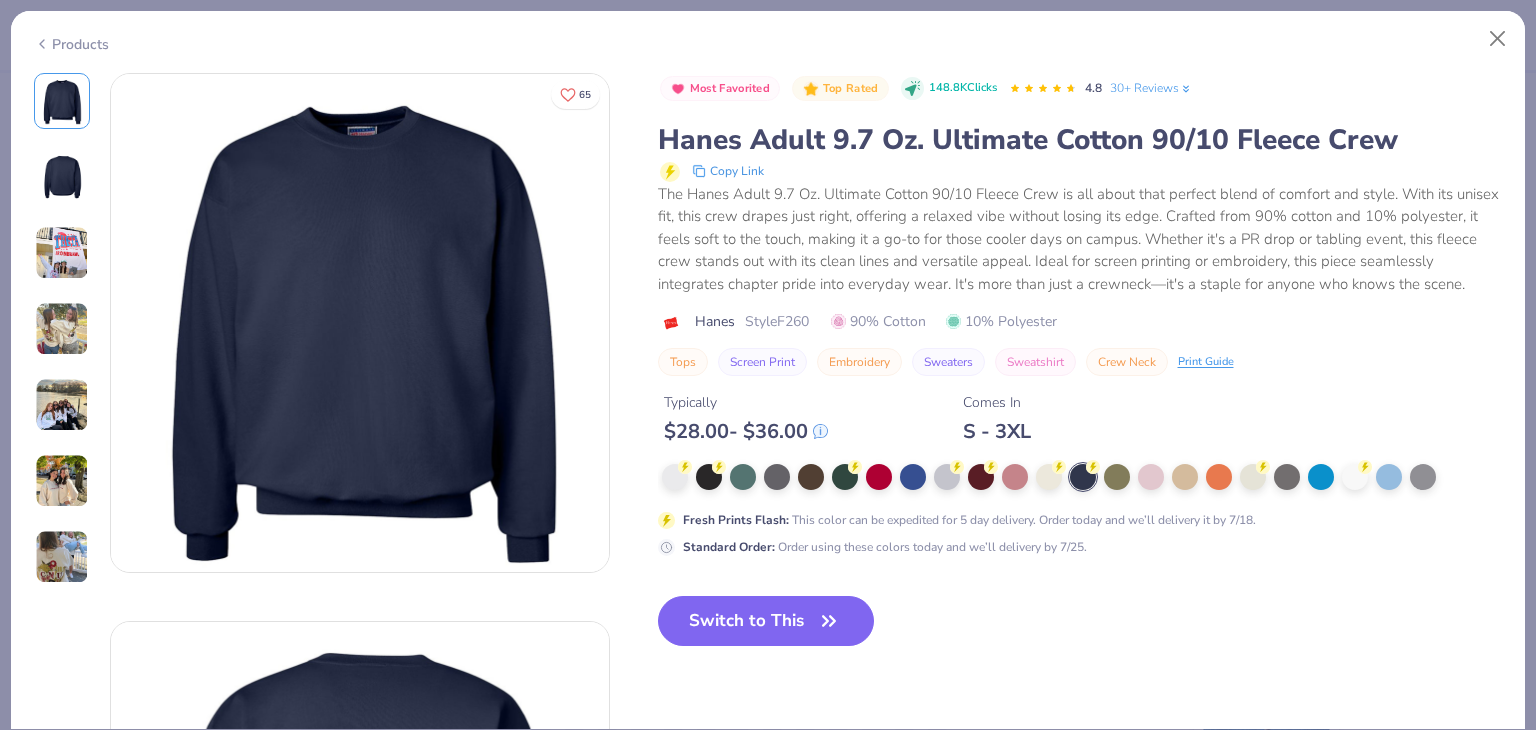click 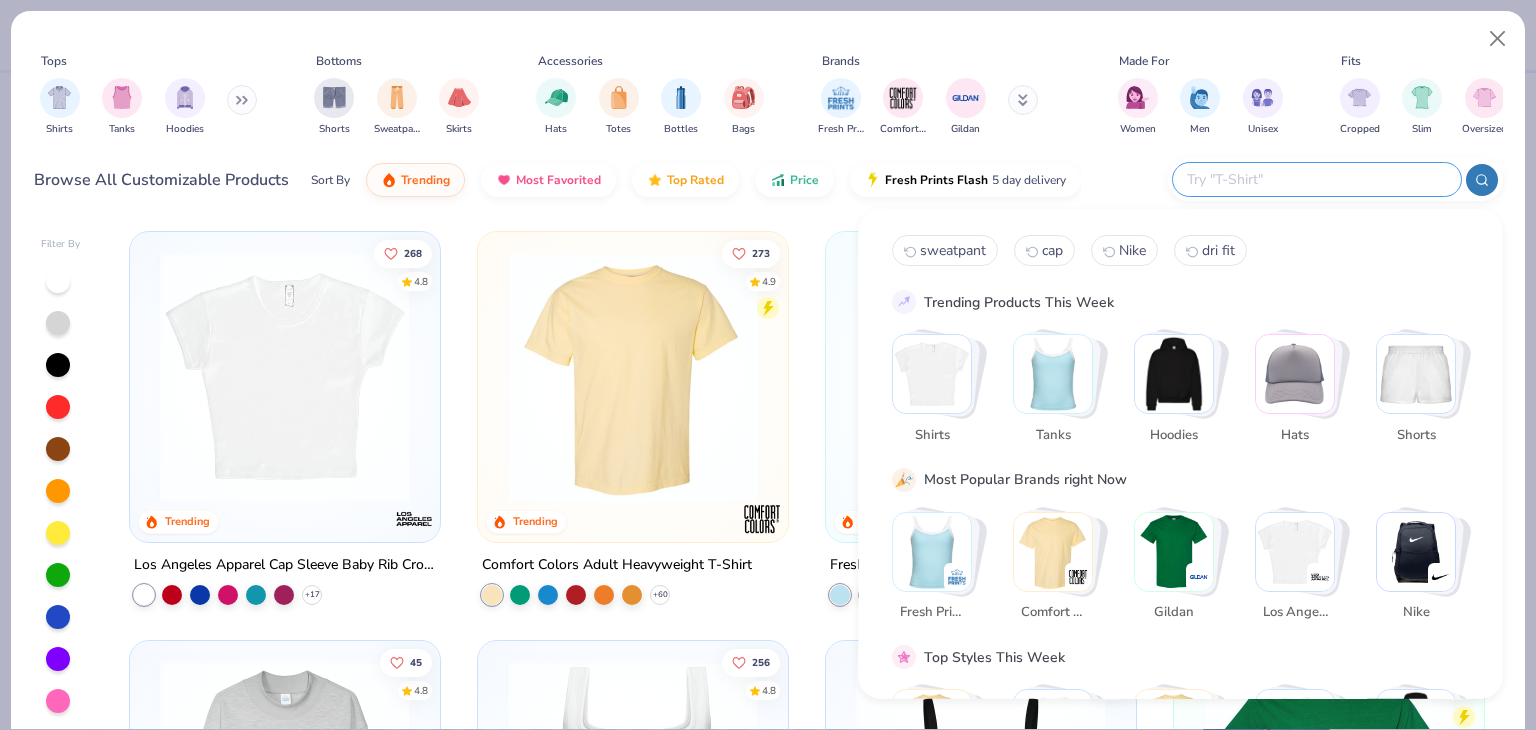 click at bounding box center [1316, 179] 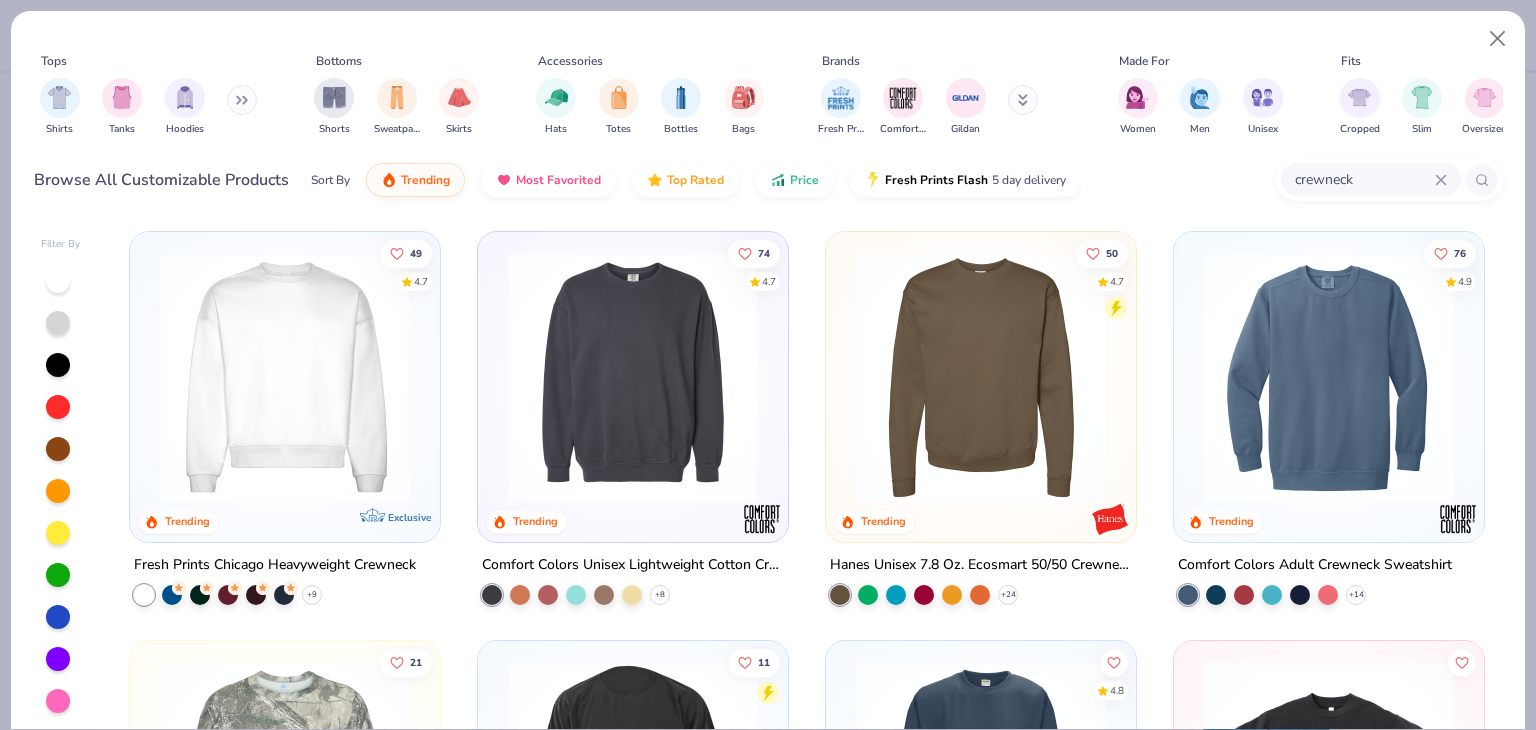 click at bounding box center (981, 377) 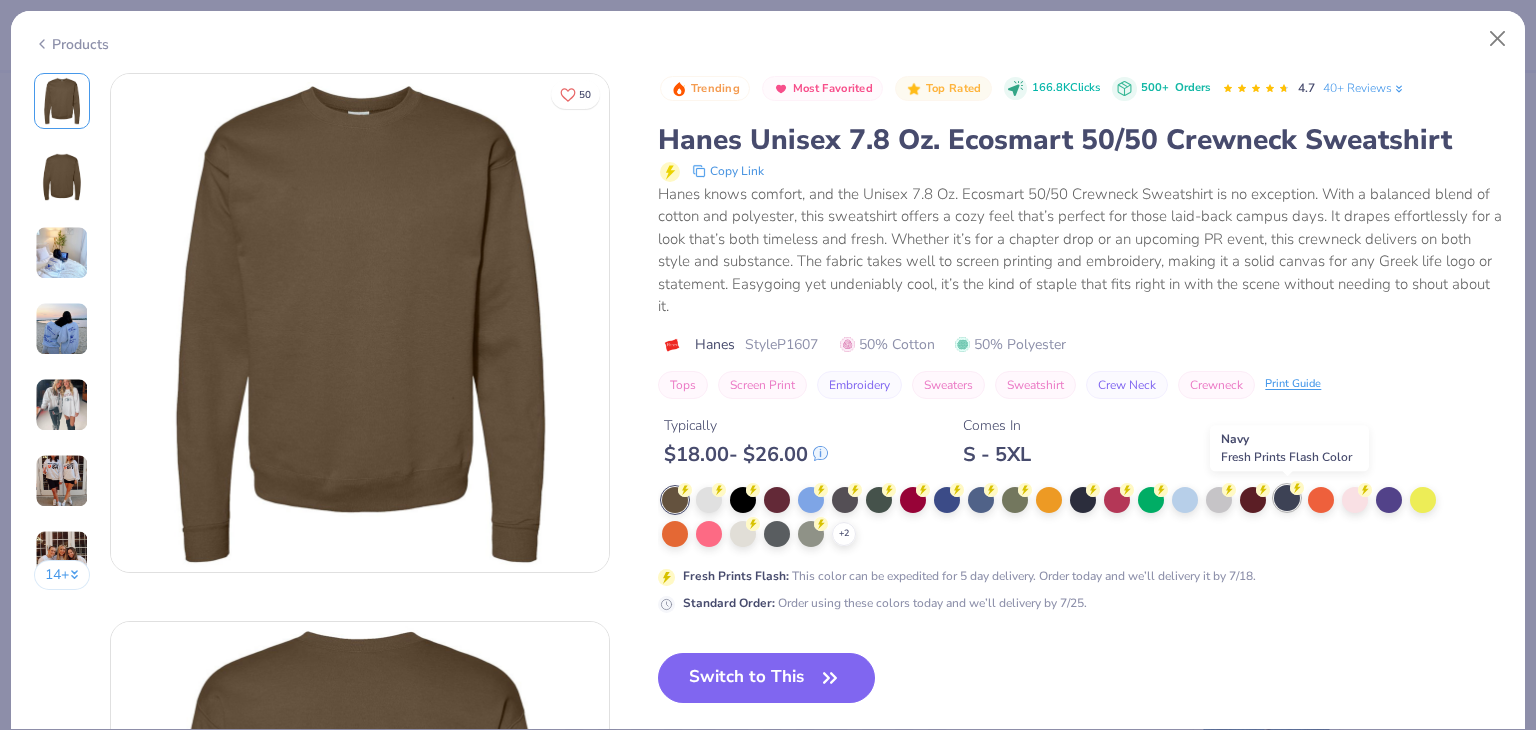 click at bounding box center (1287, 498) 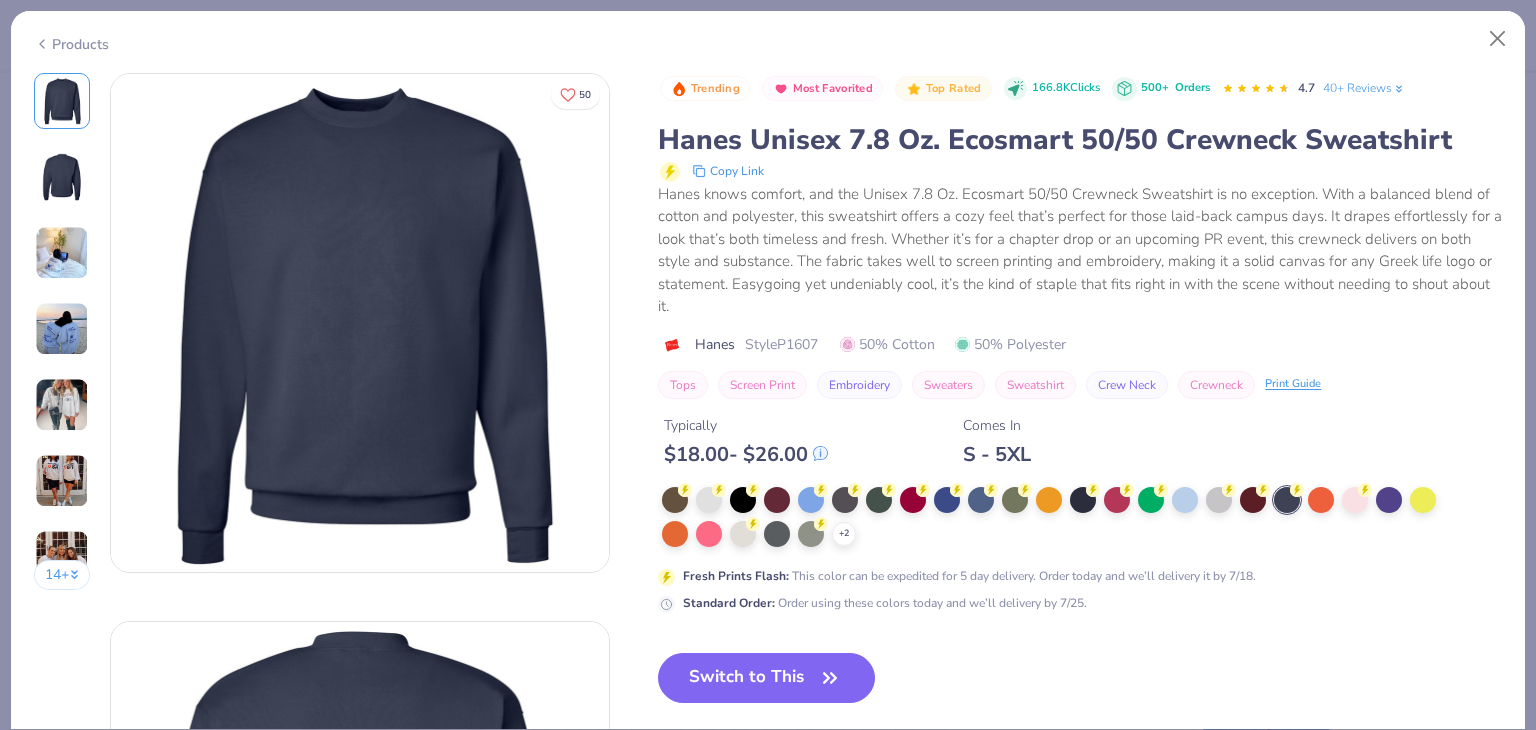 click on "Products" at bounding box center (71, 44) 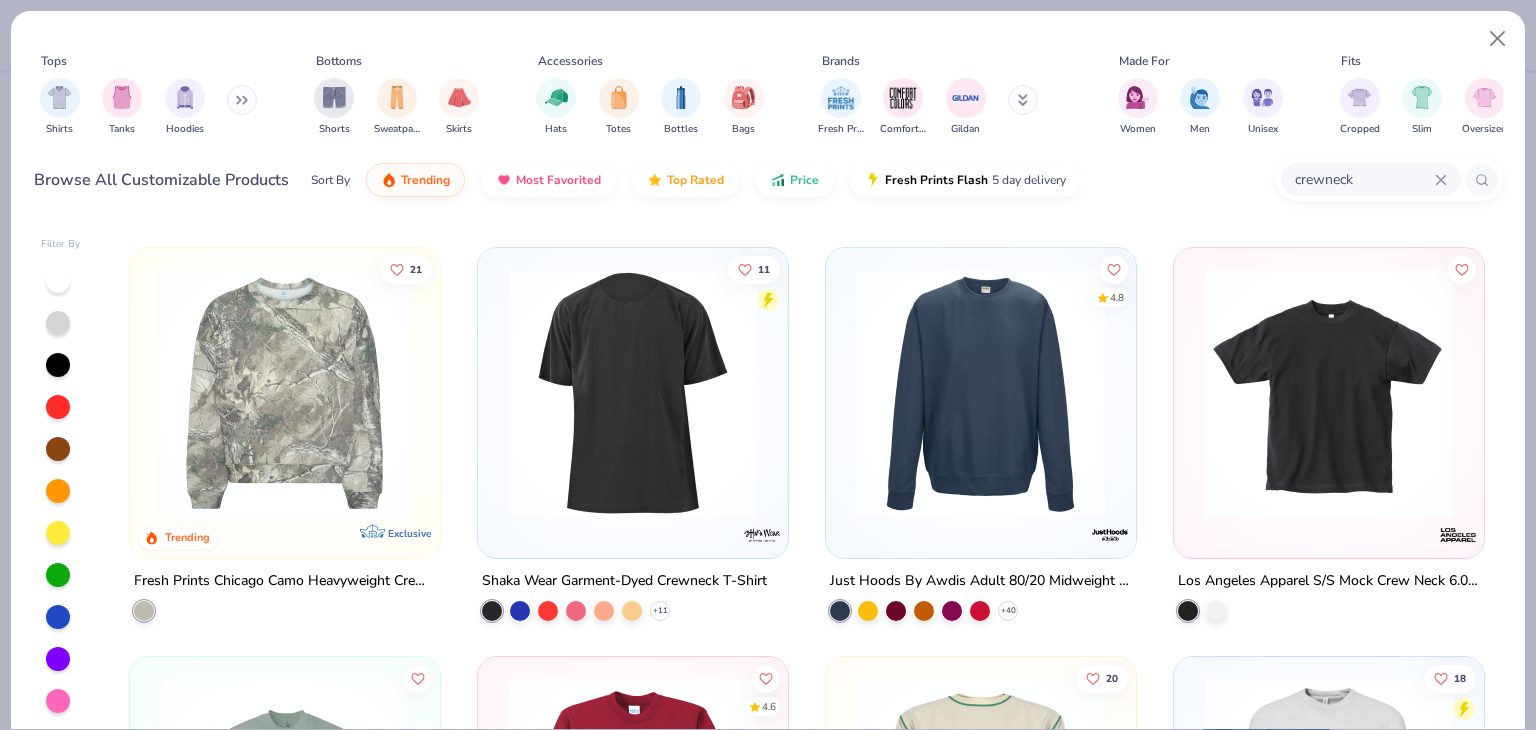 scroll, scrollTop: 400, scrollLeft: 0, axis: vertical 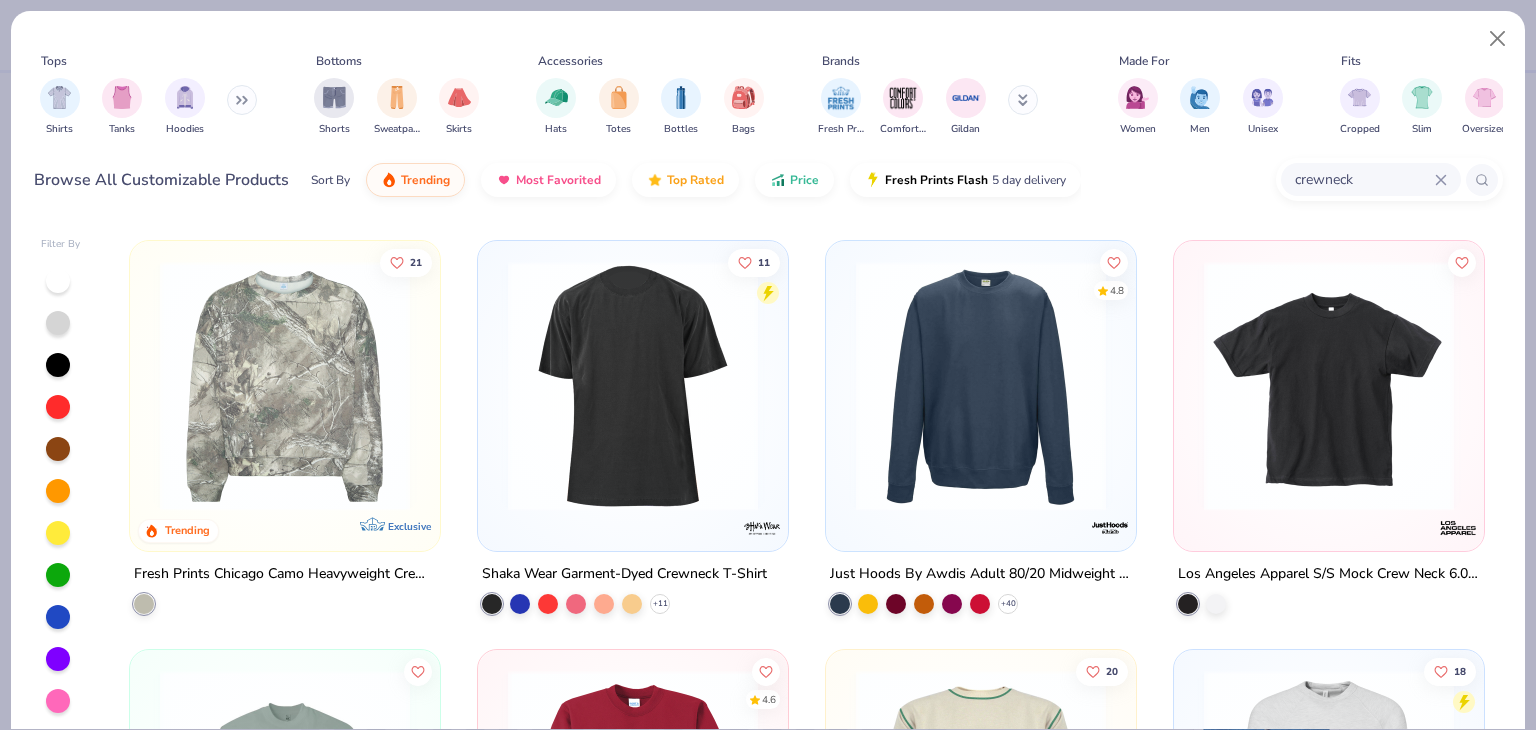 click at bounding box center [981, 386] 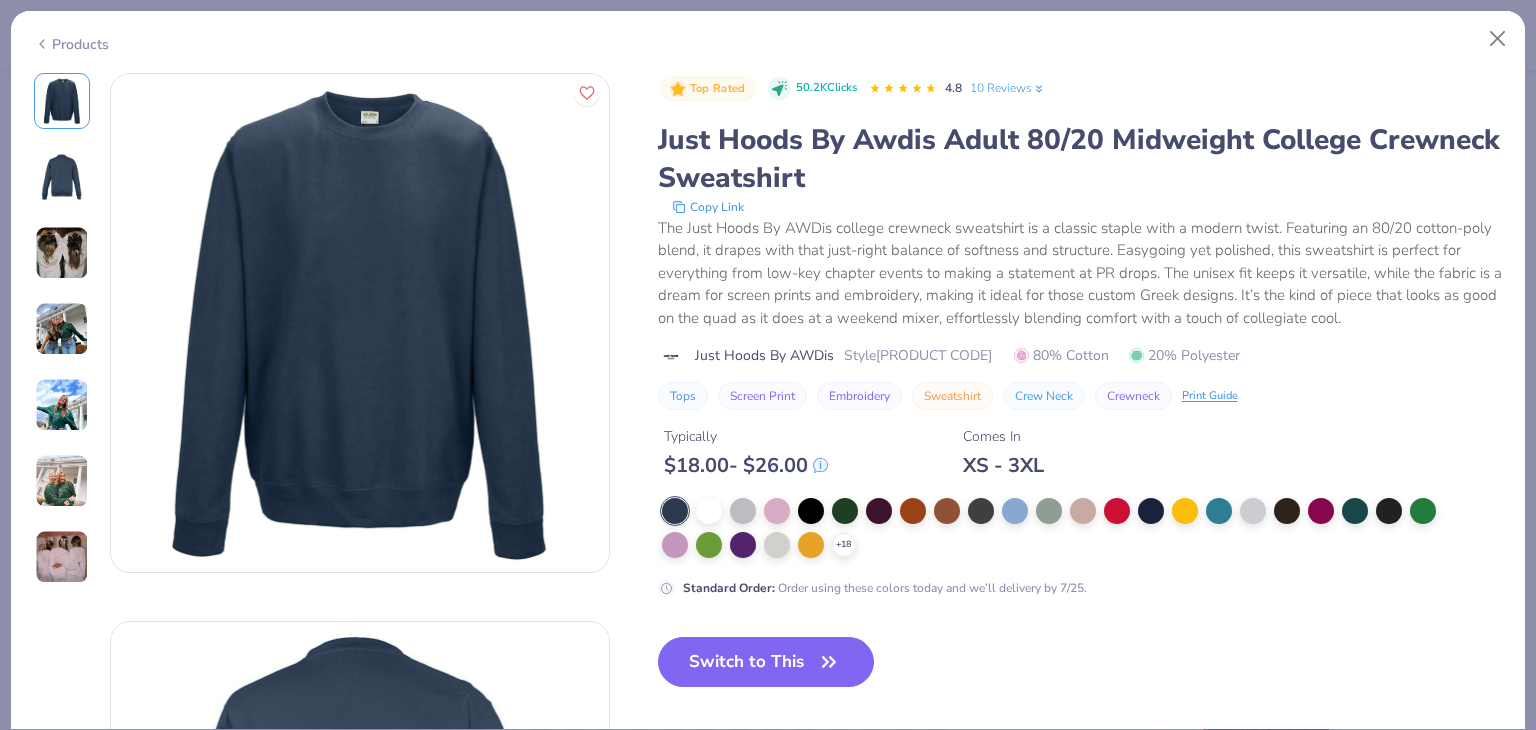 click 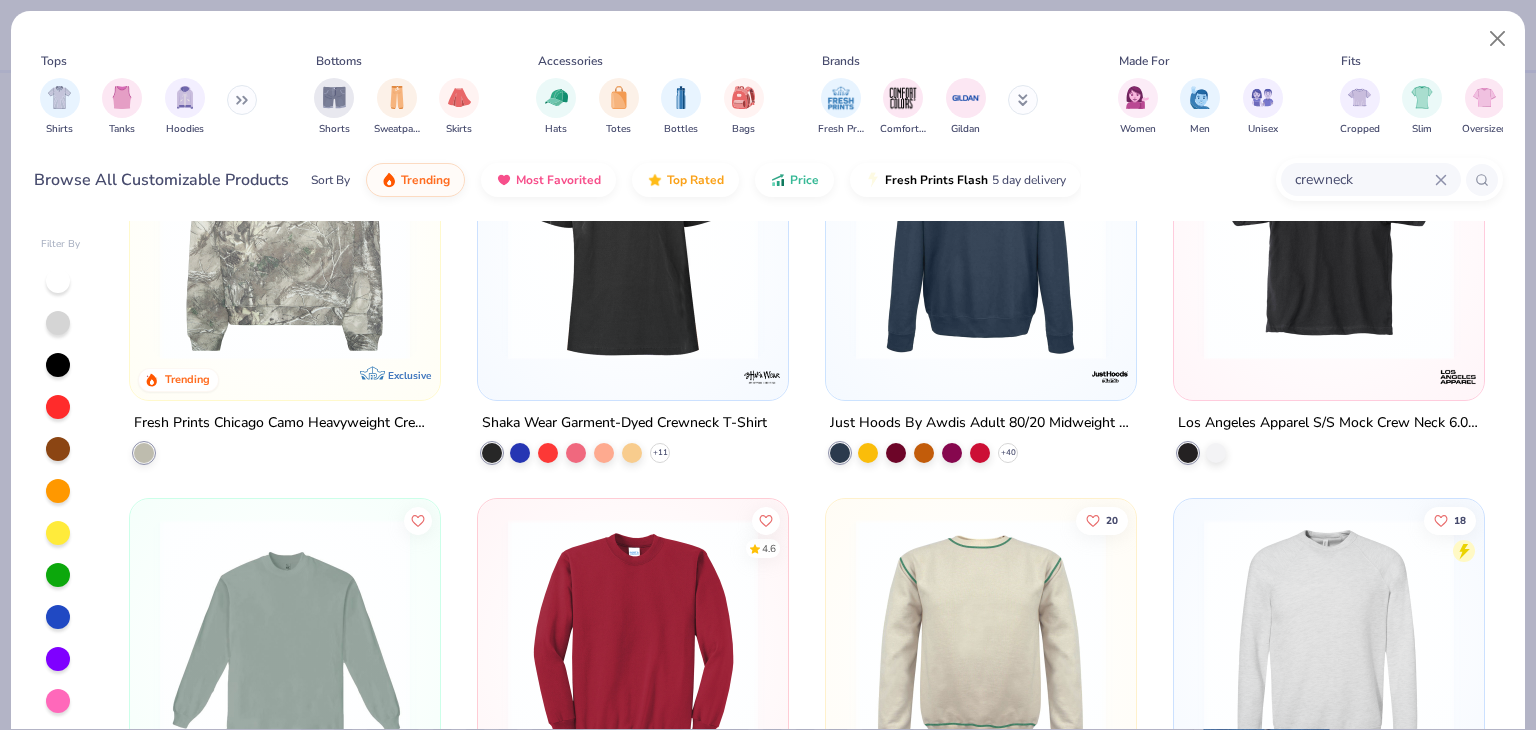 scroll, scrollTop: 800, scrollLeft: 0, axis: vertical 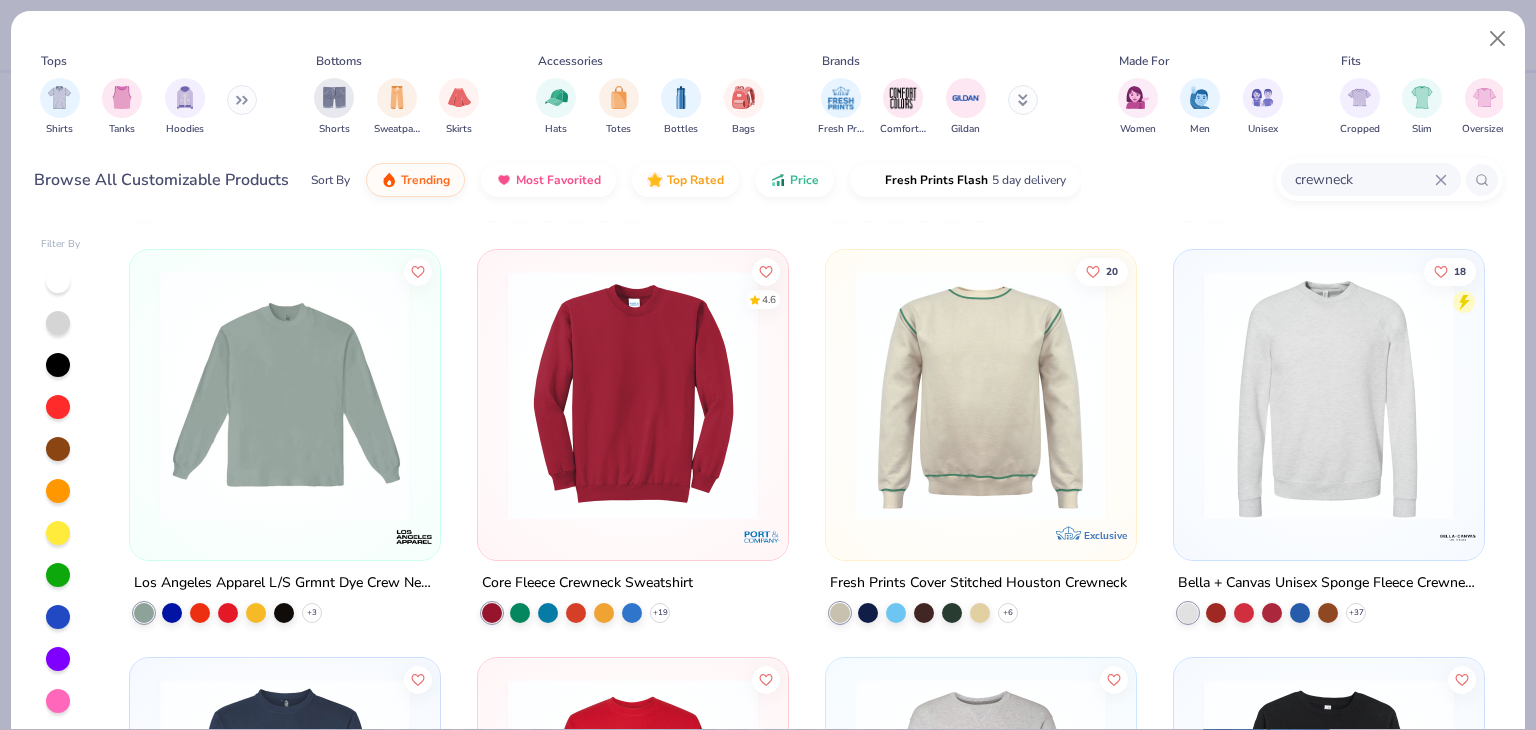 click at bounding box center (1329, 394) 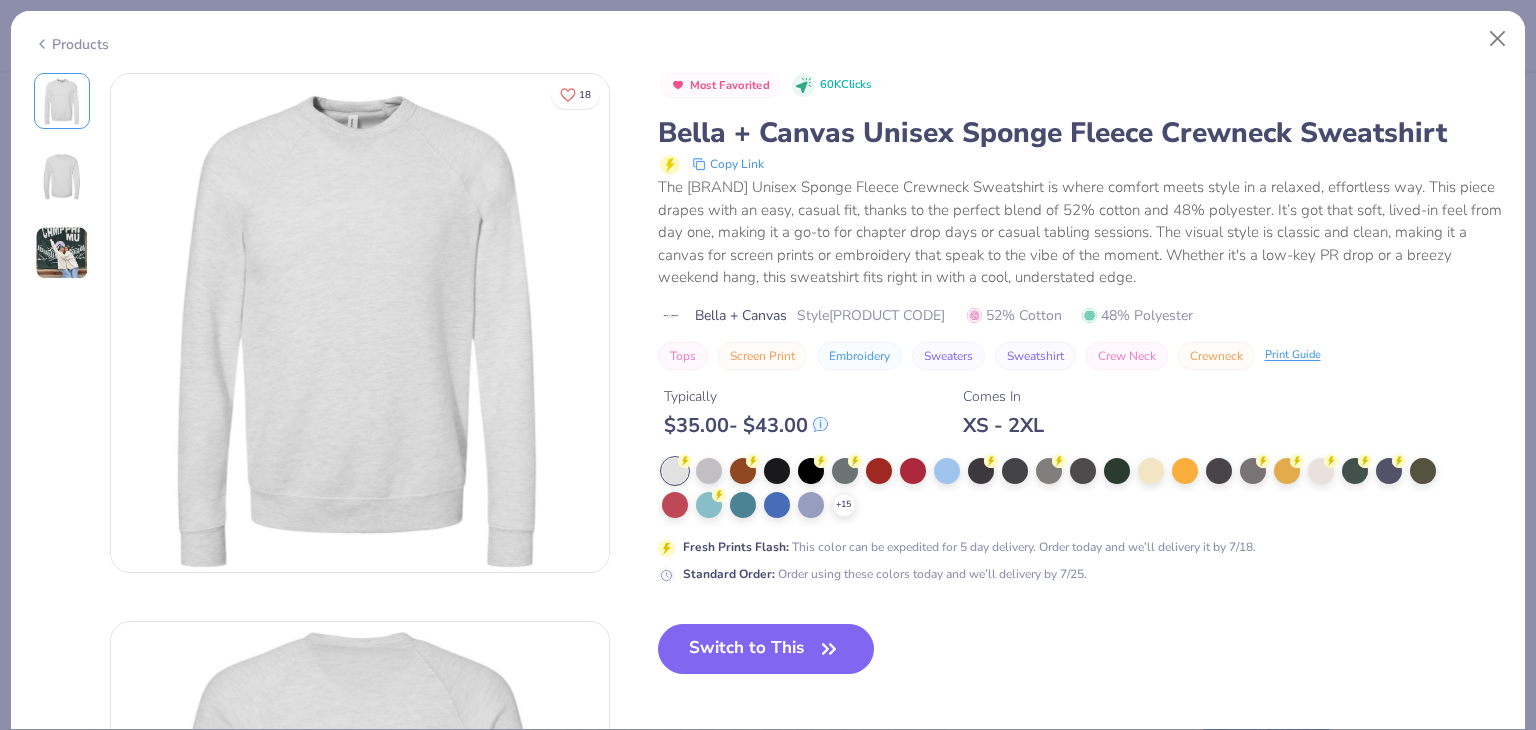 click on "Products" at bounding box center (768, 37) 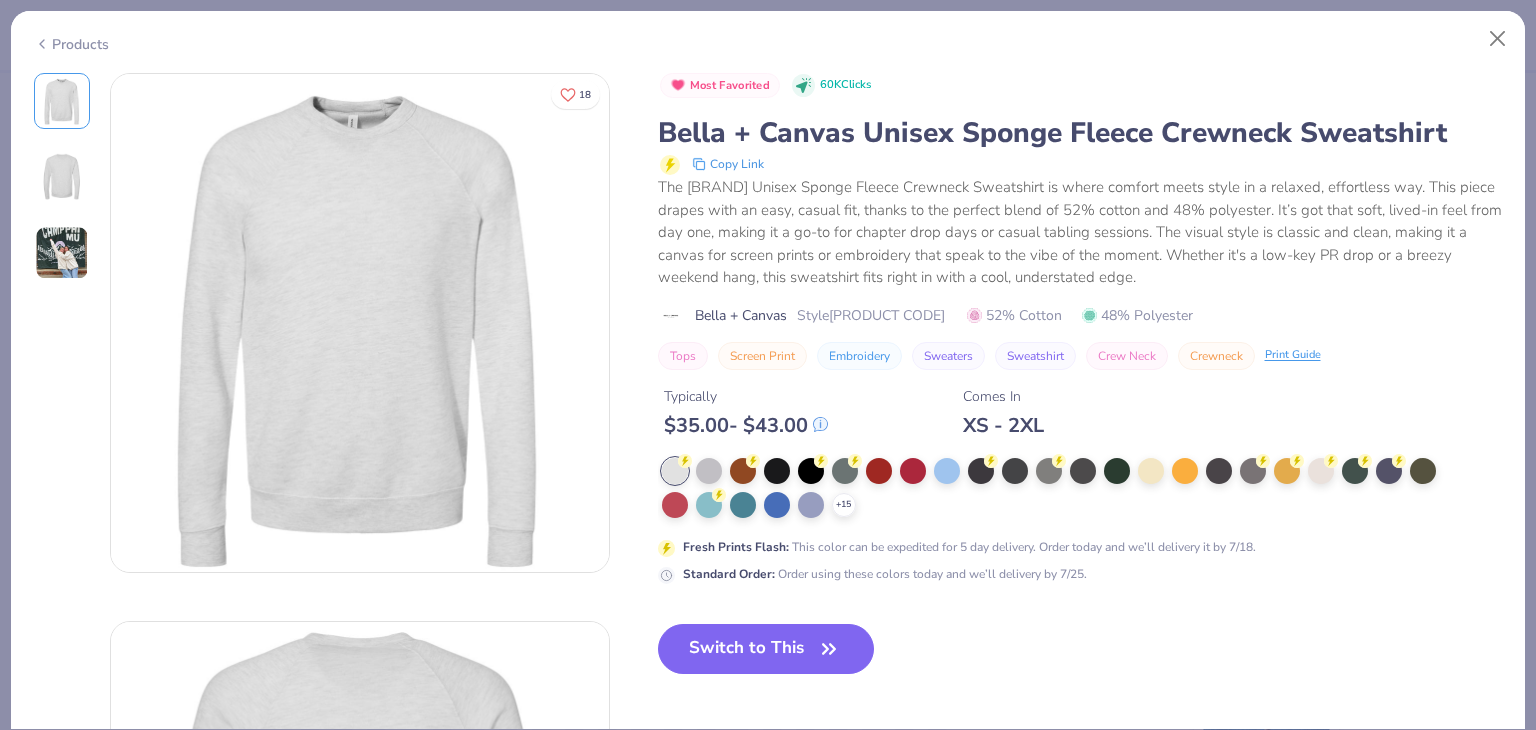 click on "Products" at bounding box center [71, 44] 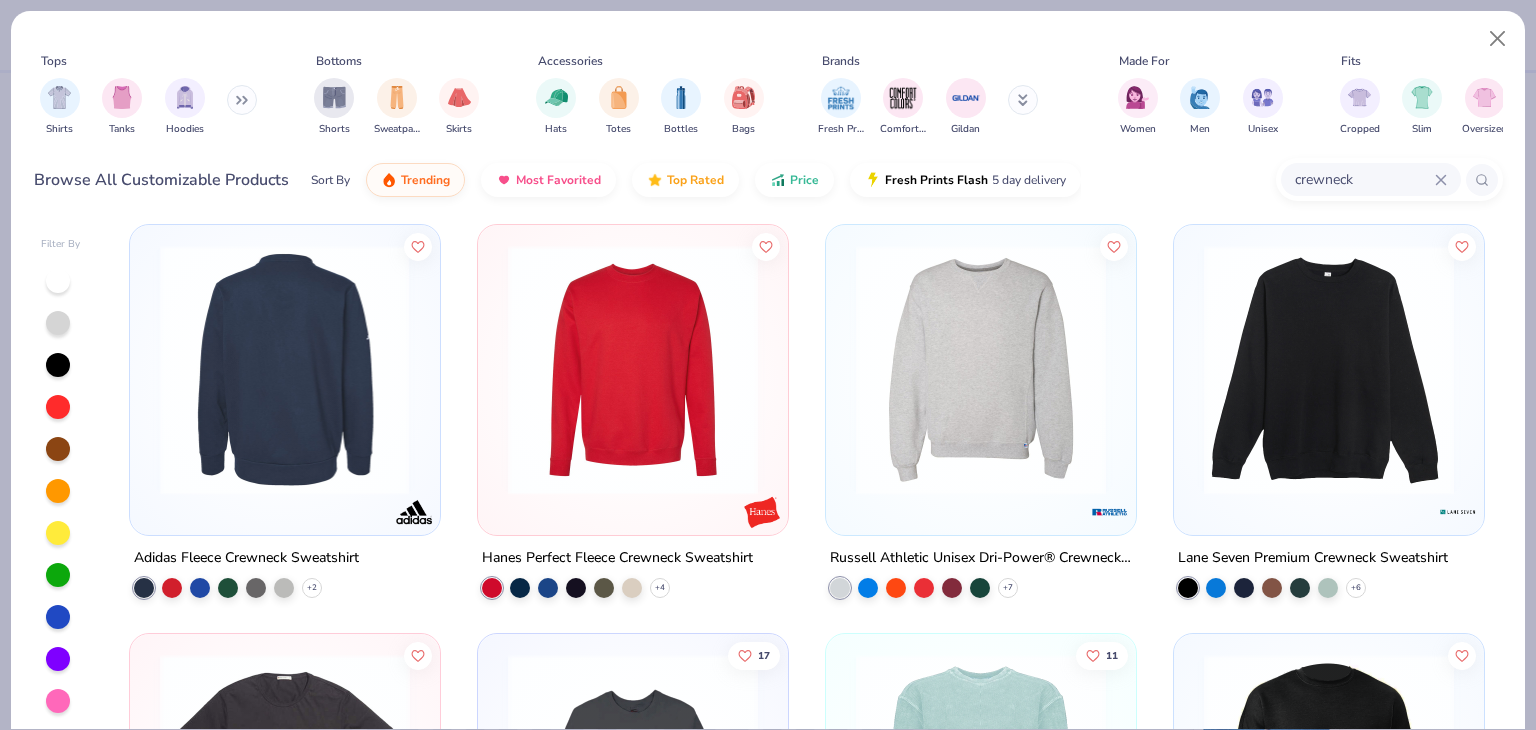 scroll, scrollTop: 1200, scrollLeft: 0, axis: vertical 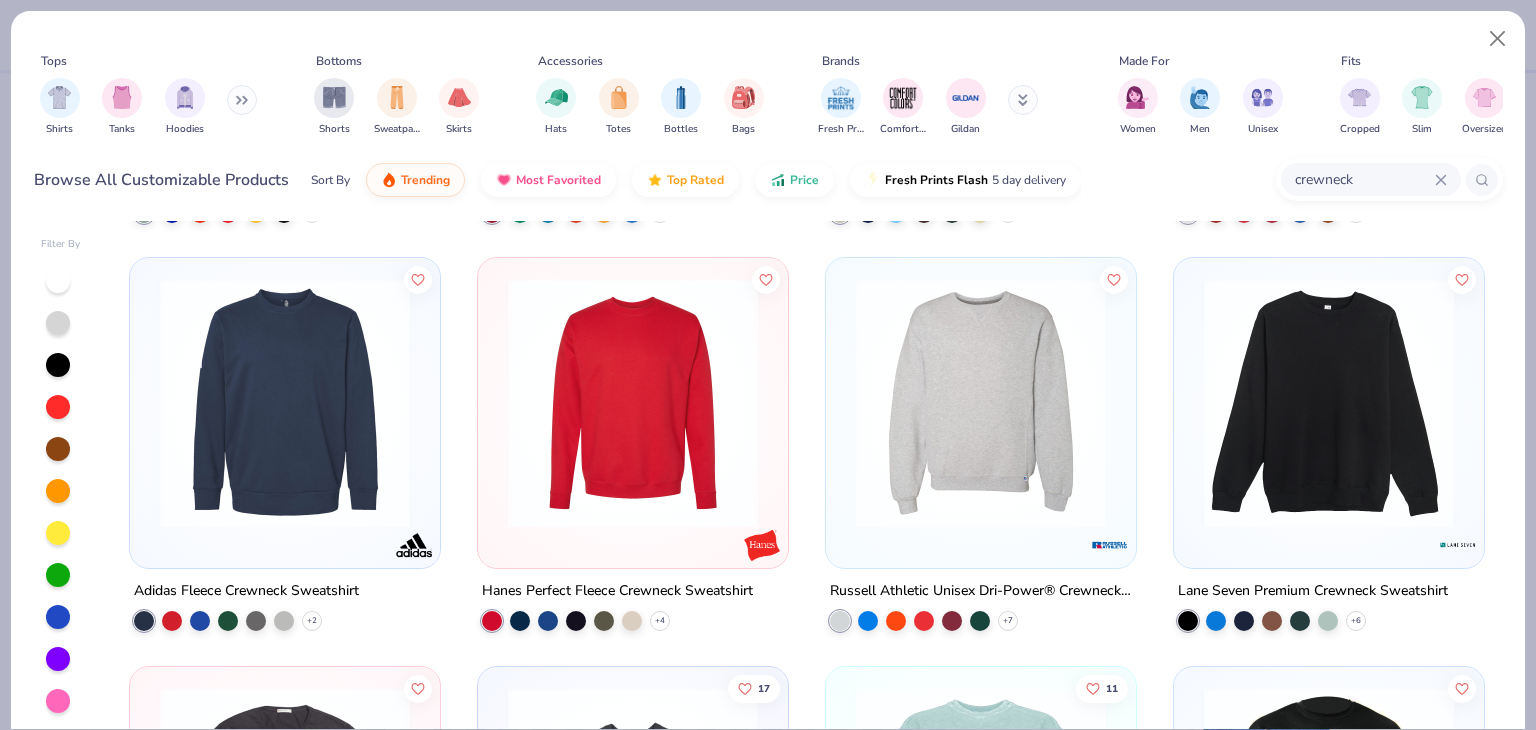 click at bounding box center (633, 403) 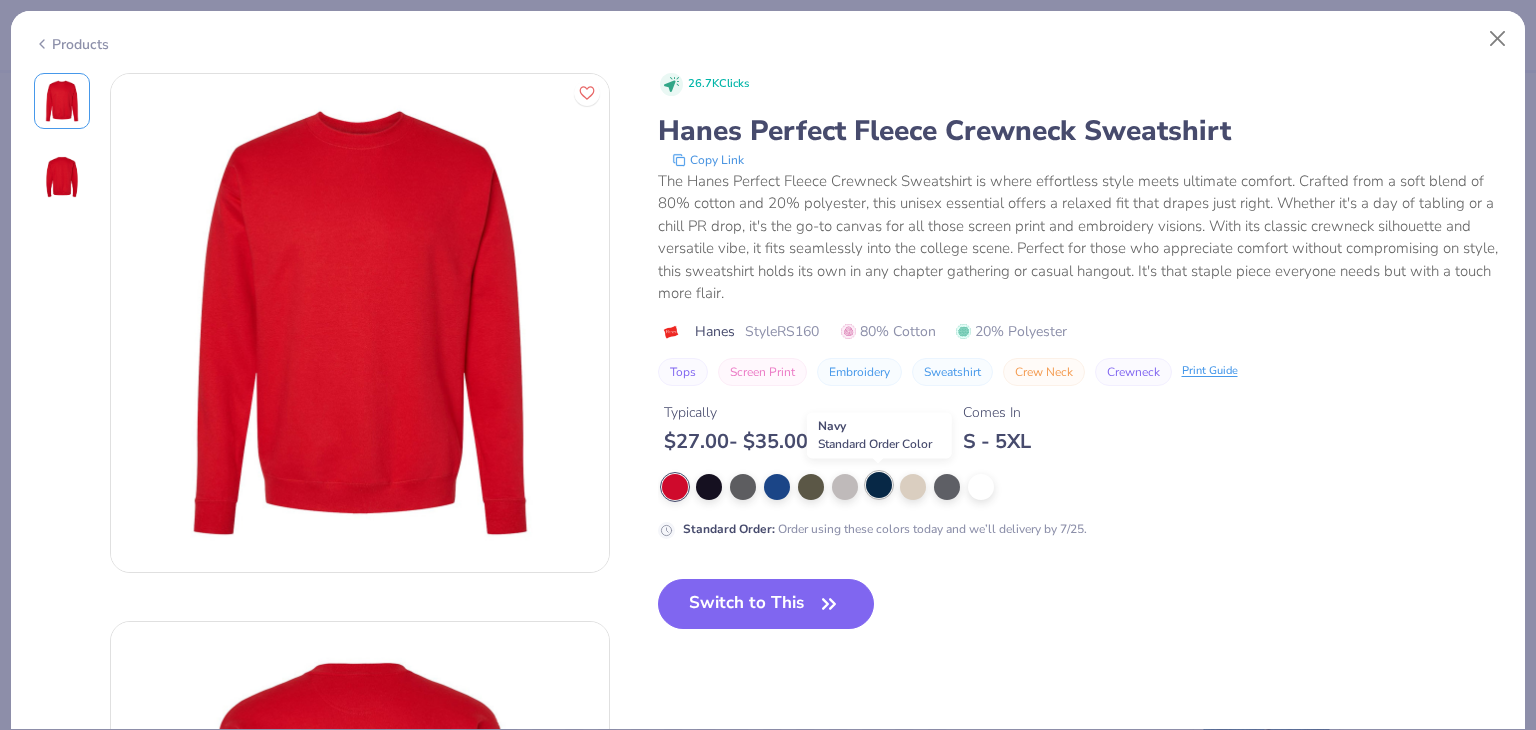 click at bounding box center [879, 485] 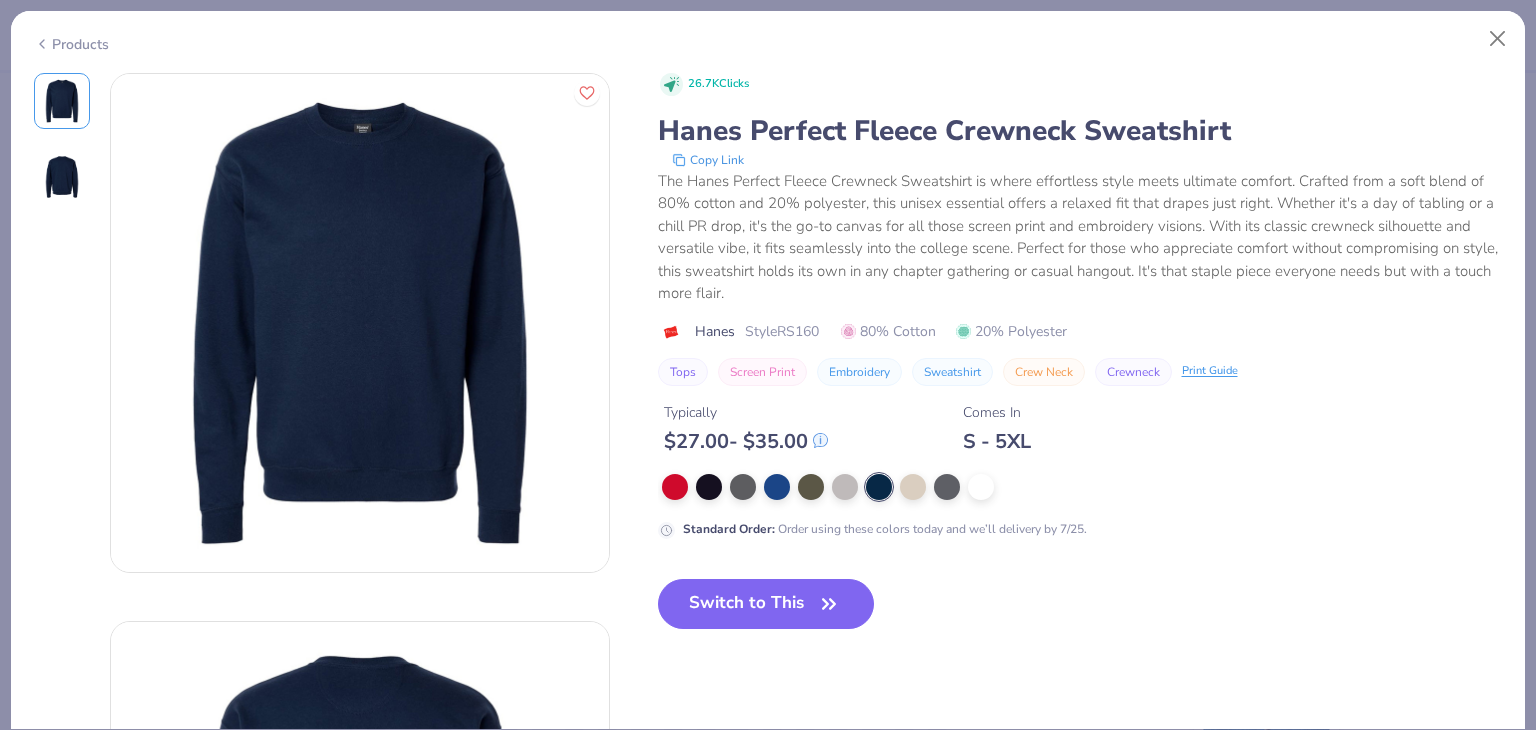 click 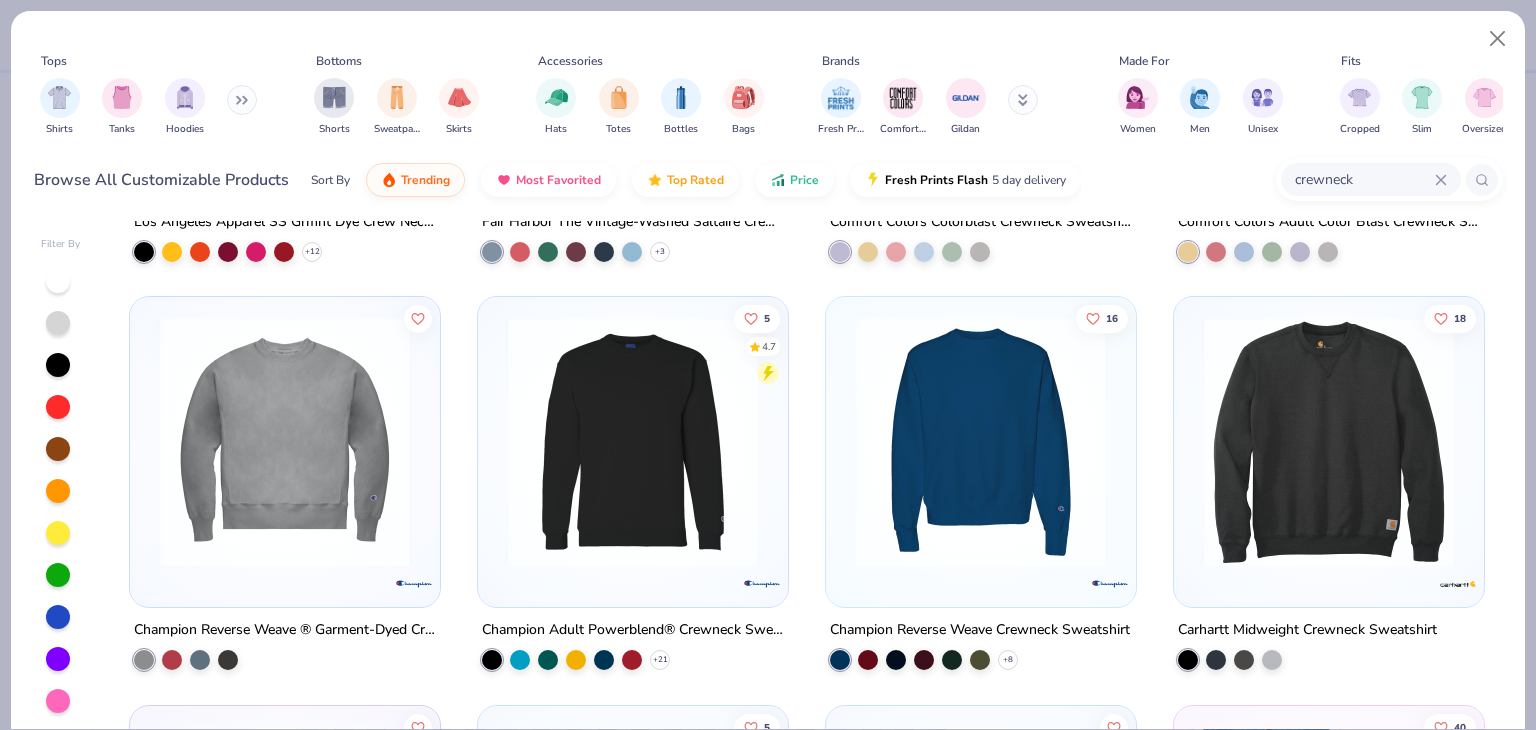 scroll, scrollTop: 2800, scrollLeft: 0, axis: vertical 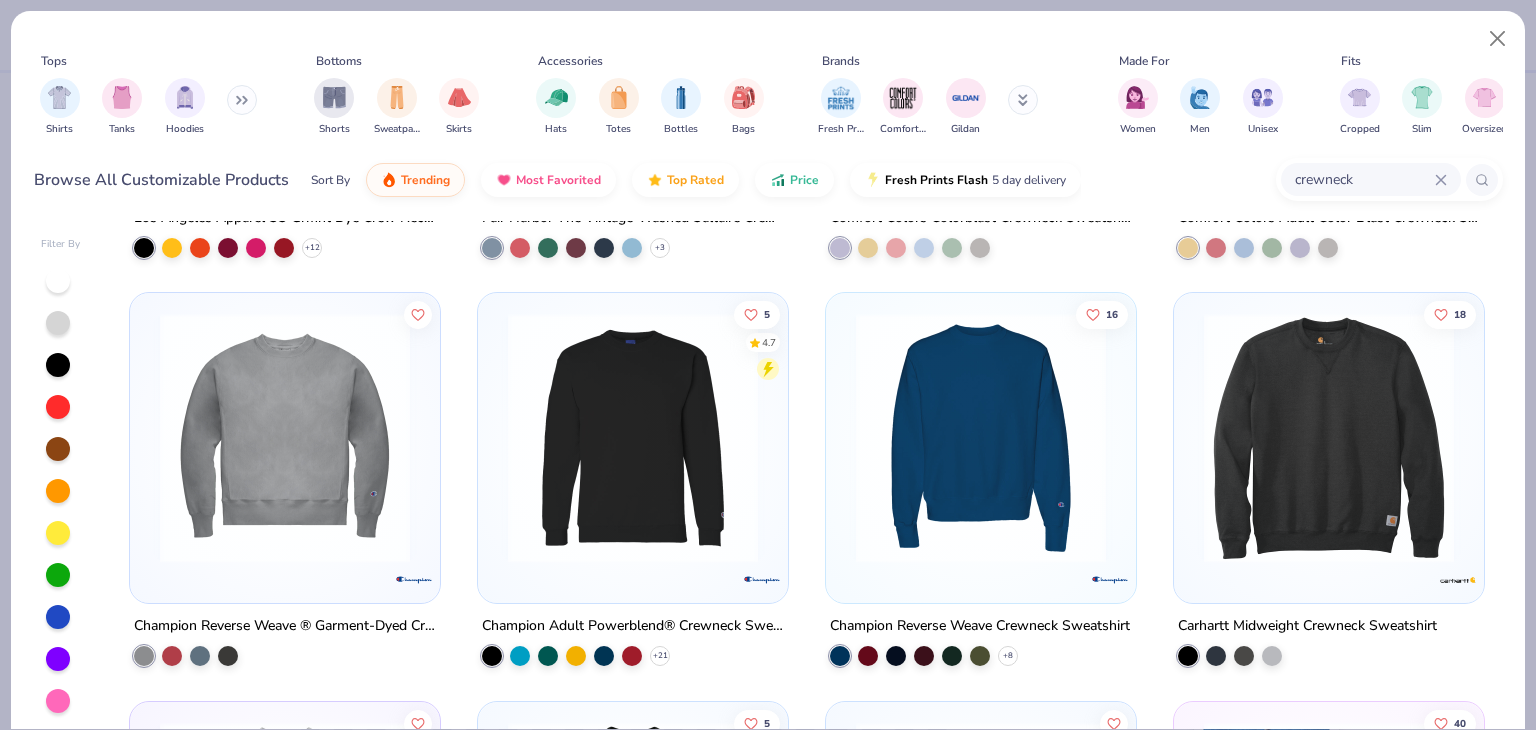 click at bounding box center (981, 438) 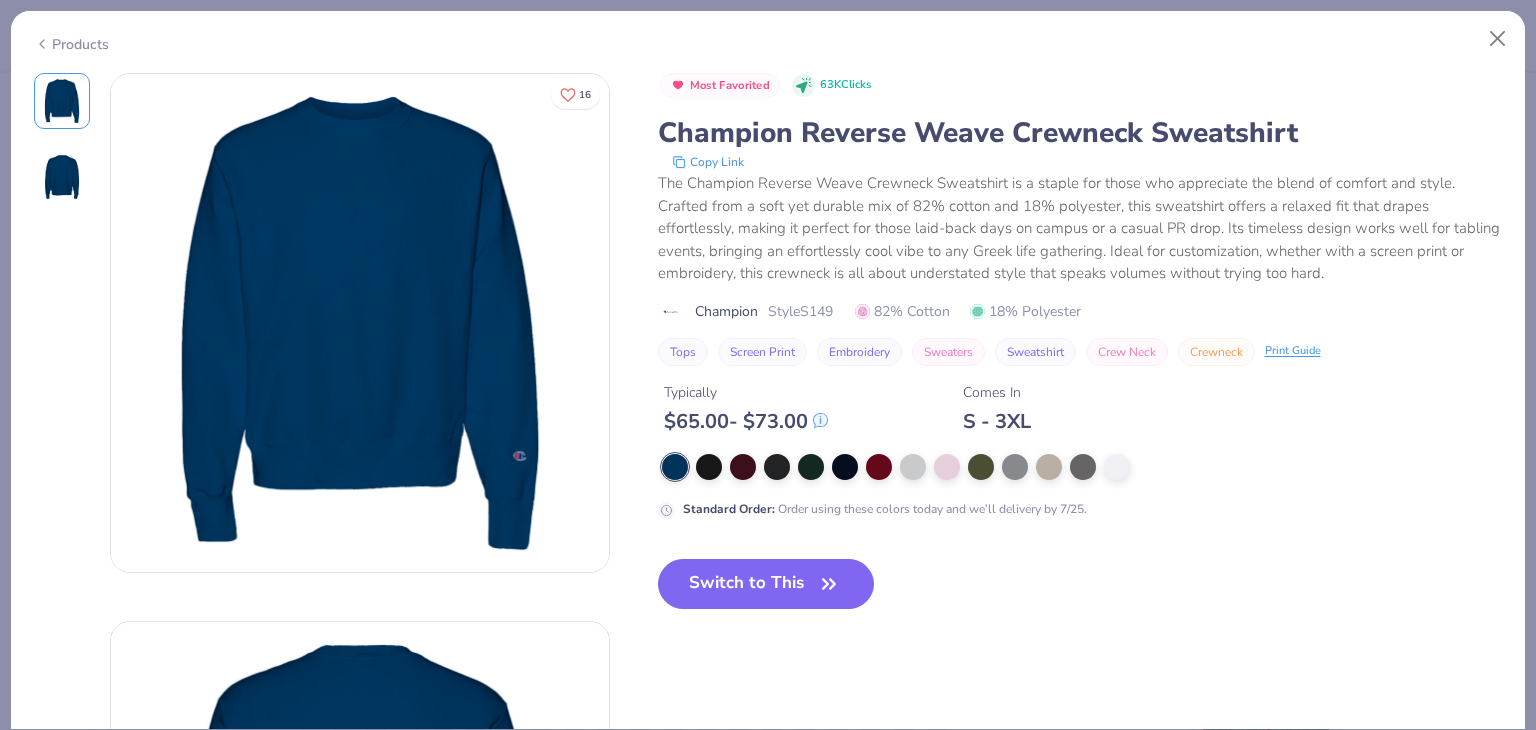 click 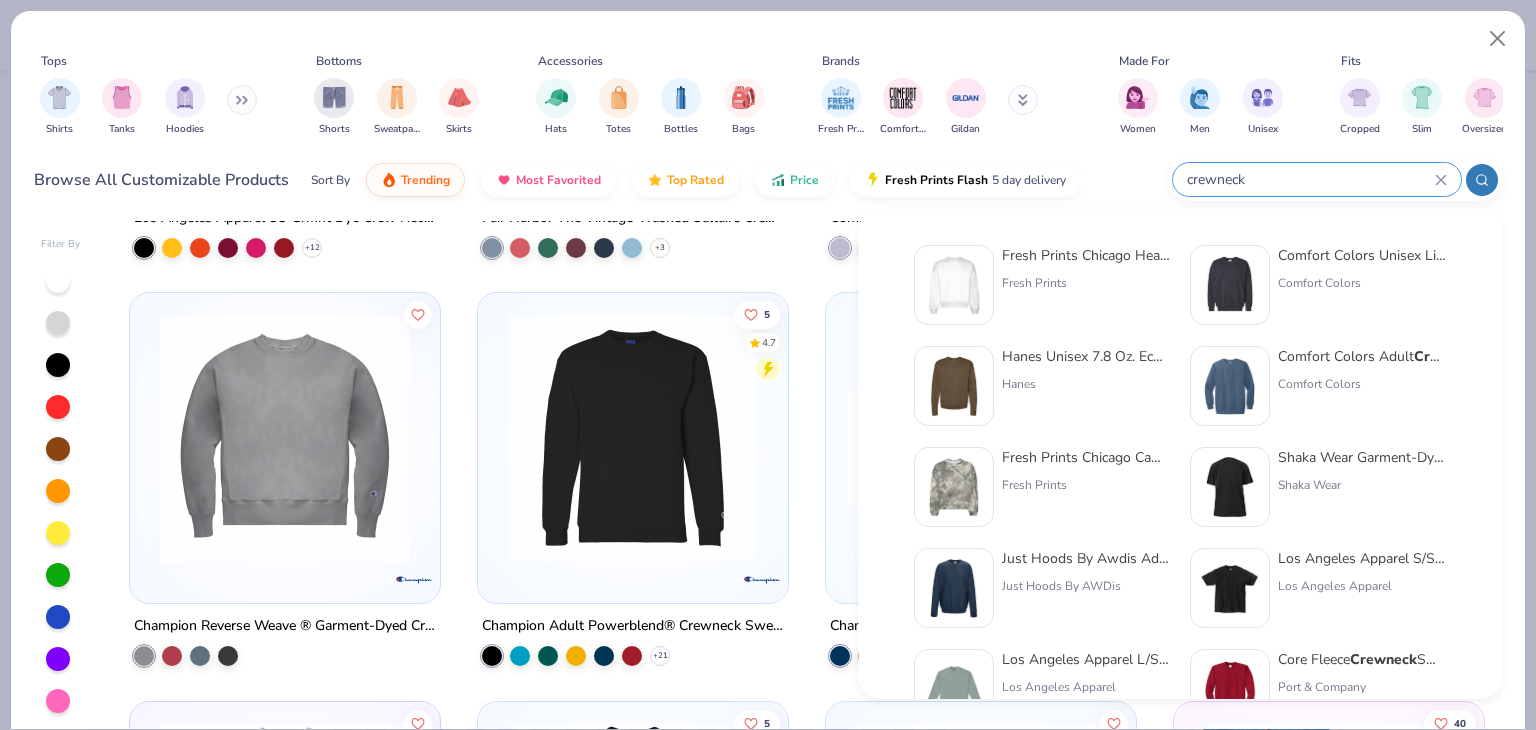 drag, startPoint x: 1385, startPoint y: 179, endPoint x: 1131, endPoint y: 165, distance: 254.38553 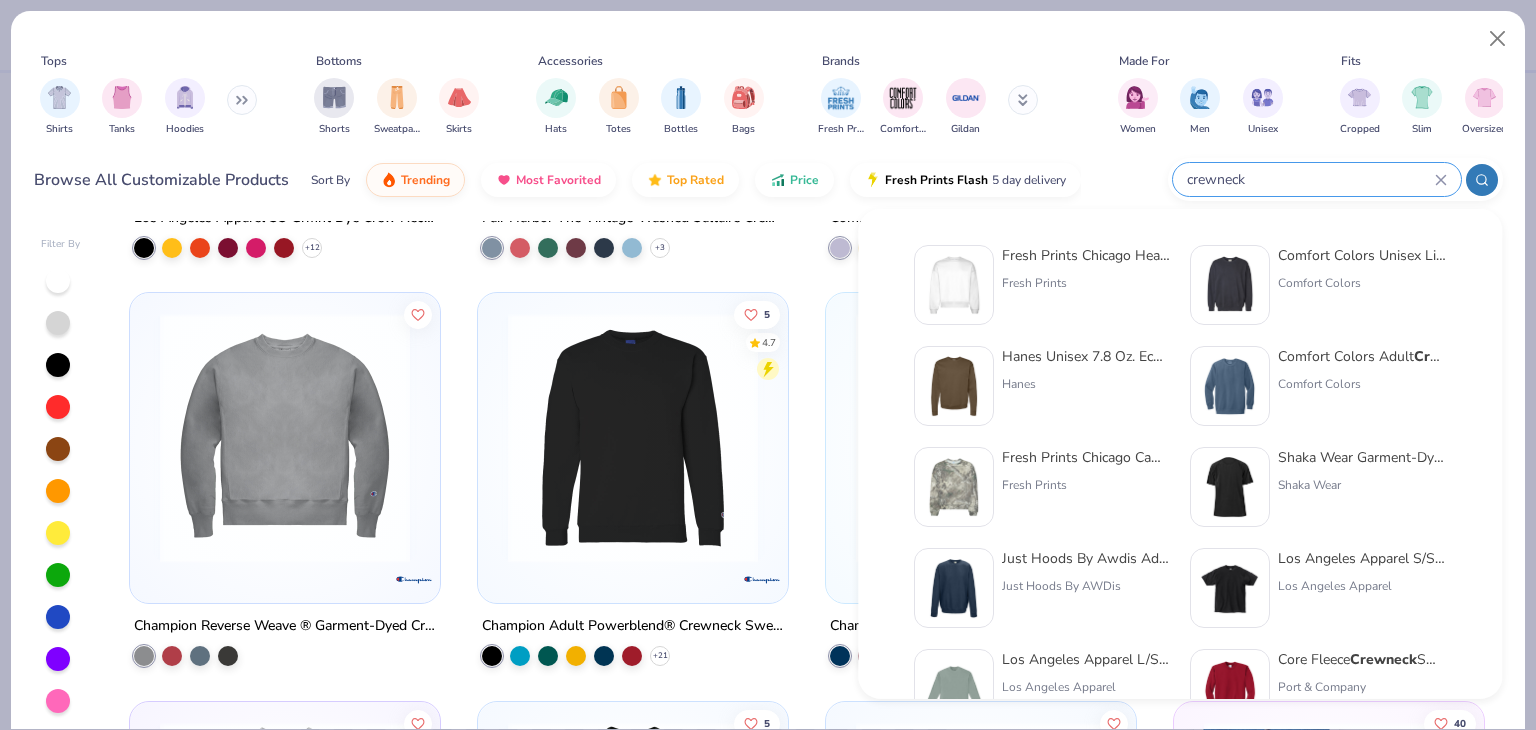 click on "Browse All Customizable Products Sort By Trending Most Favorited Top Rated Price Fresh Prints Flash 5 day delivery crewneck" at bounding box center (768, 180) 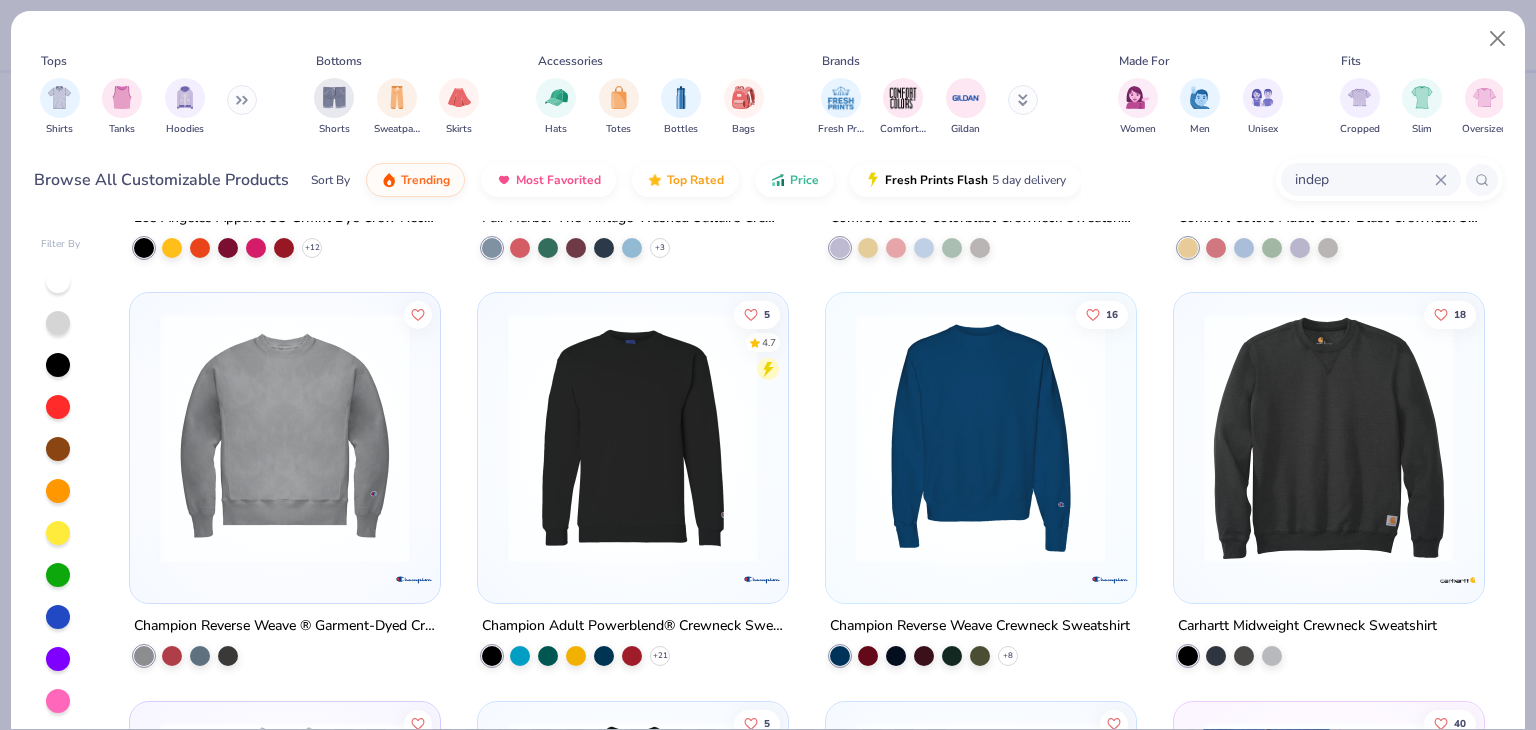 click on "indep" at bounding box center (1364, 179) 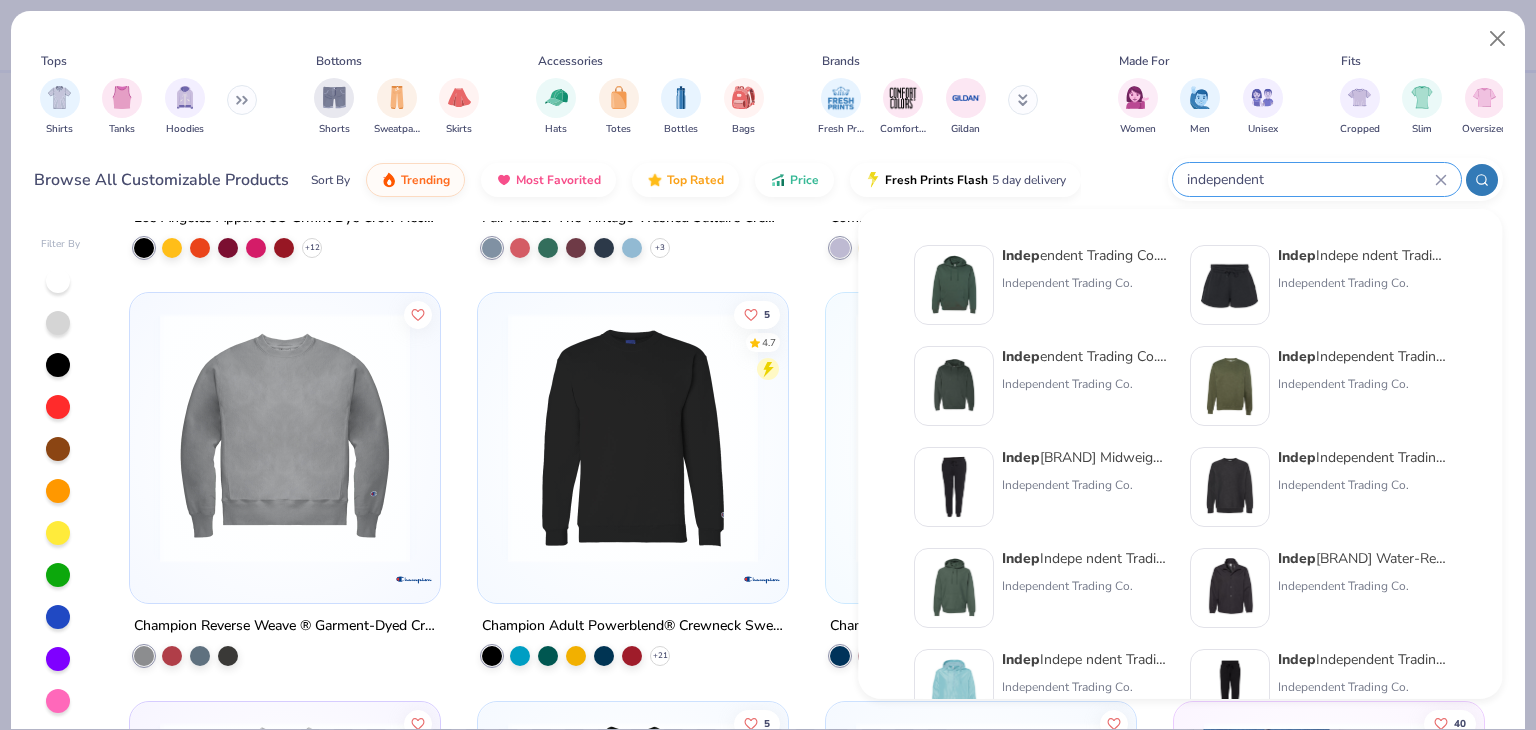 type on "independent" 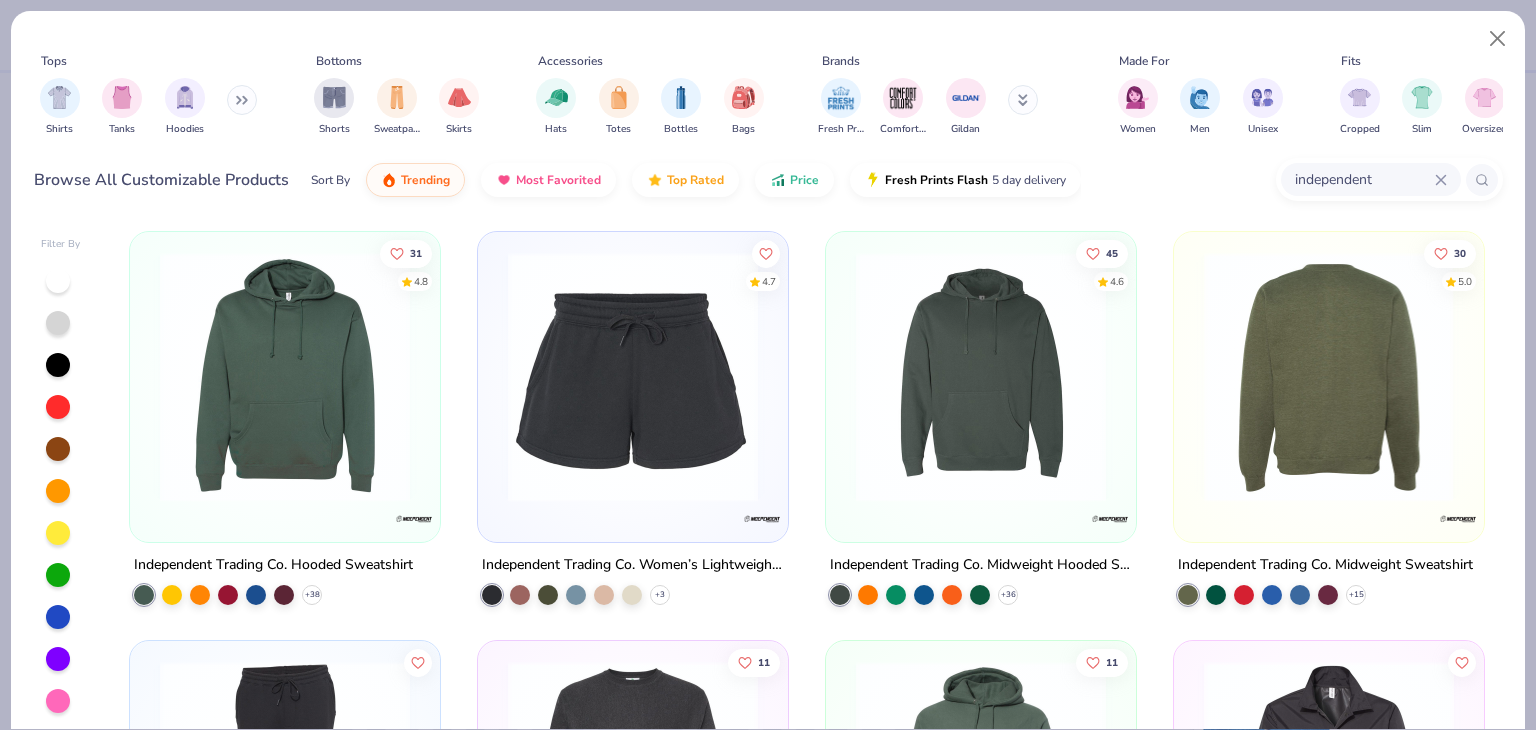 click at bounding box center (1329, 377) 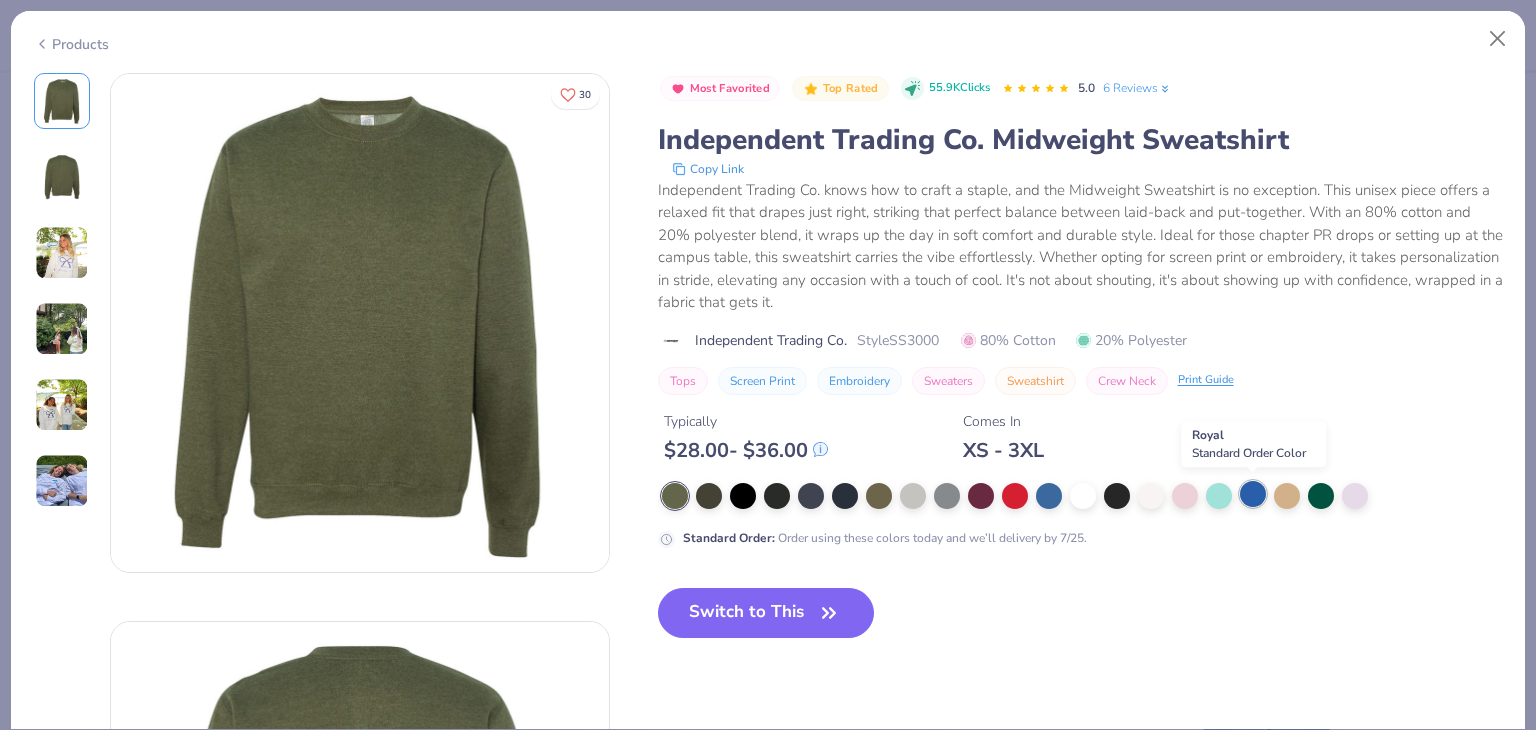click at bounding box center (1253, 494) 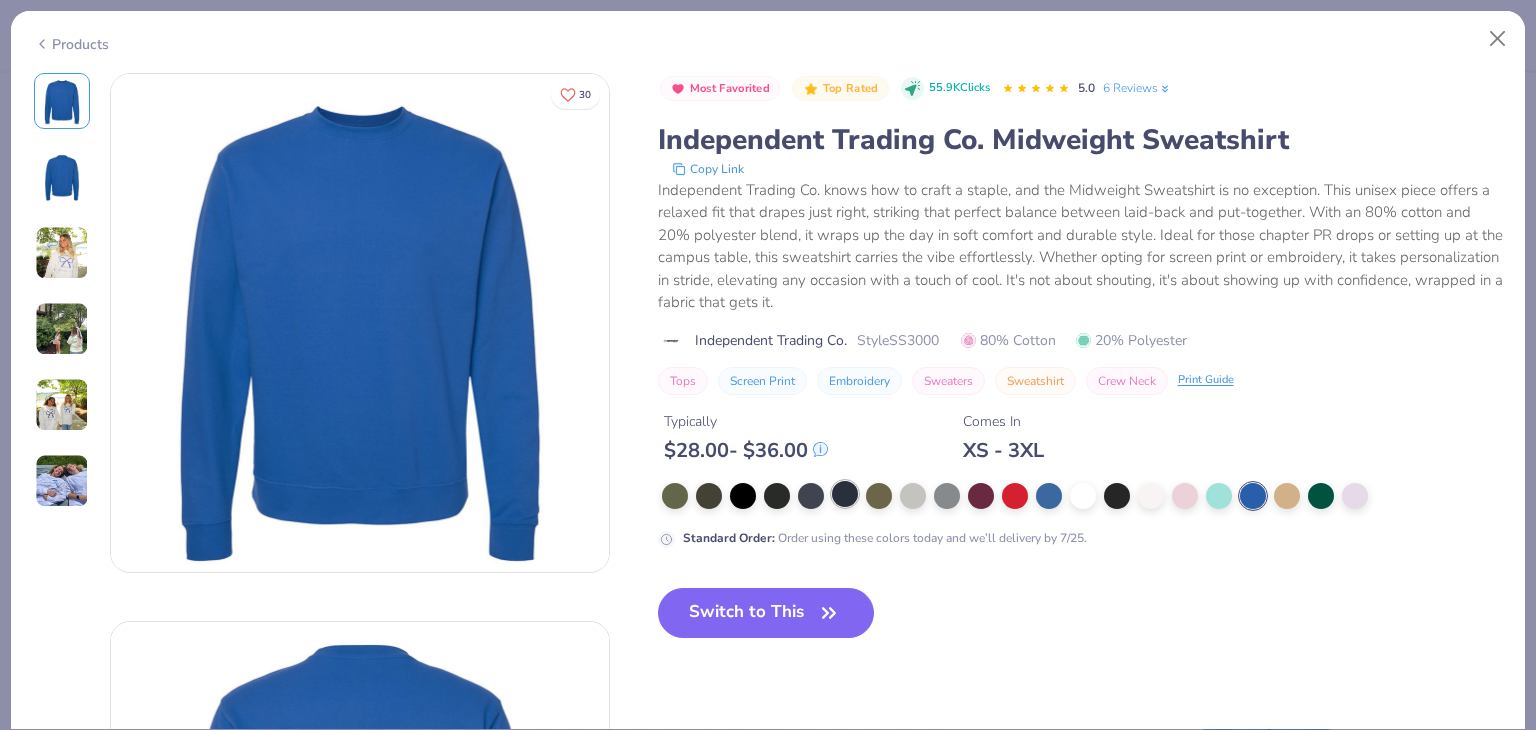 click at bounding box center [845, 494] 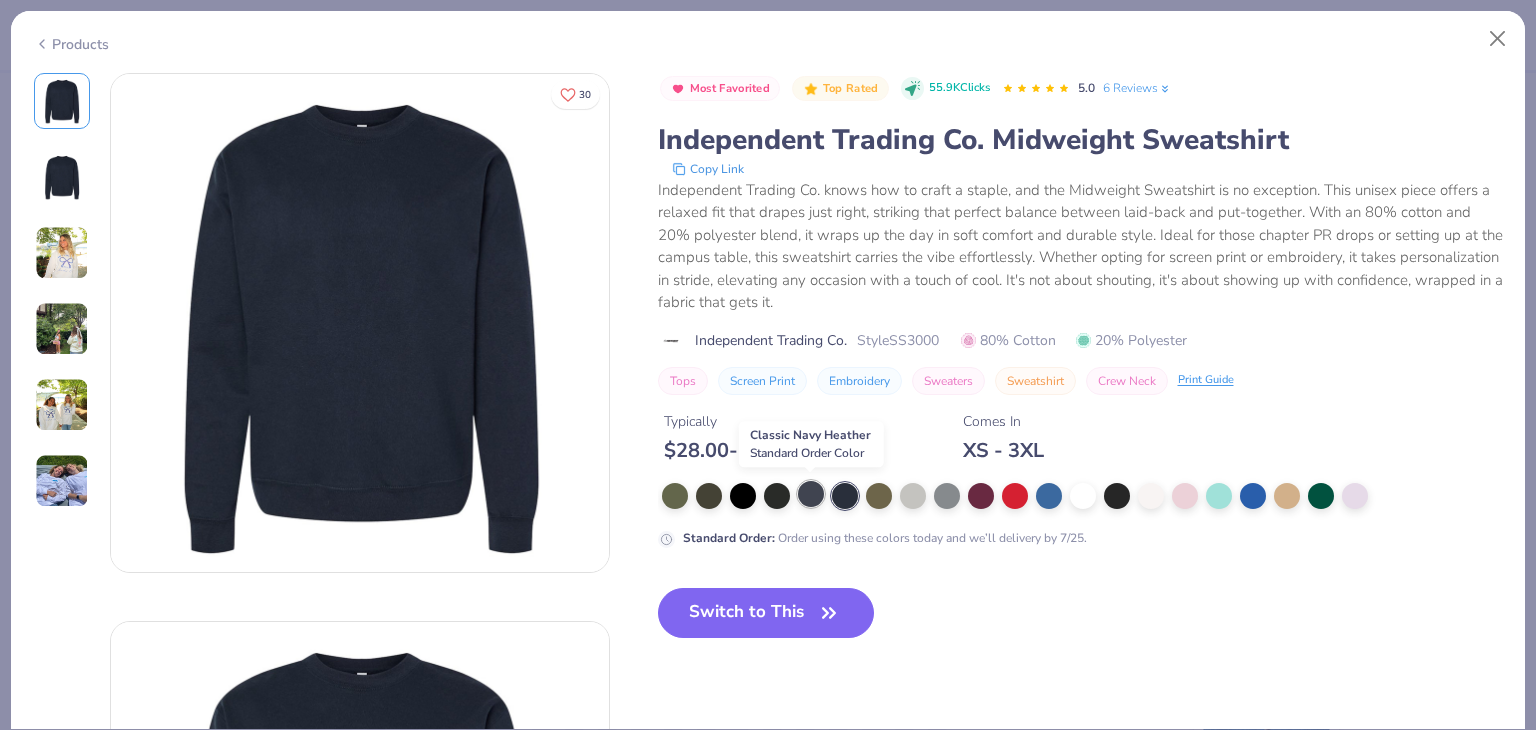 click at bounding box center [811, 494] 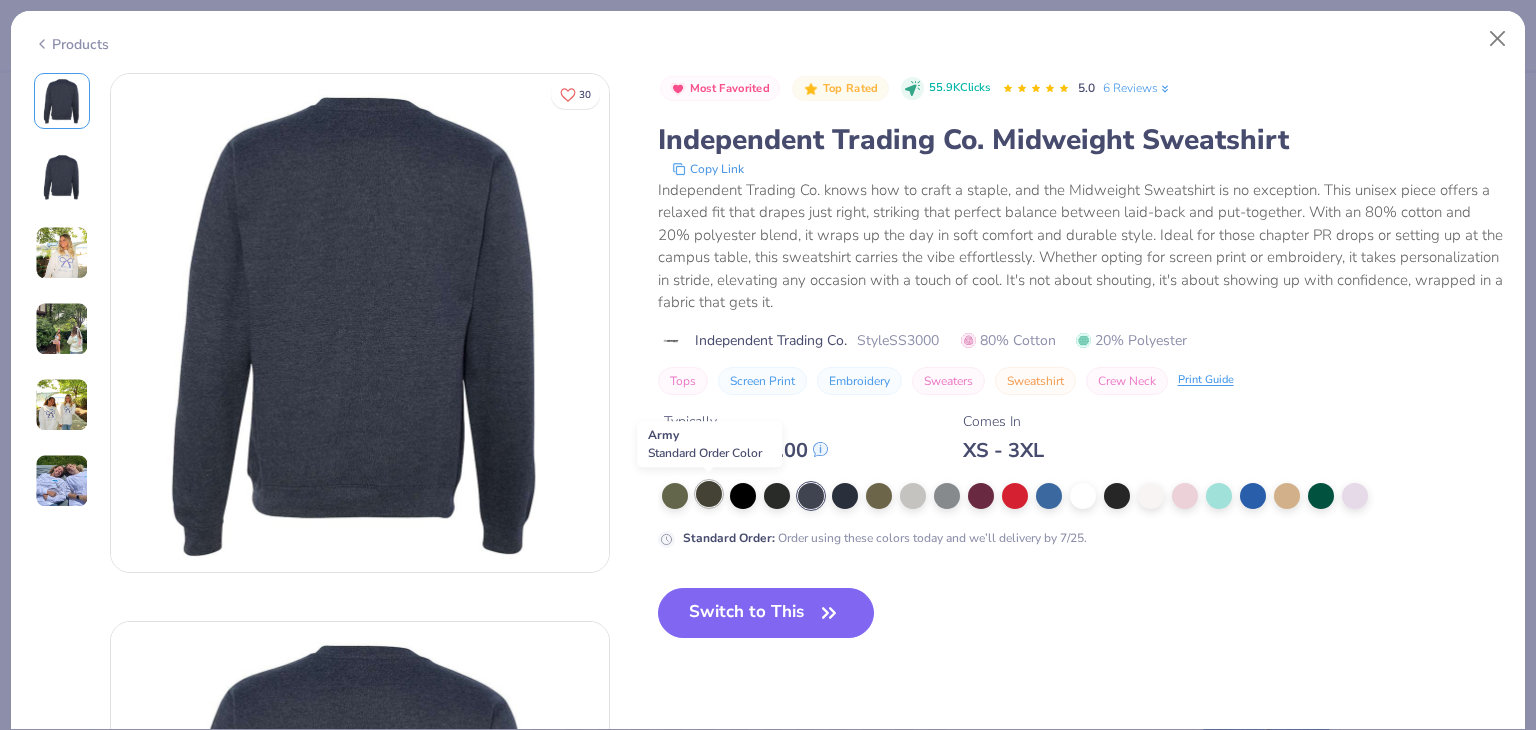 click at bounding box center (709, 494) 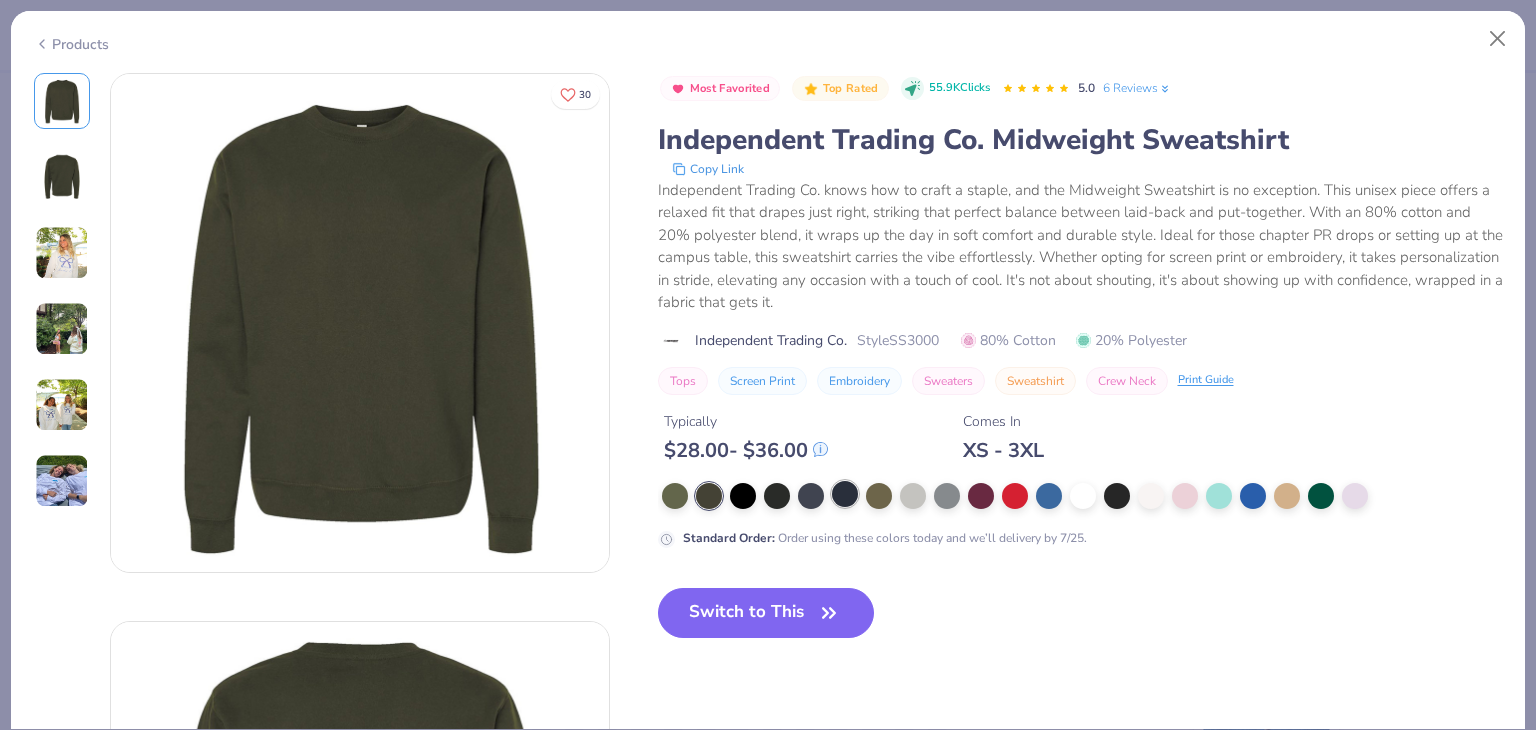 click at bounding box center (845, 494) 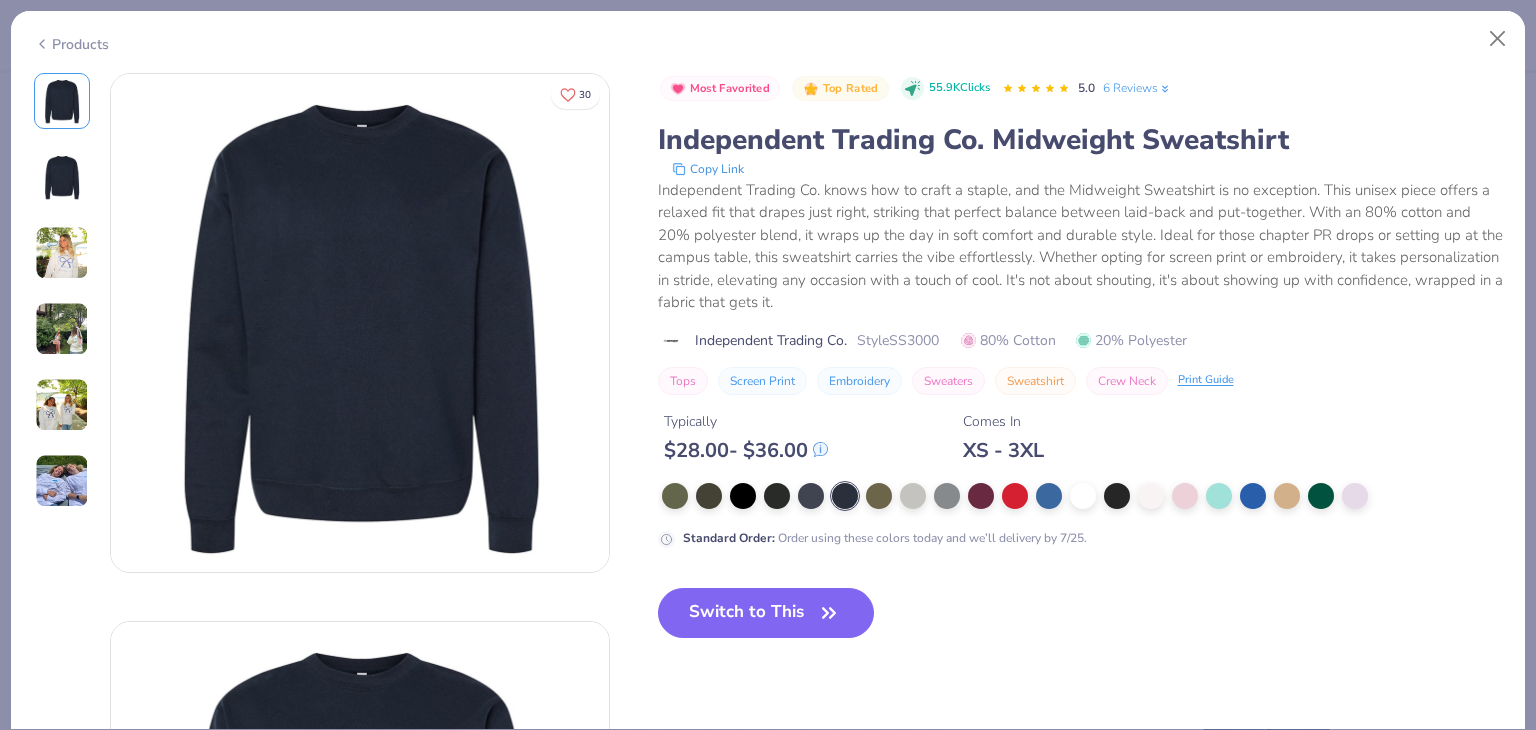 click on "Products" at bounding box center (71, 44) 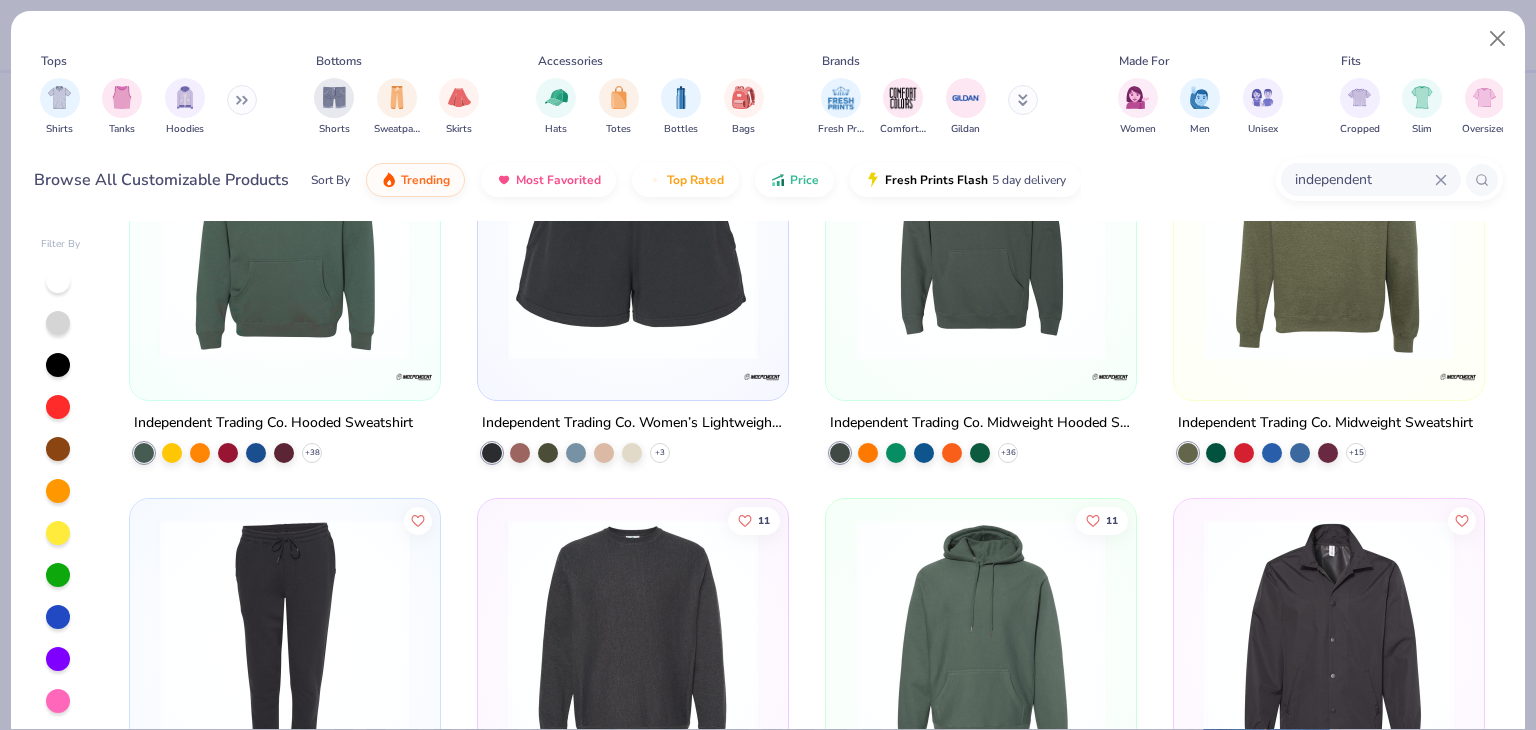 scroll, scrollTop: 300, scrollLeft: 0, axis: vertical 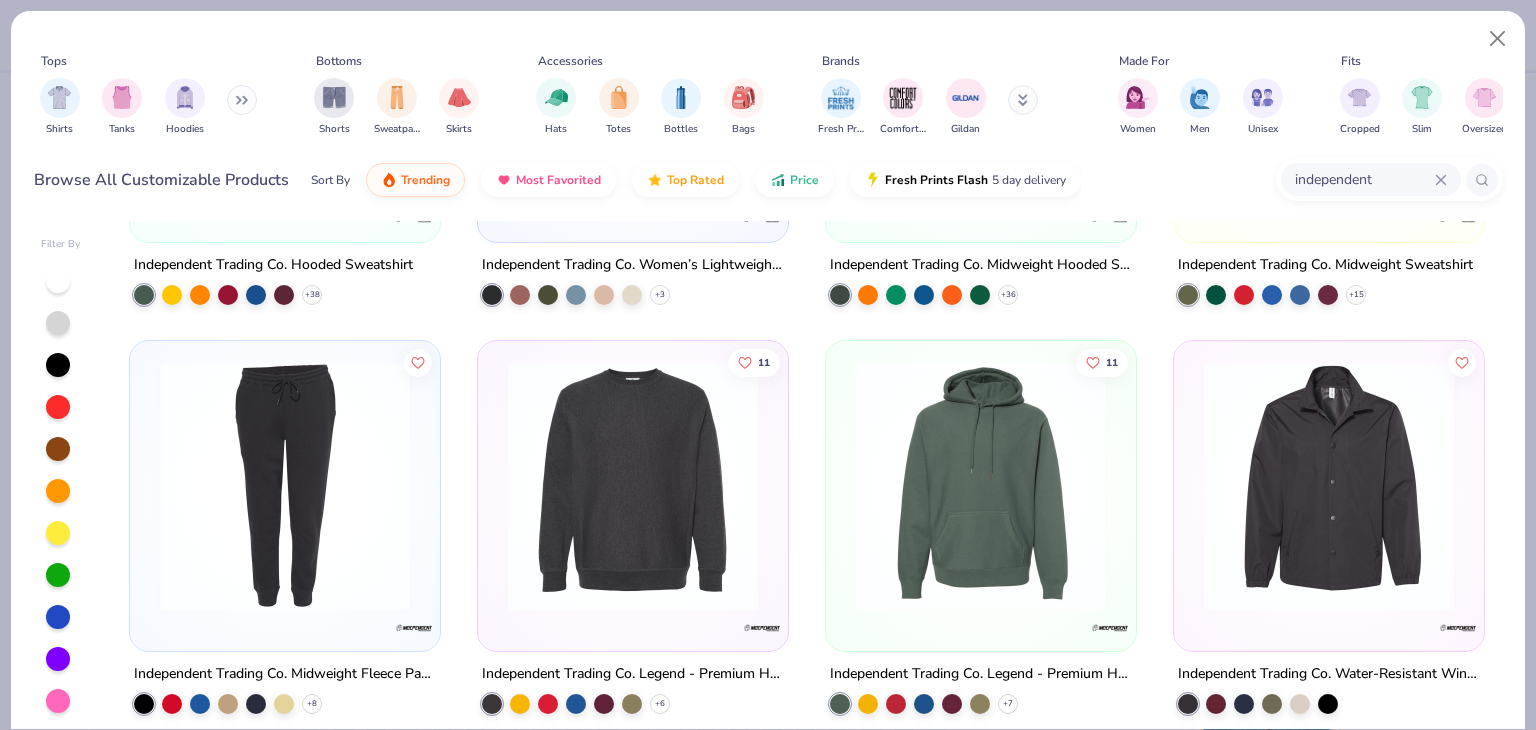 click at bounding box center (633, 486) 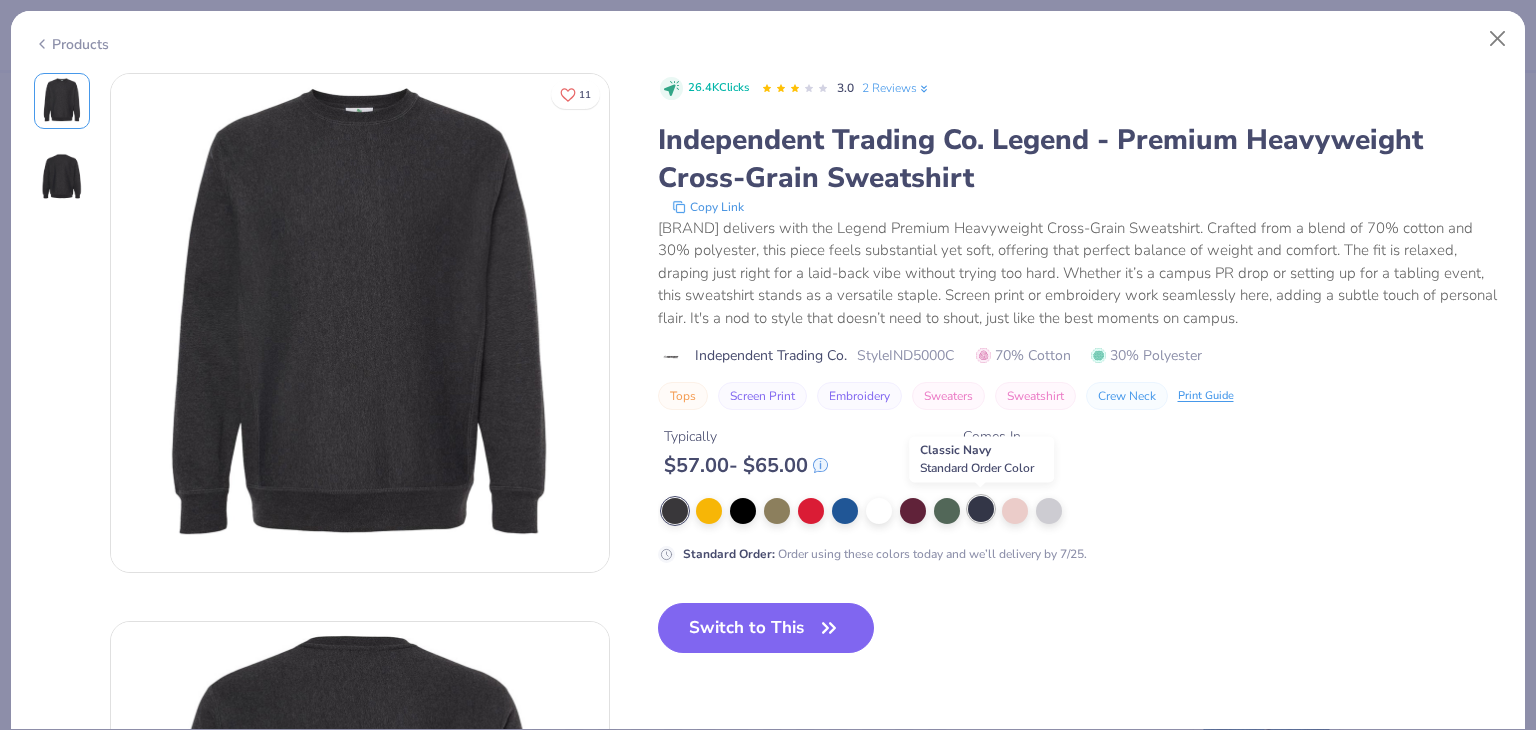 click at bounding box center (981, 509) 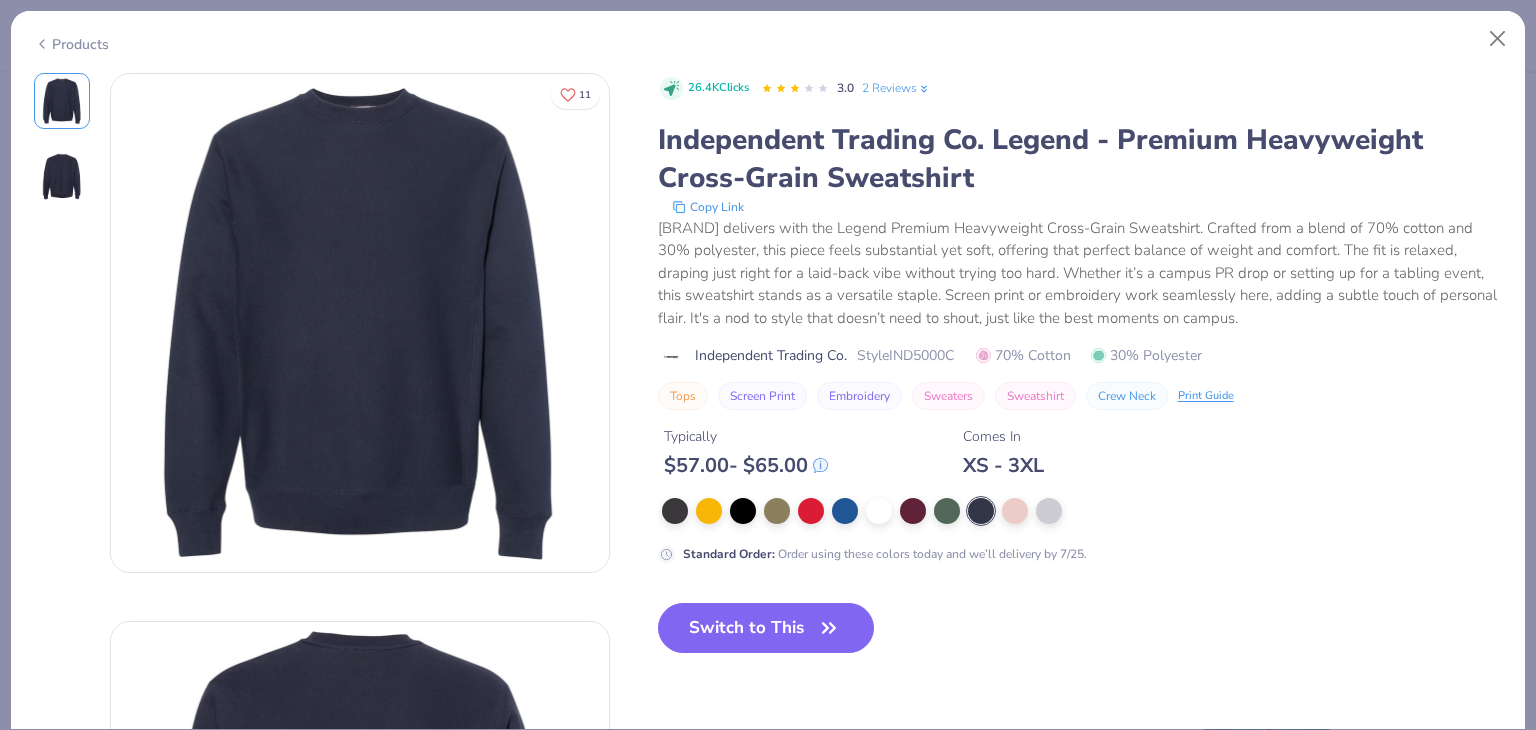 click on "Products" at bounding box center [71, 44] 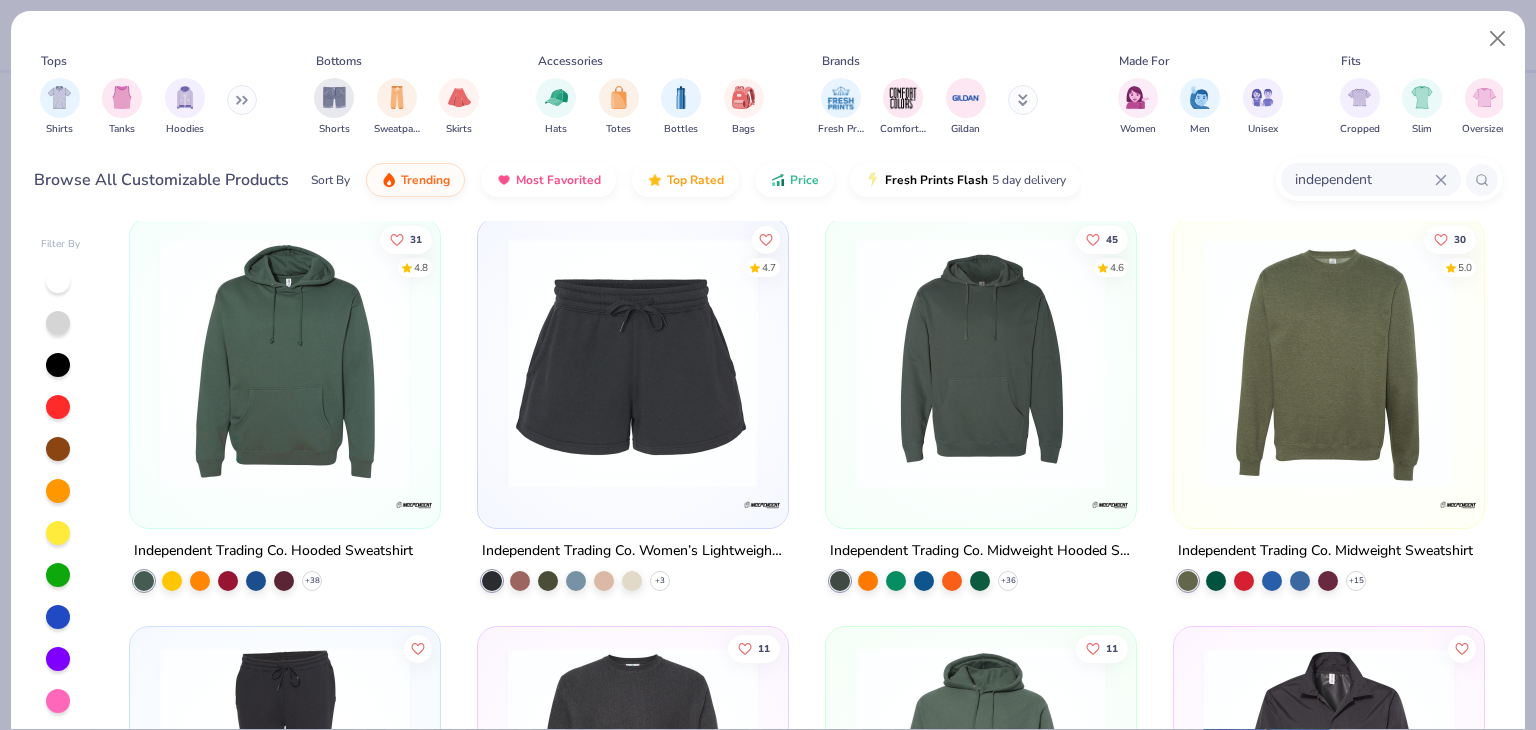 scroll, scrollTop: 0, scrollLeft: 0, axis: both 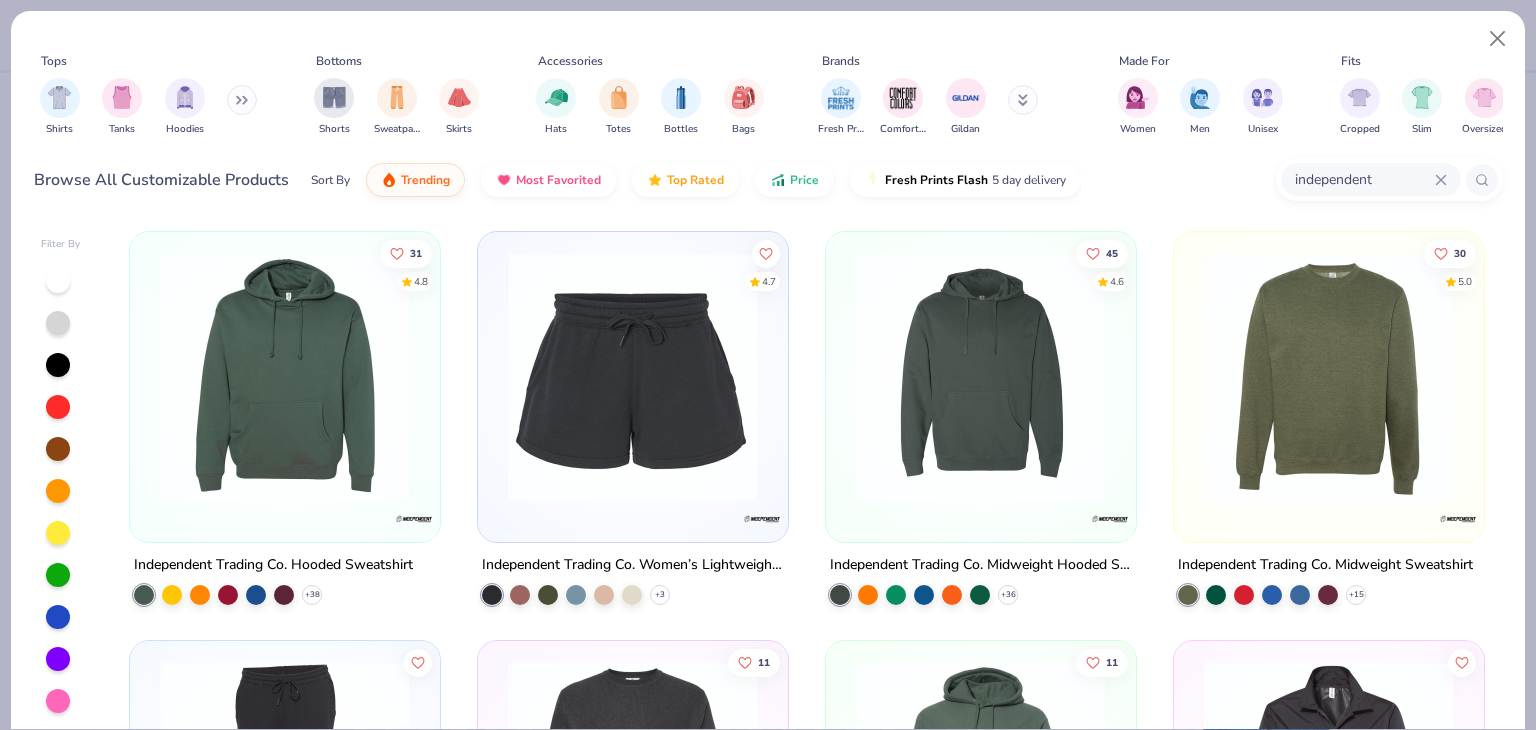 click 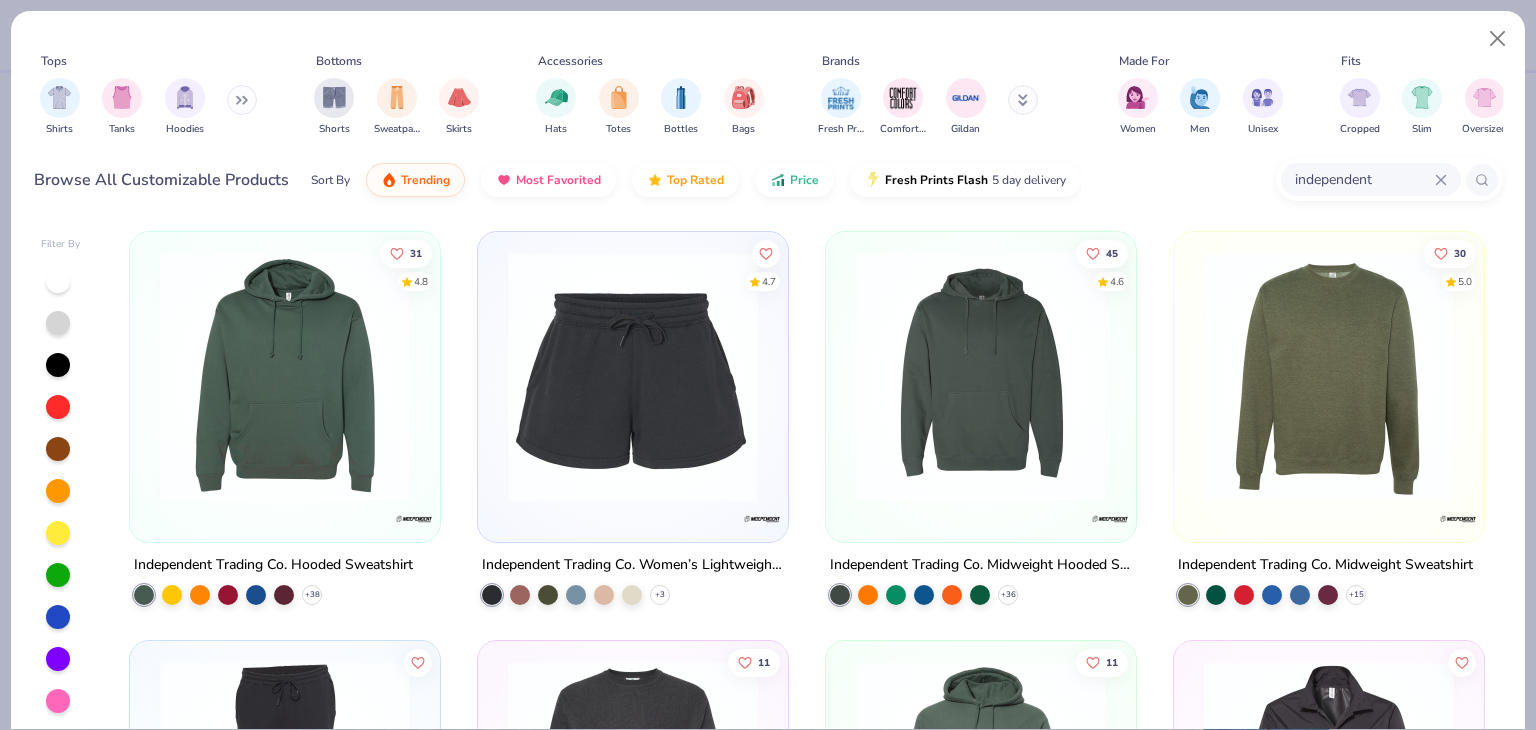 type 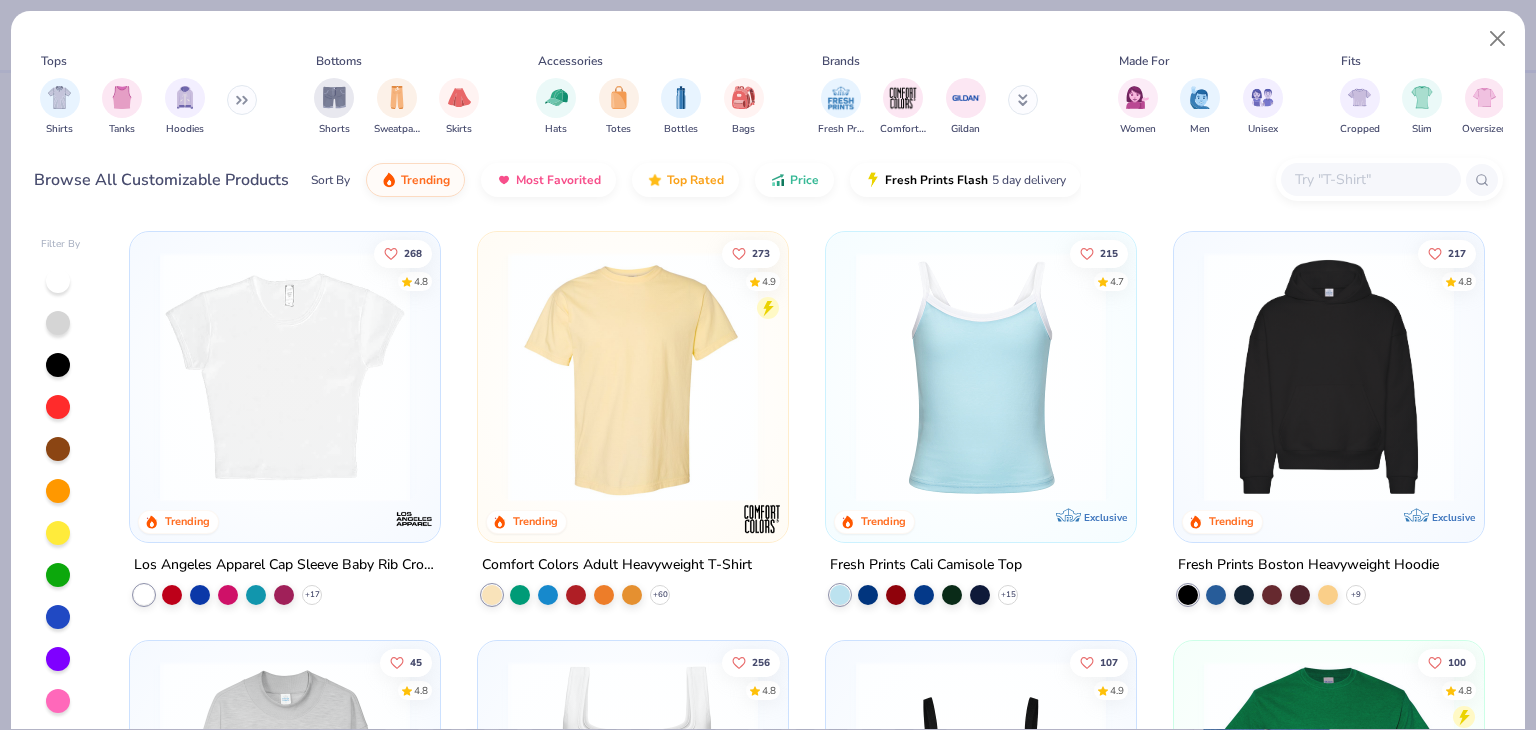 click on "Filter By" at bounding box center (61, 244) 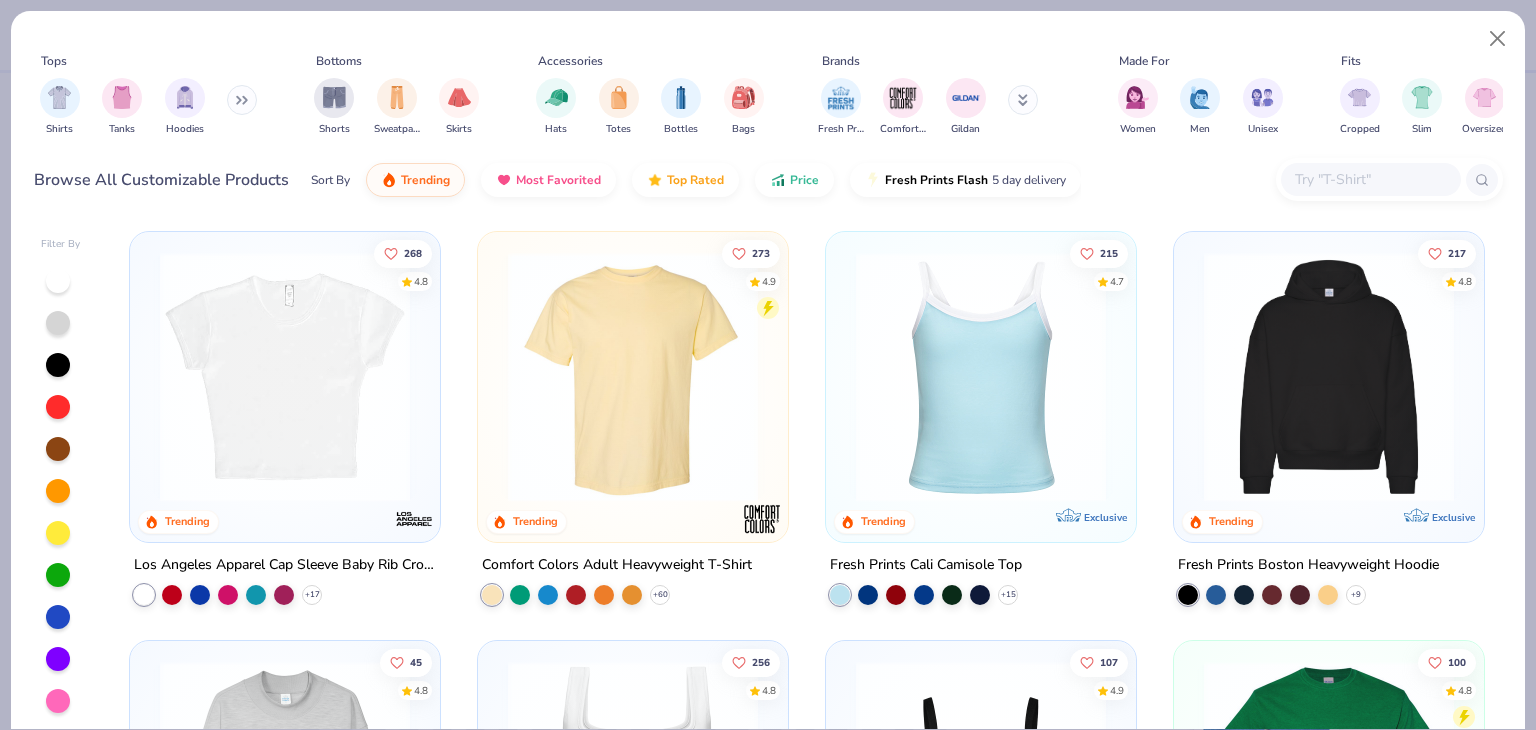 click on "Filter By" at bounding box center (61, 244) 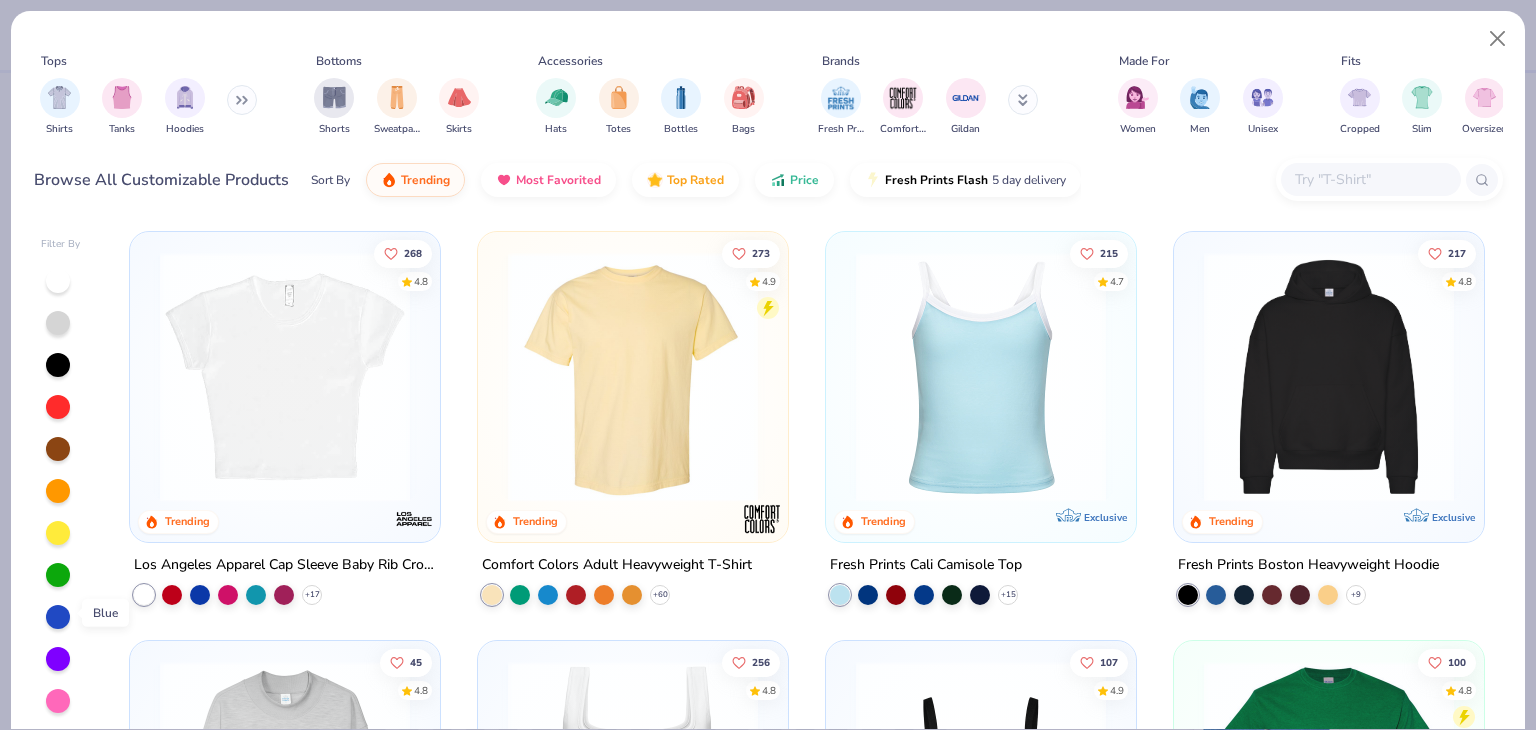 click at bounding box center (58, 617) 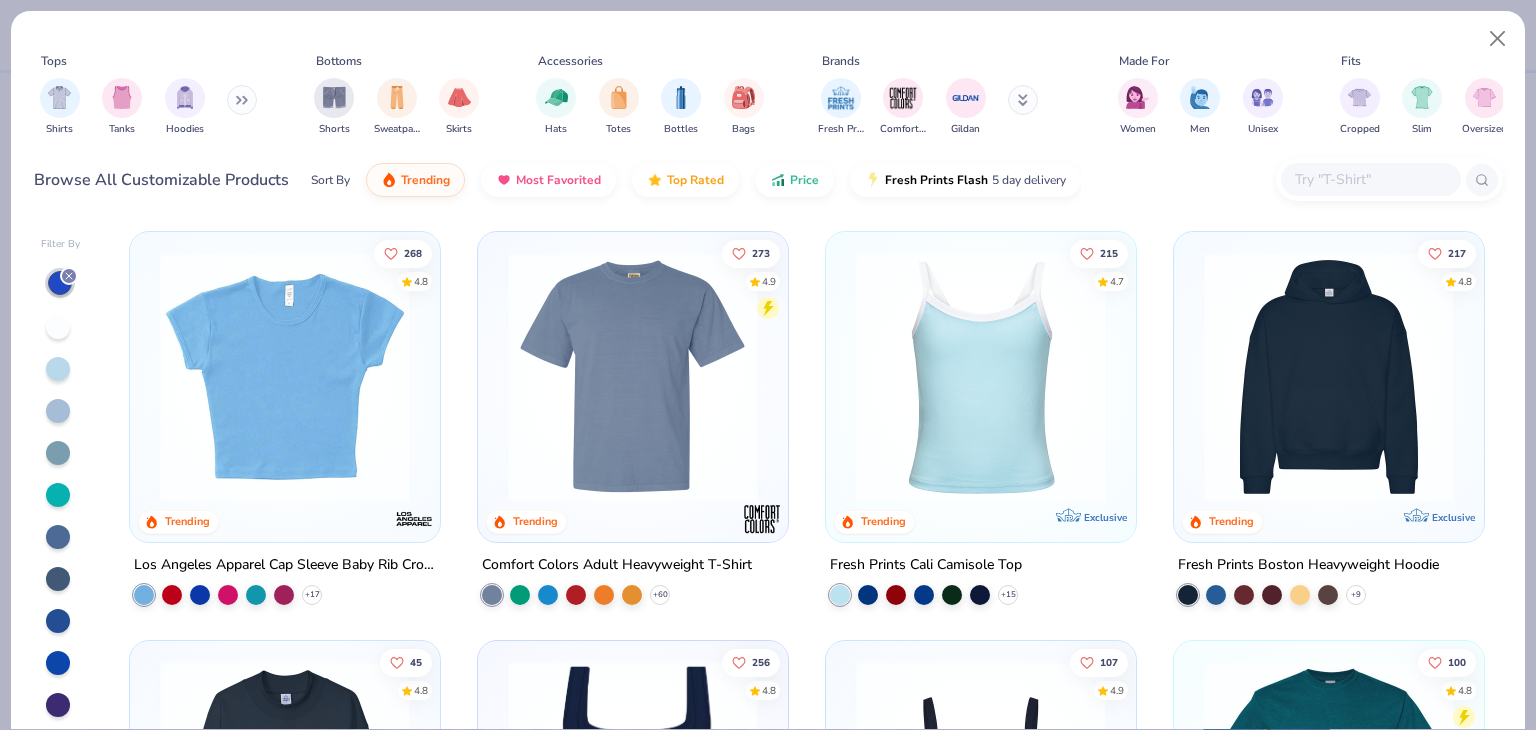 click at bounding box center [58, 579] 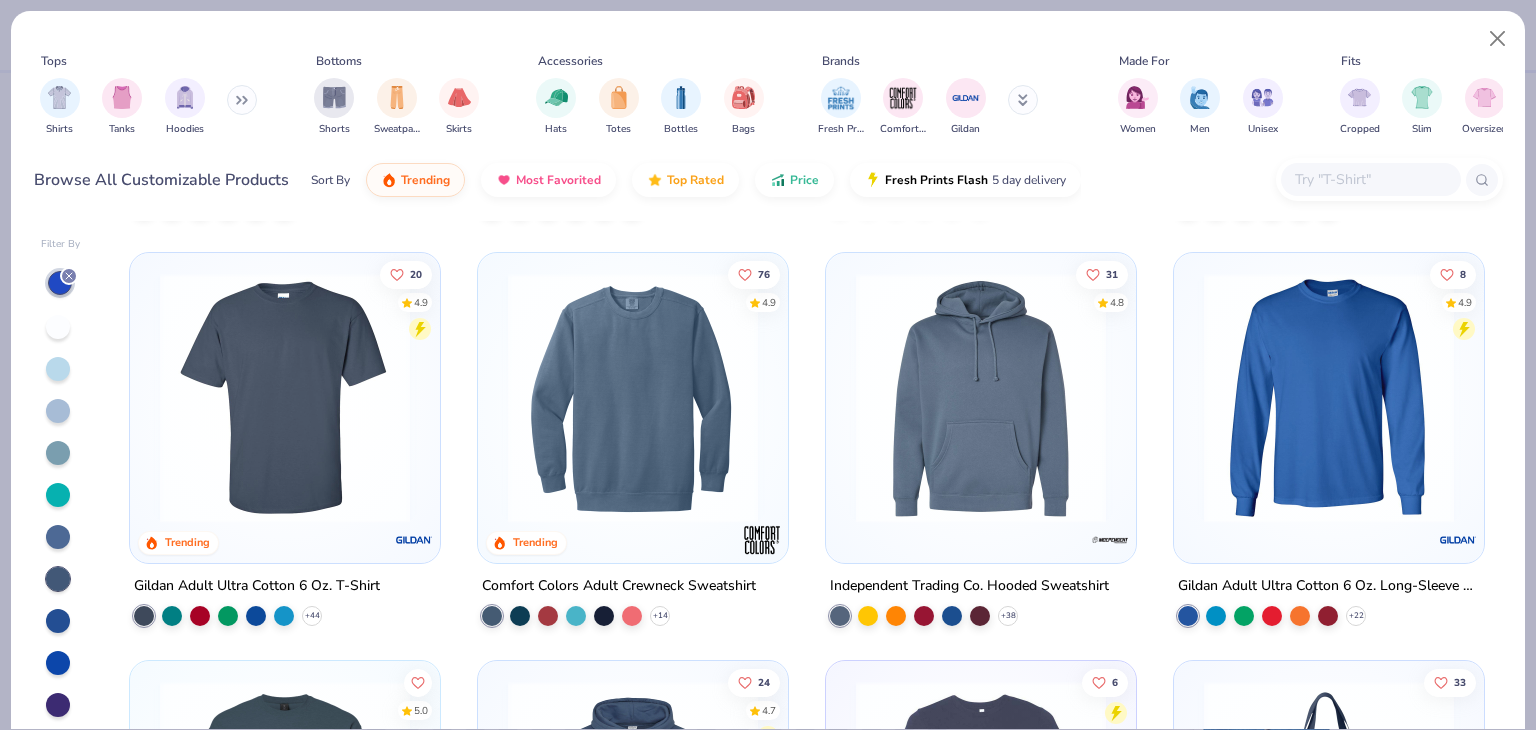scroll, scrollTop: 800, scrollLeft: 0, axis: vertical 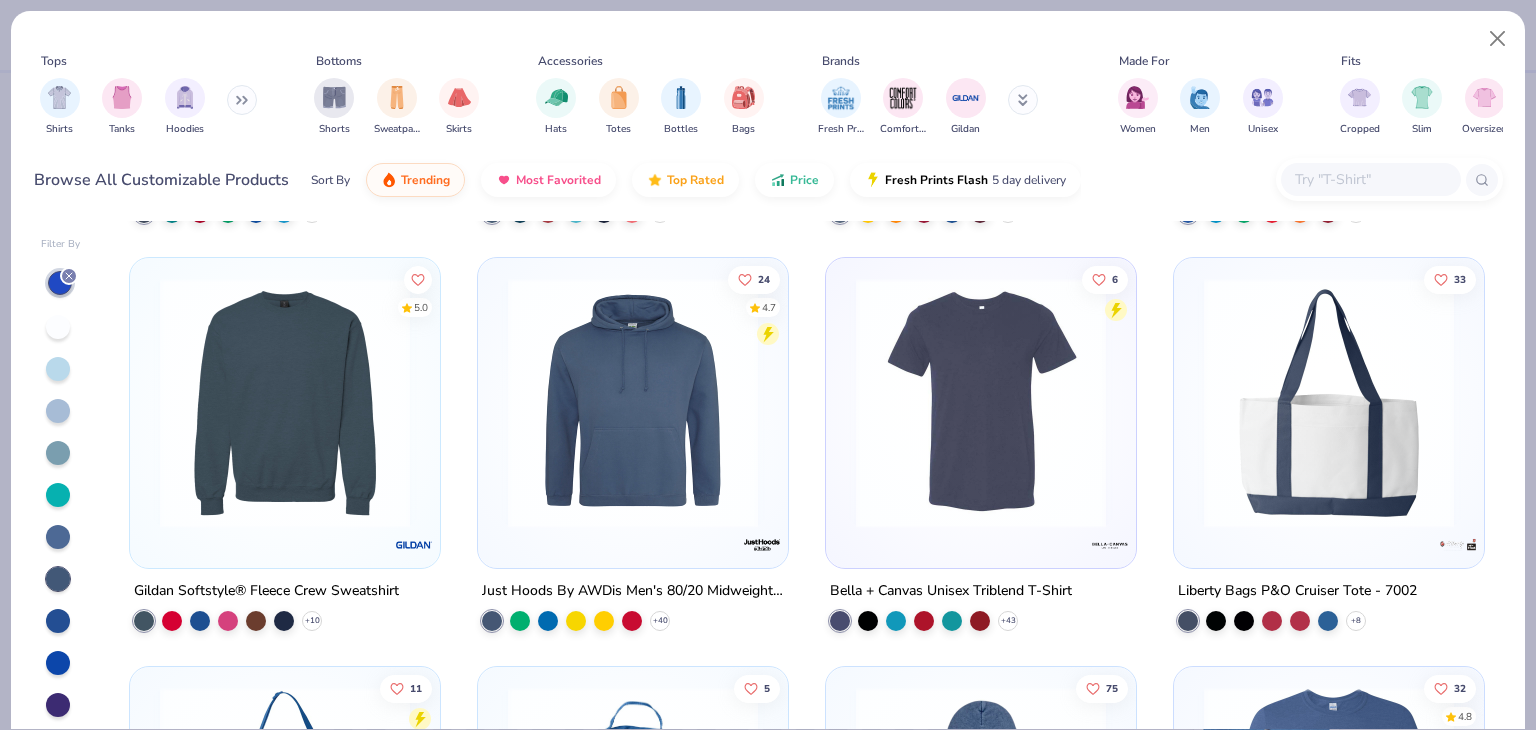 click at bounding box center (285, 403) 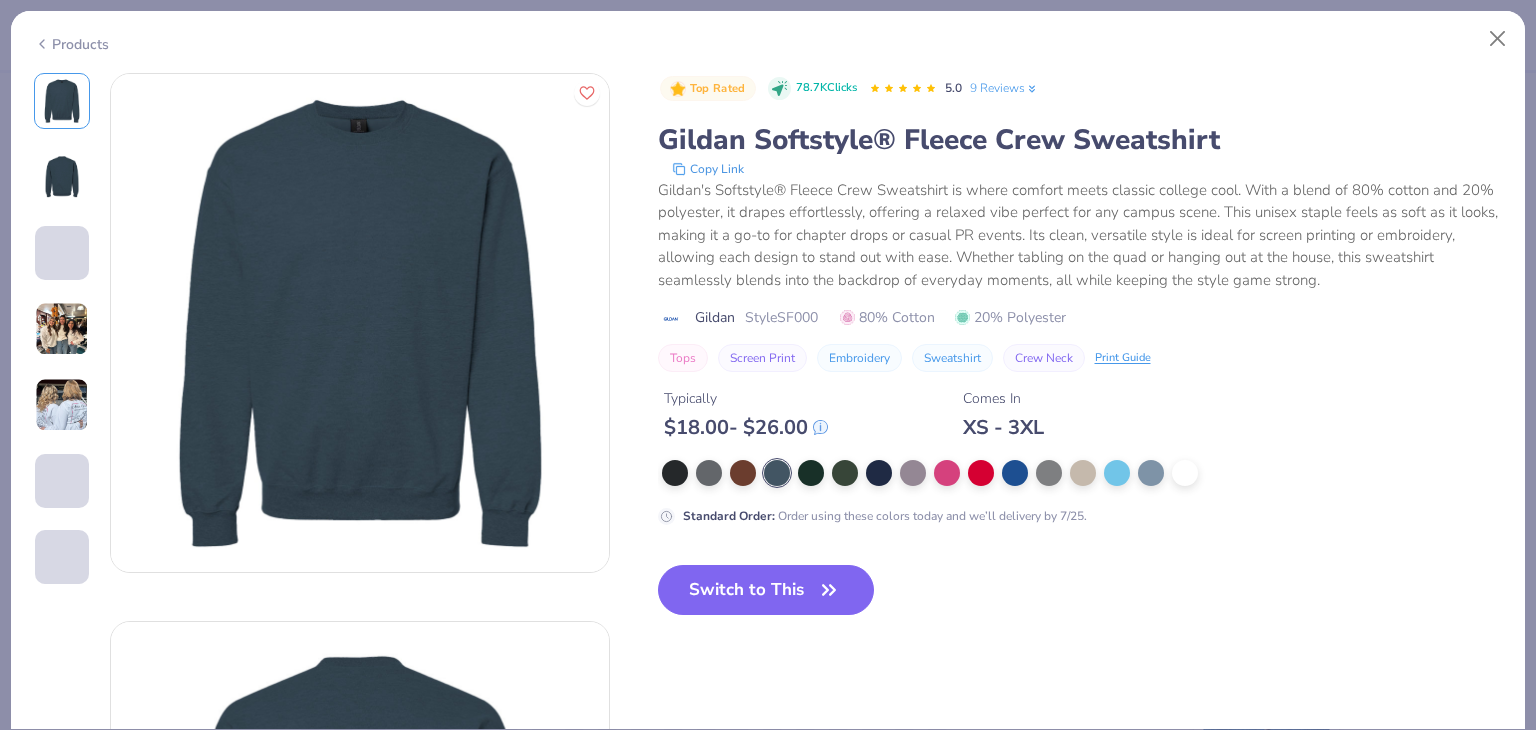 click 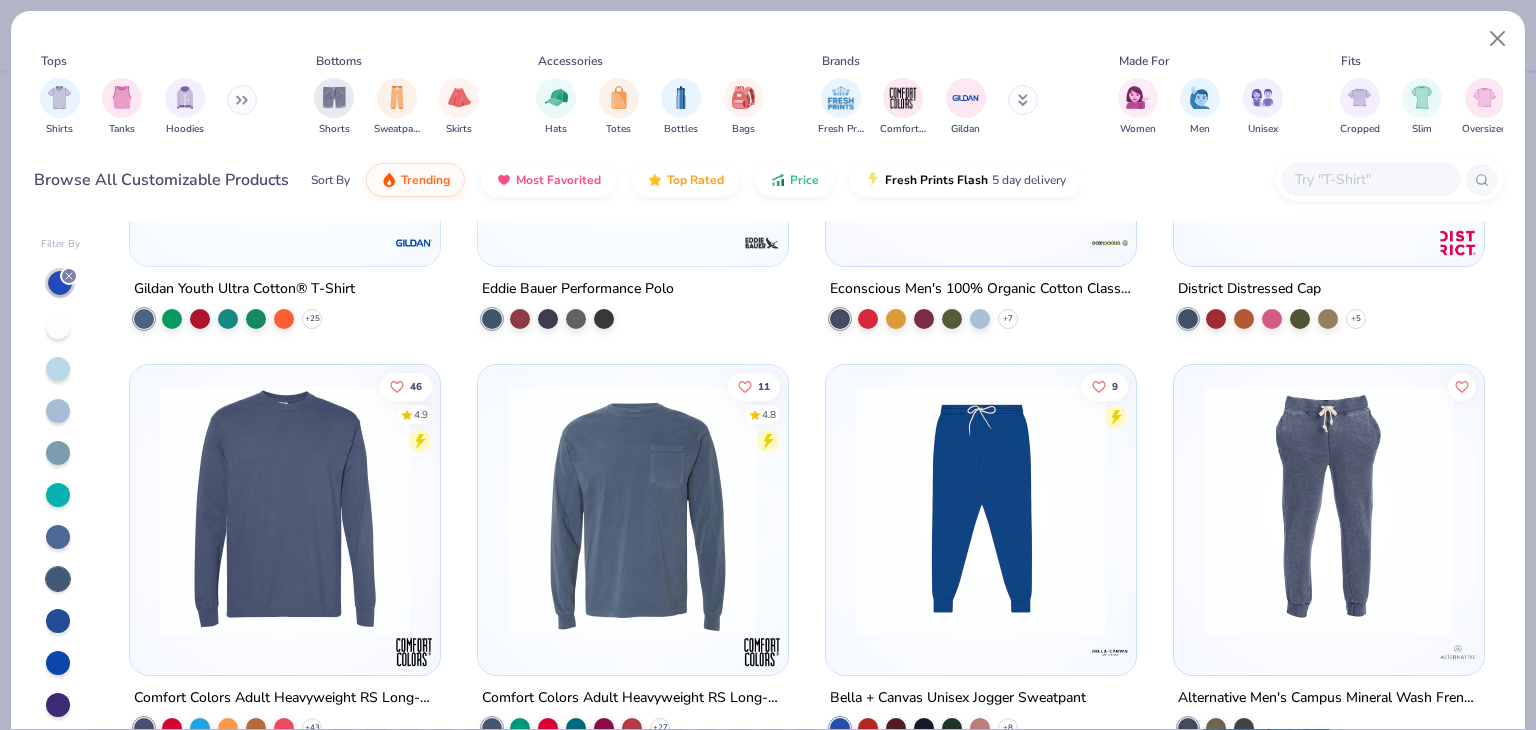 scroll, scrollTop: 6900, scrollLeft: 0, axis: vertical 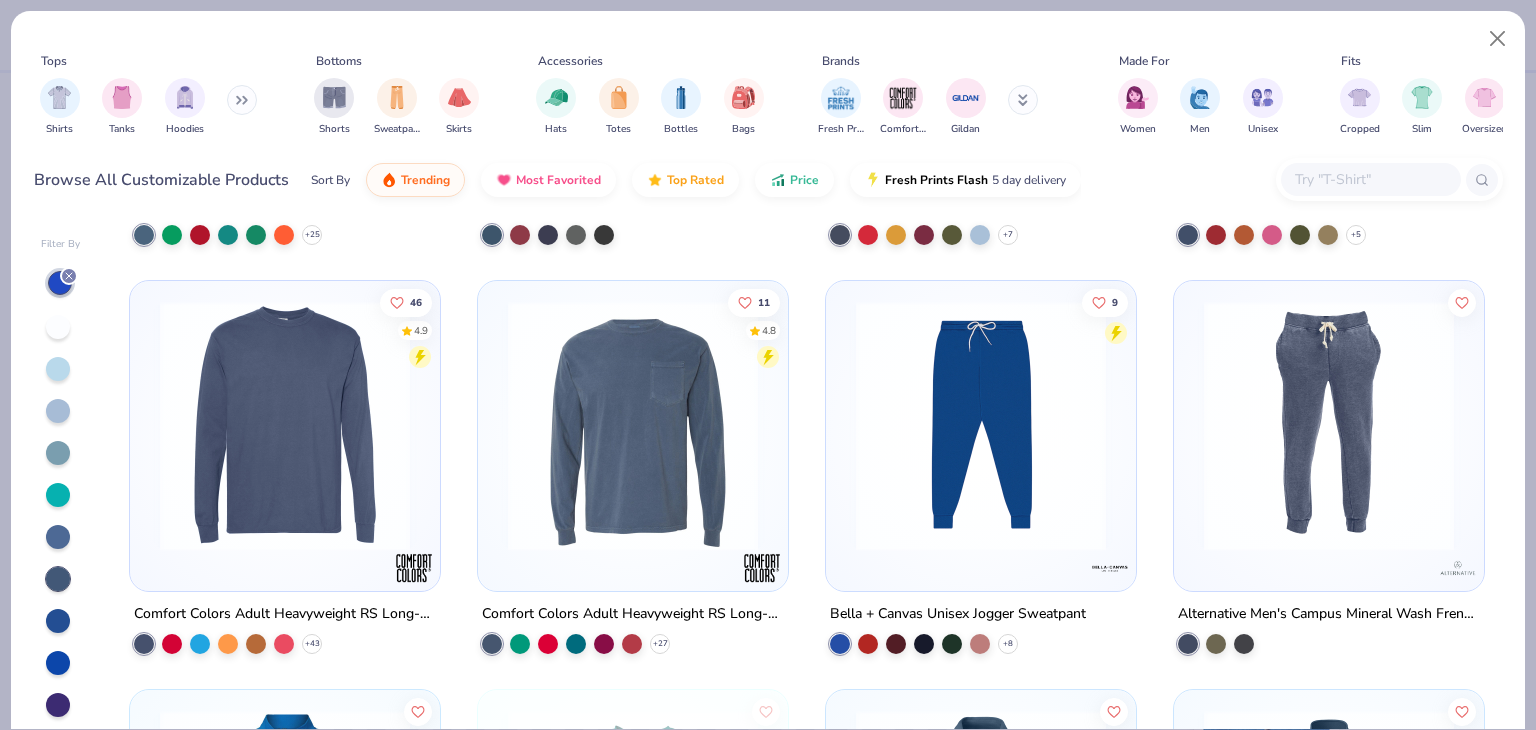 click at bounding box center (285, 426) 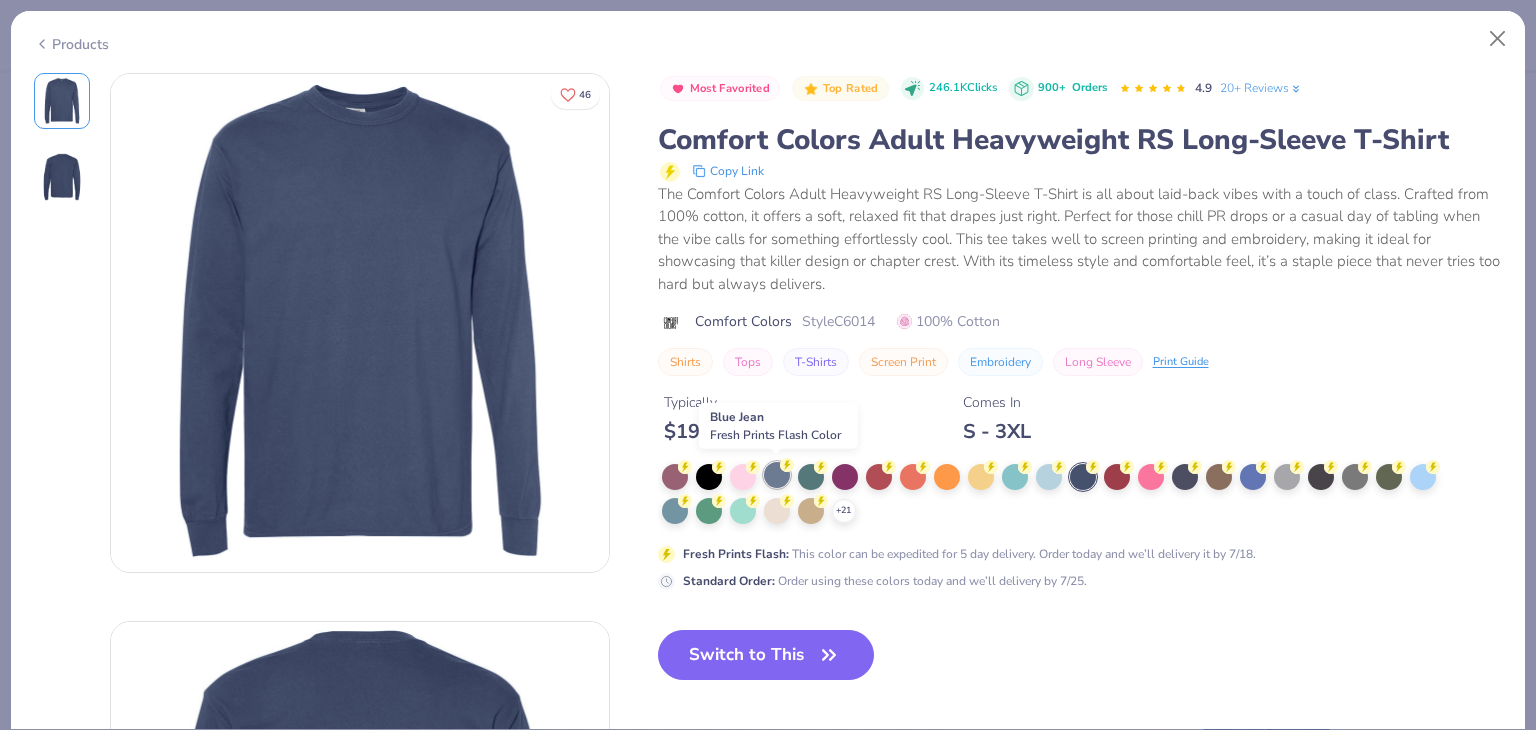 click at bounding box center [777, 475] 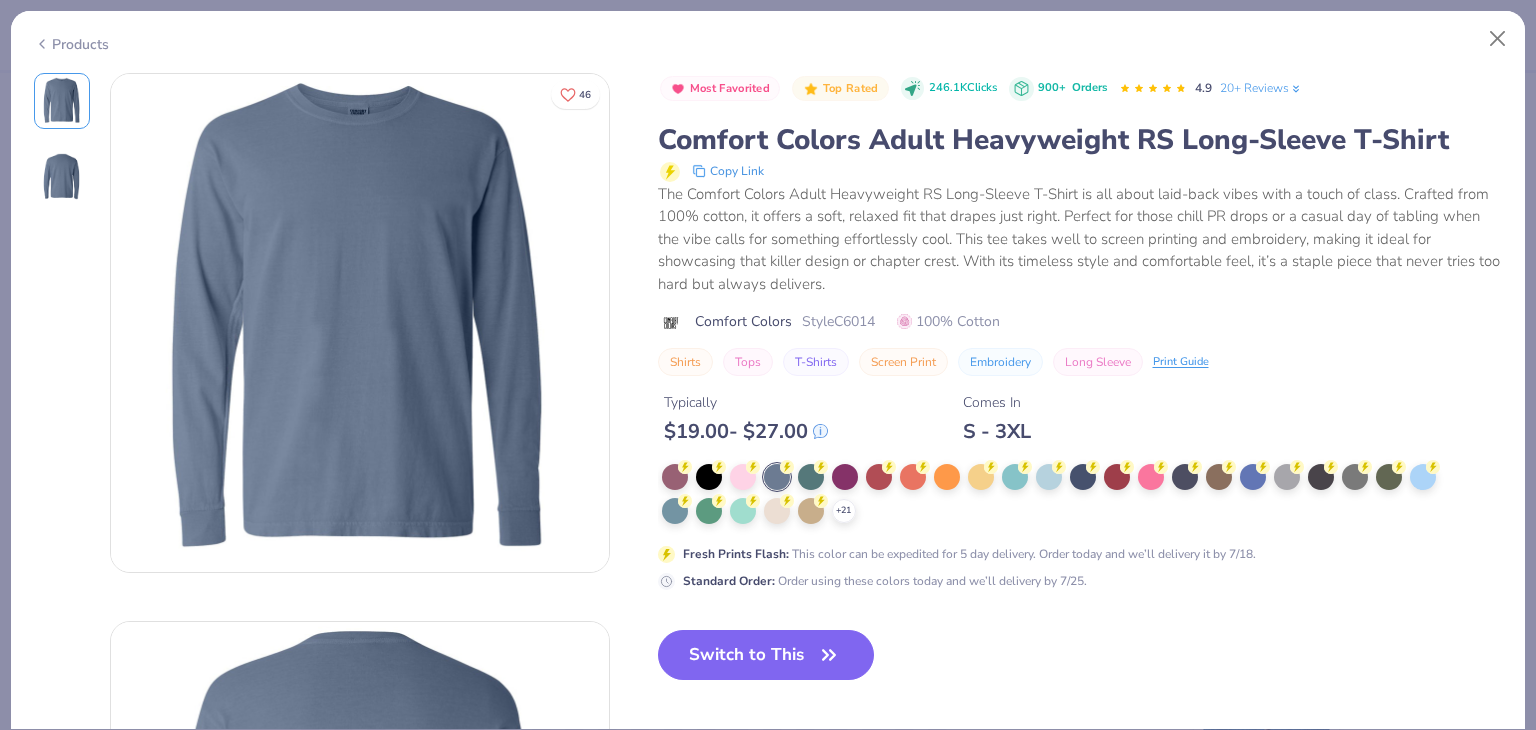 click 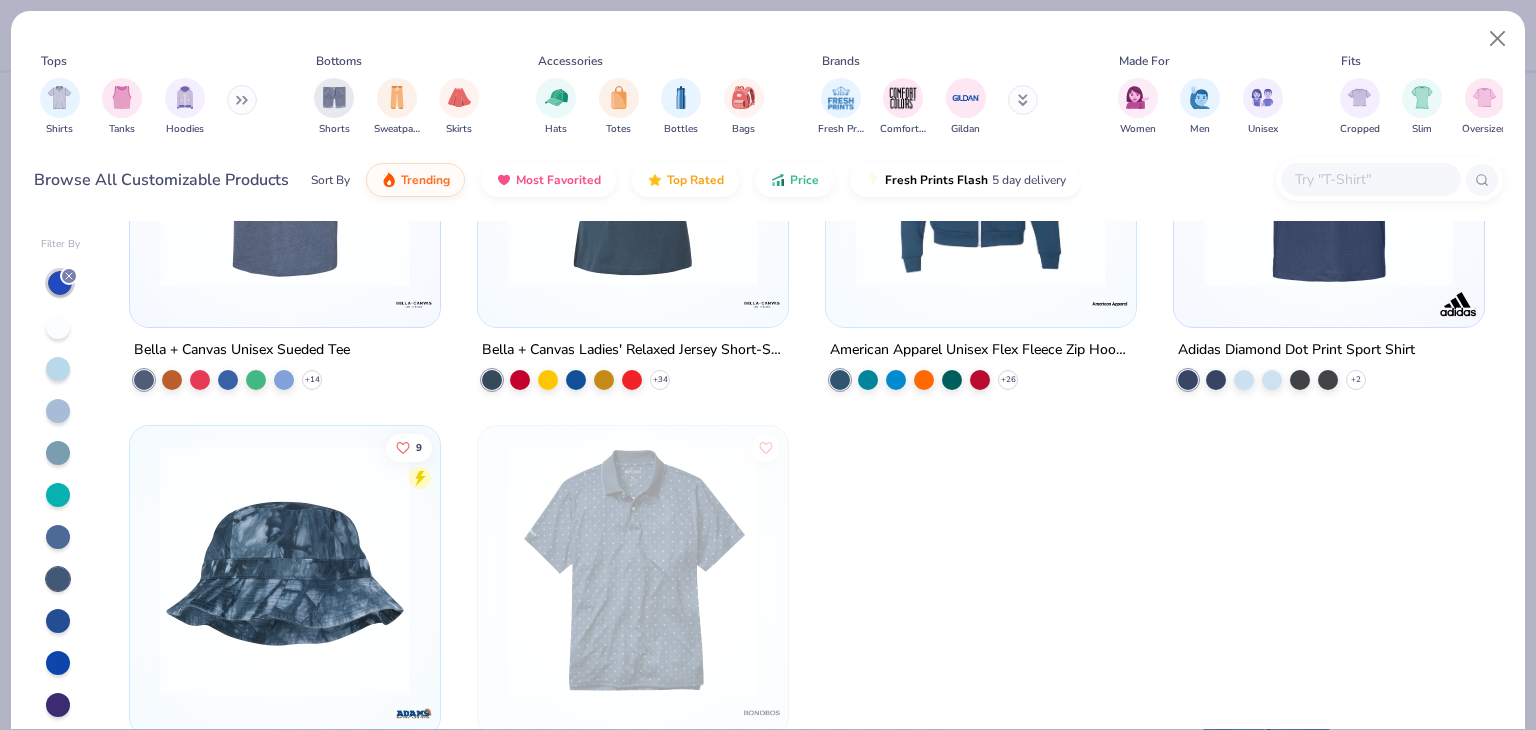 scroll, scrollTop: 13720, scrollLeft: 0, axis: vertical 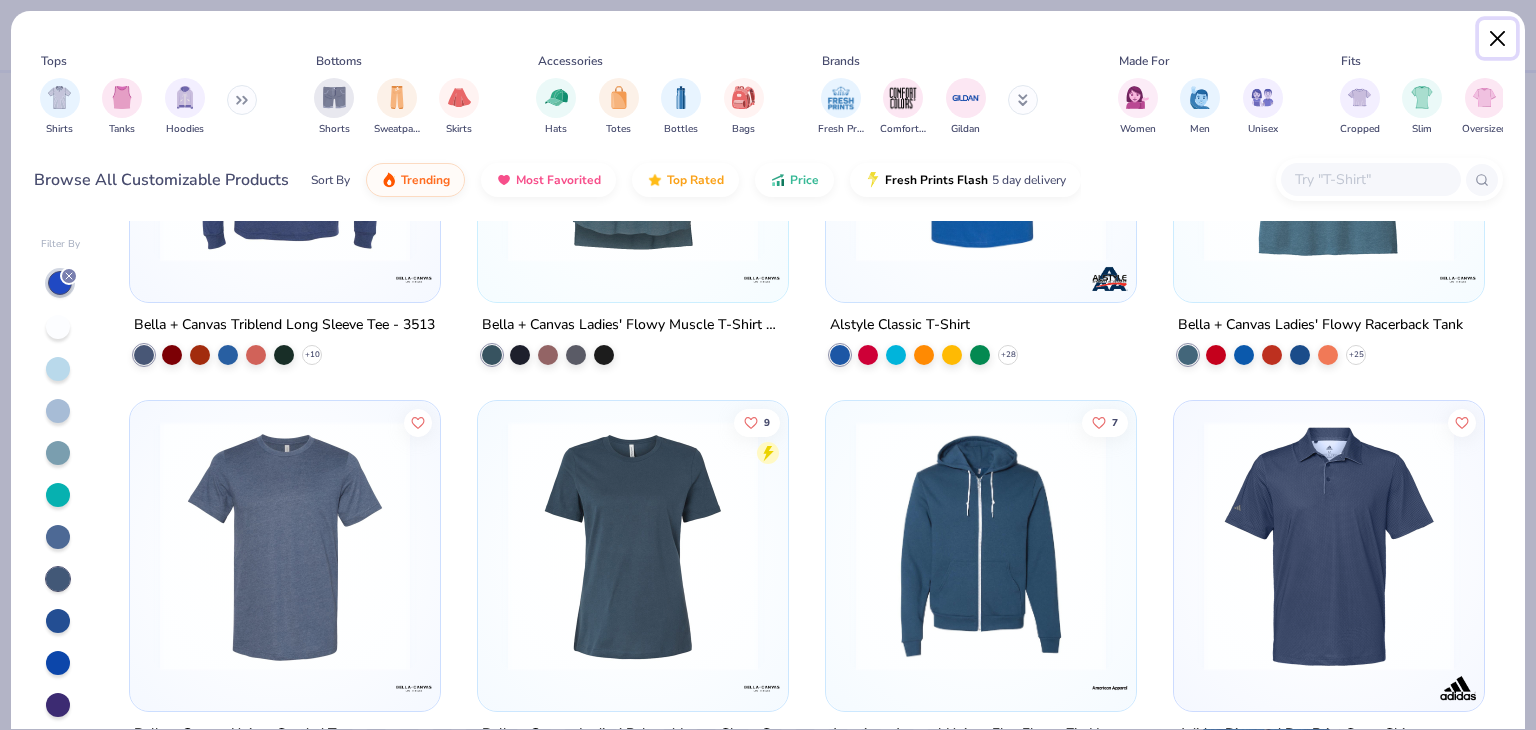 click at bounding box center (1498, 39) 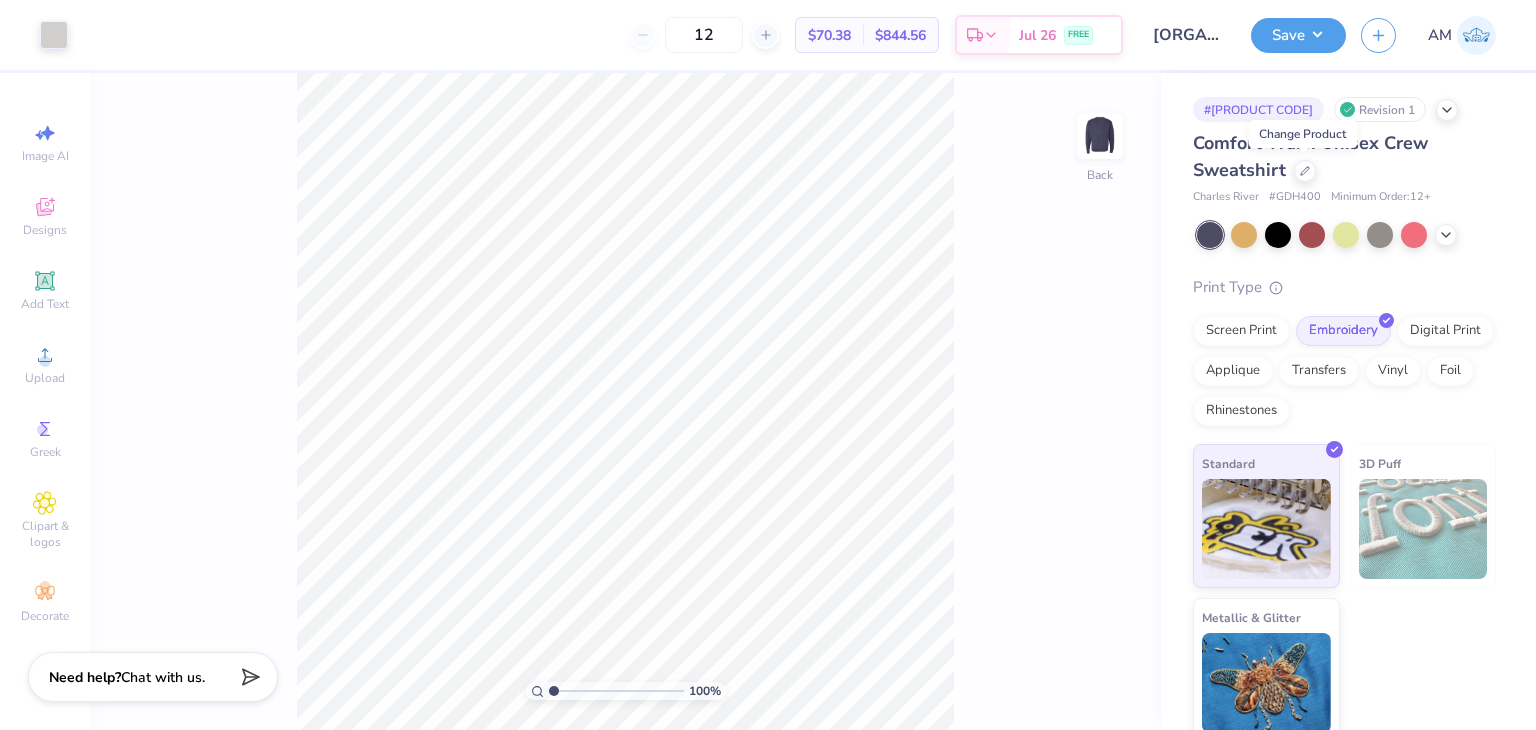 click on "Comfort Wash Unisex Crew Sweatshirt" at bounding box center (1310, 156) 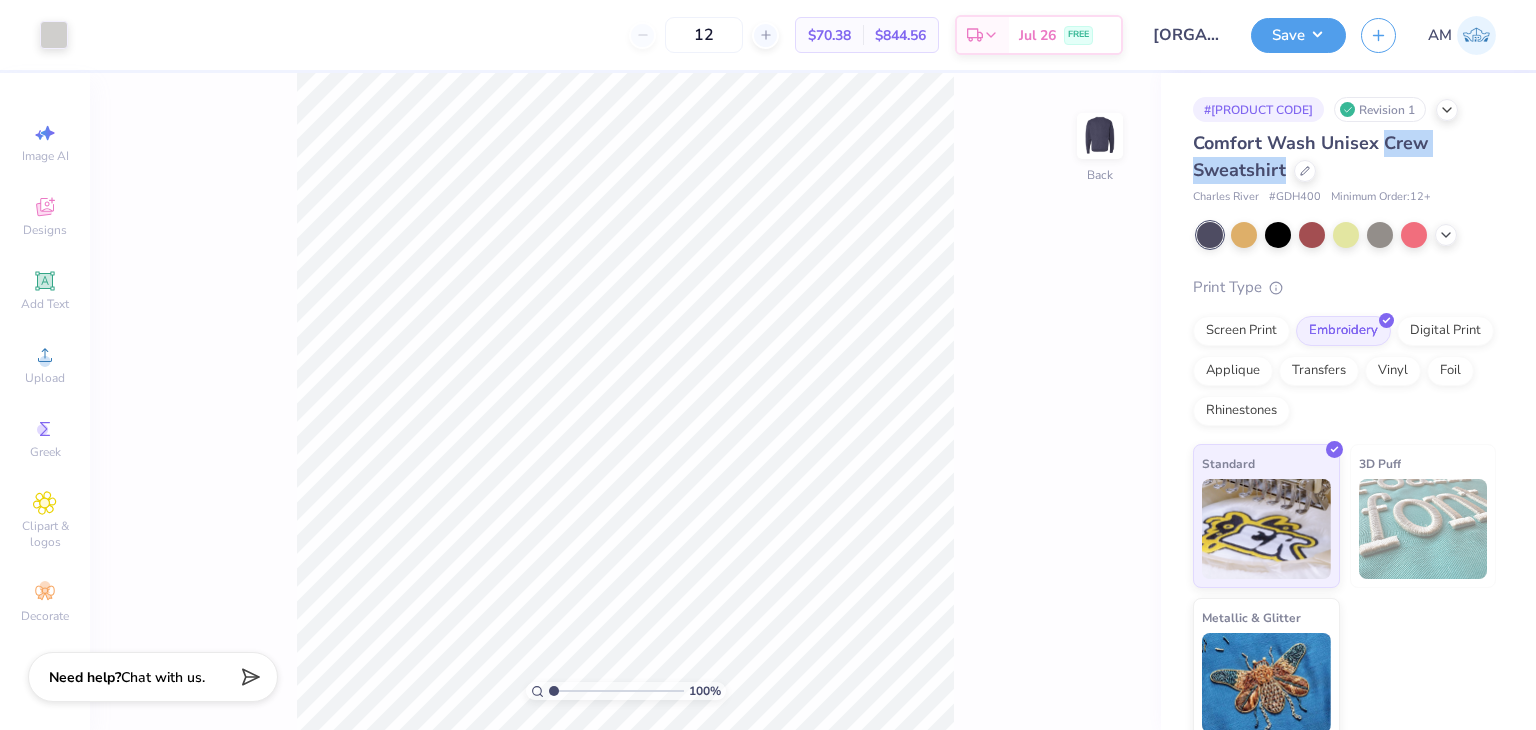 drag, startPoint x: 1384, startPoint y: 143, endPoint x: 1403, endPoint y: 173, distance: 35.510563 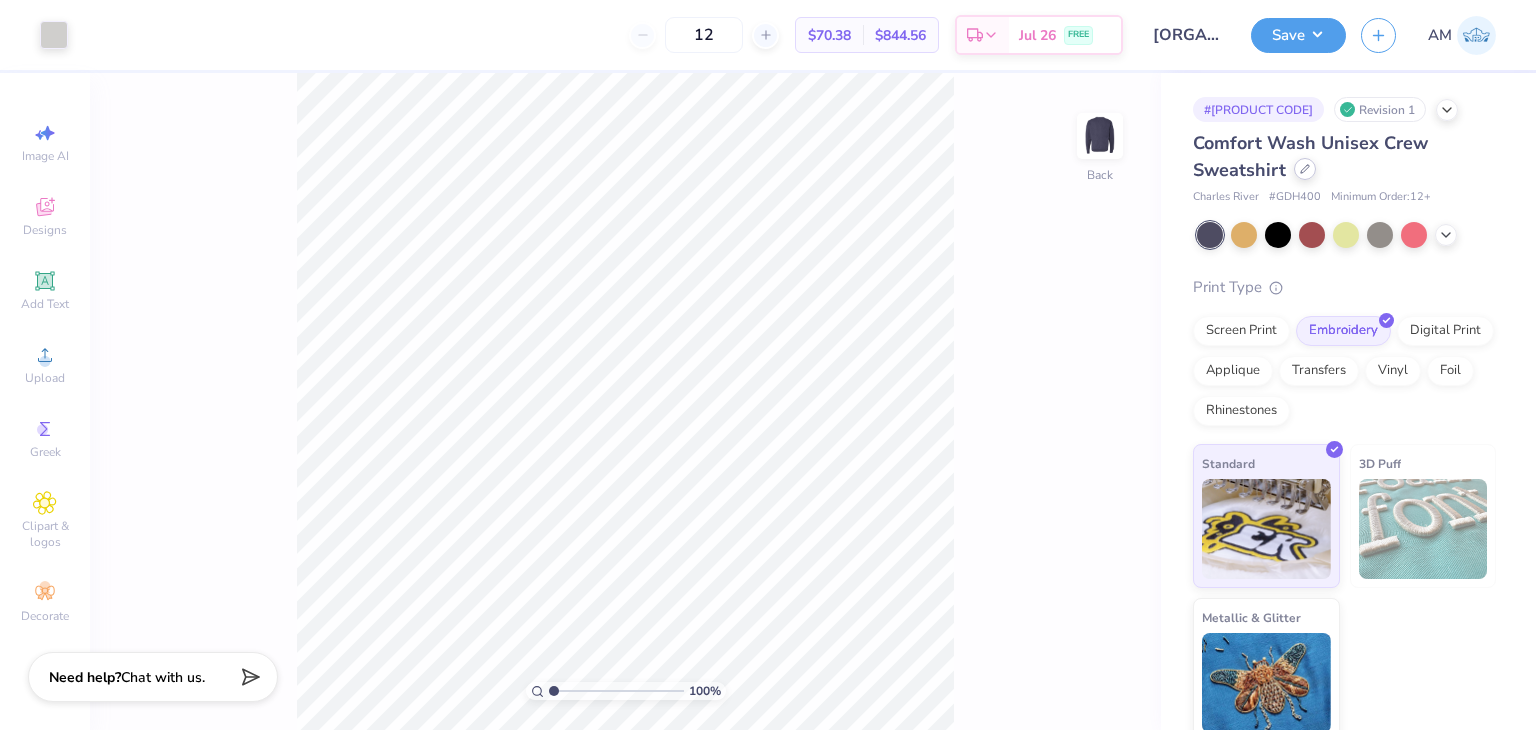 click 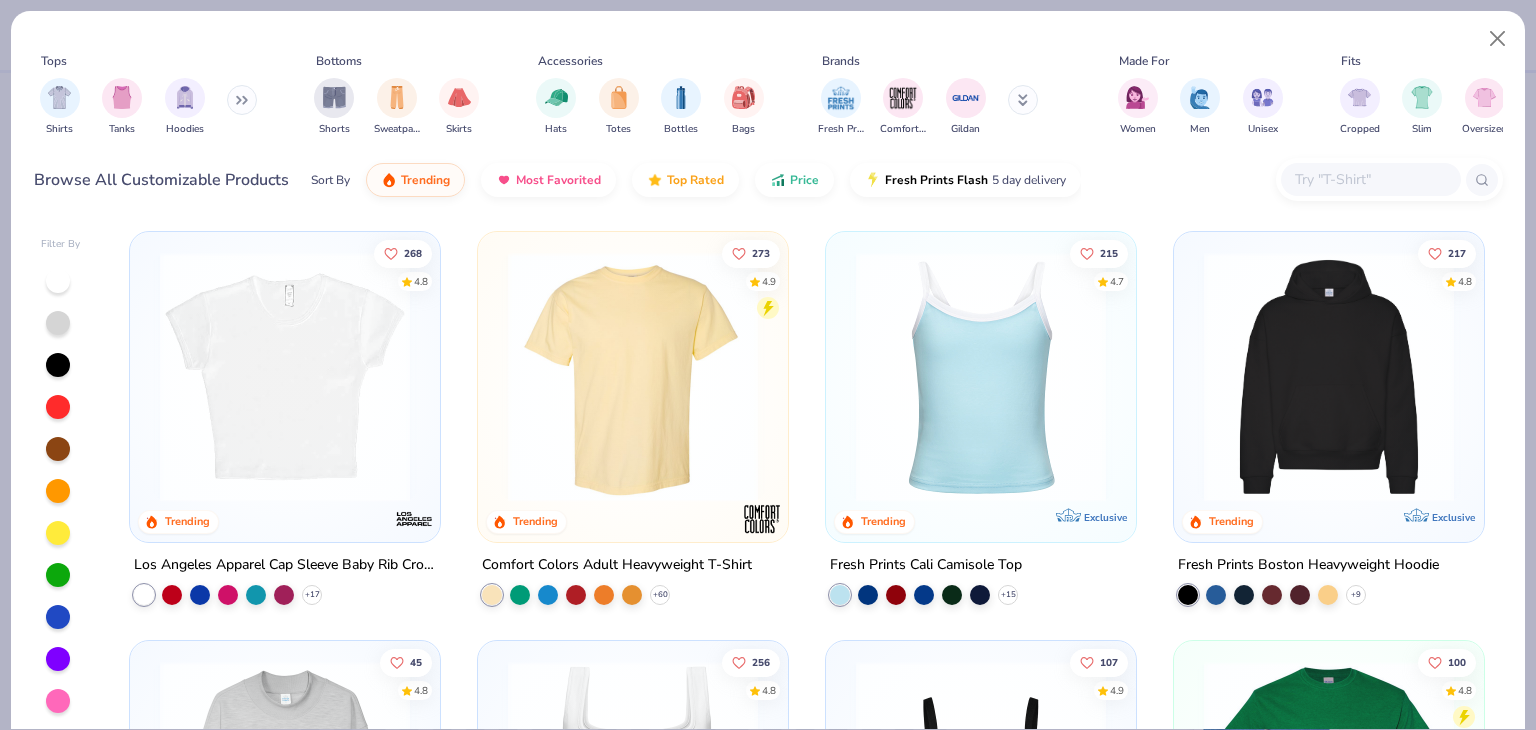 click at bounding box center (1370, 179) 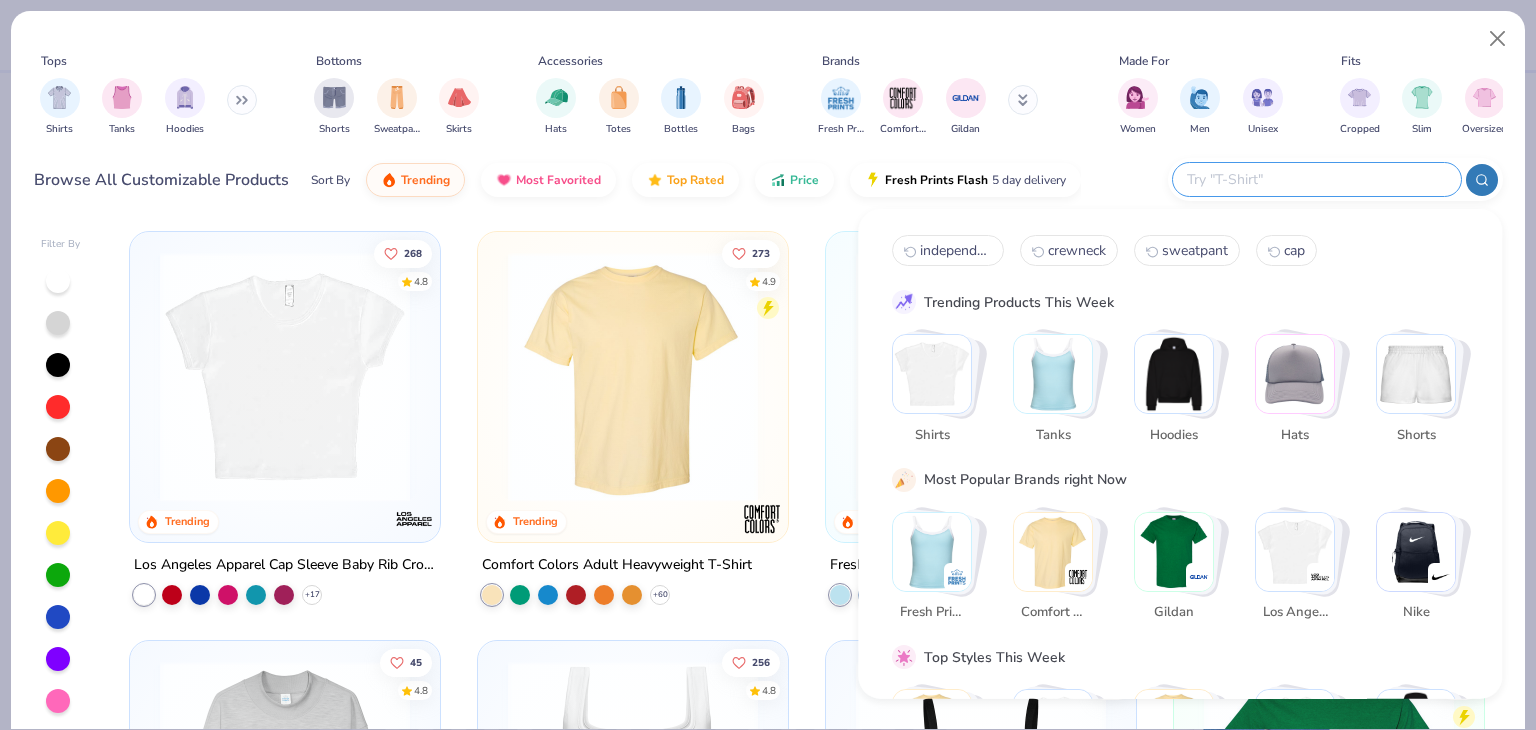 paste on "Crew Sweatshirt" 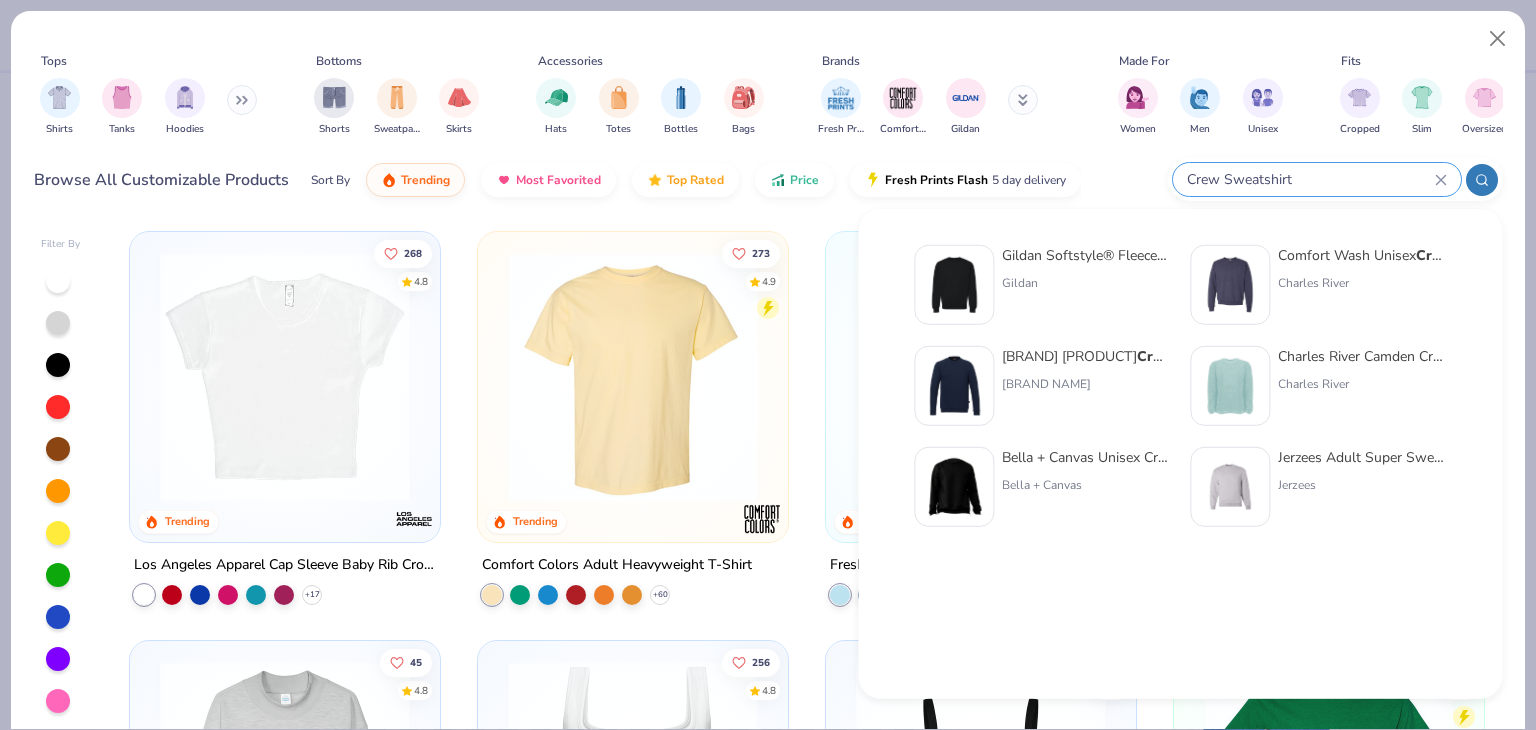 type on "Crew Sweatshirt" 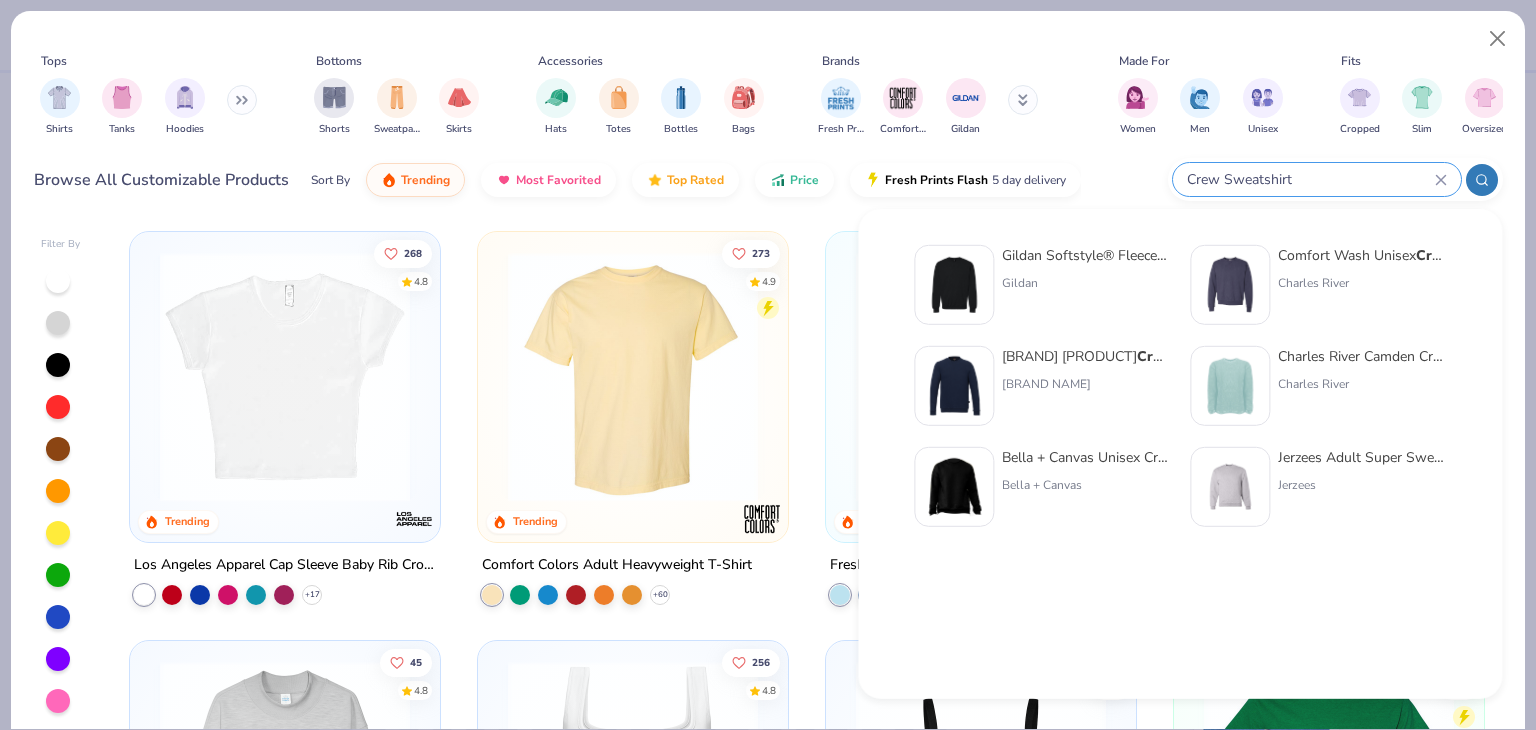 click on "American Giant Everyday Lightweight French Terry Classic  Crew Sweatshirt" at bounding box center [1086, 356] 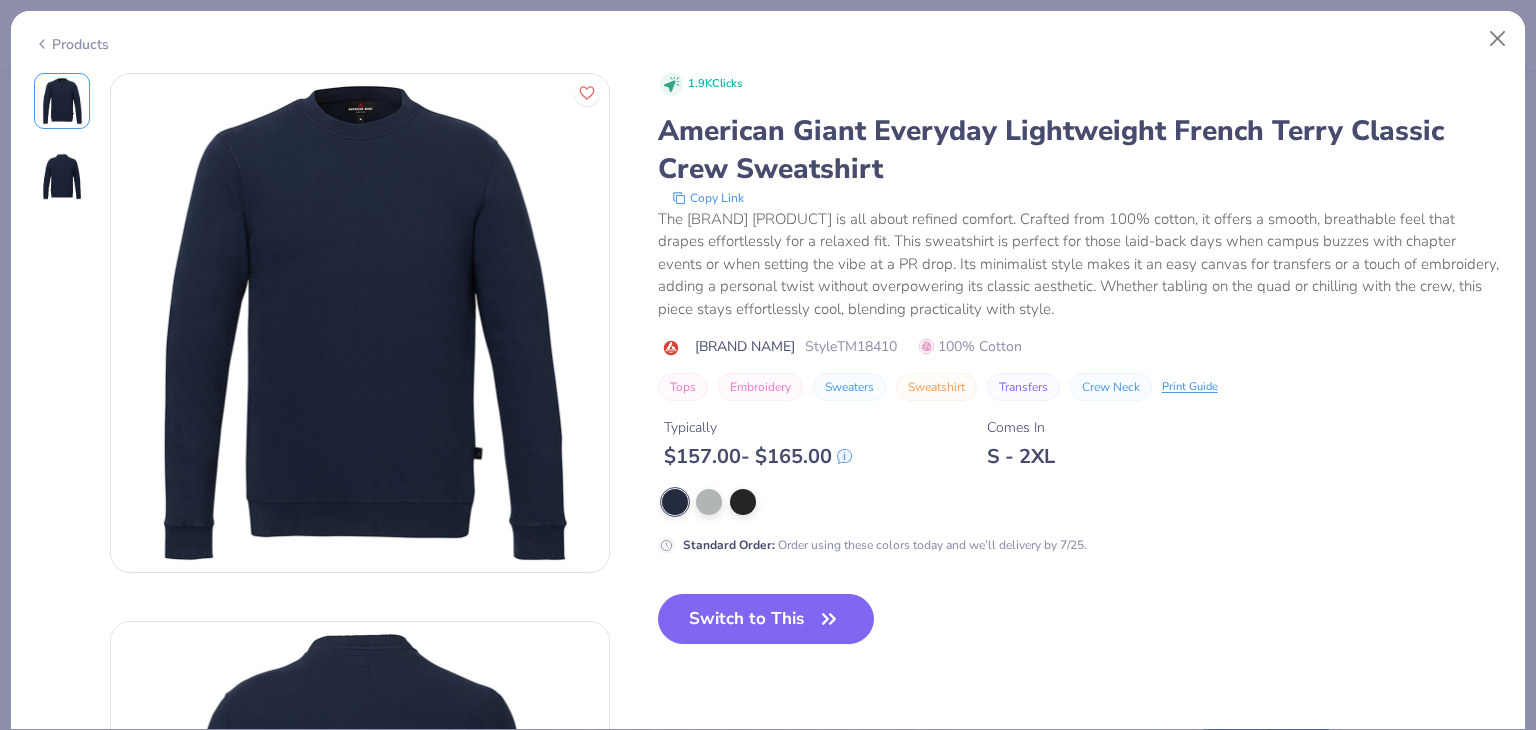 click on "Products" at bounding box center [71, 44] 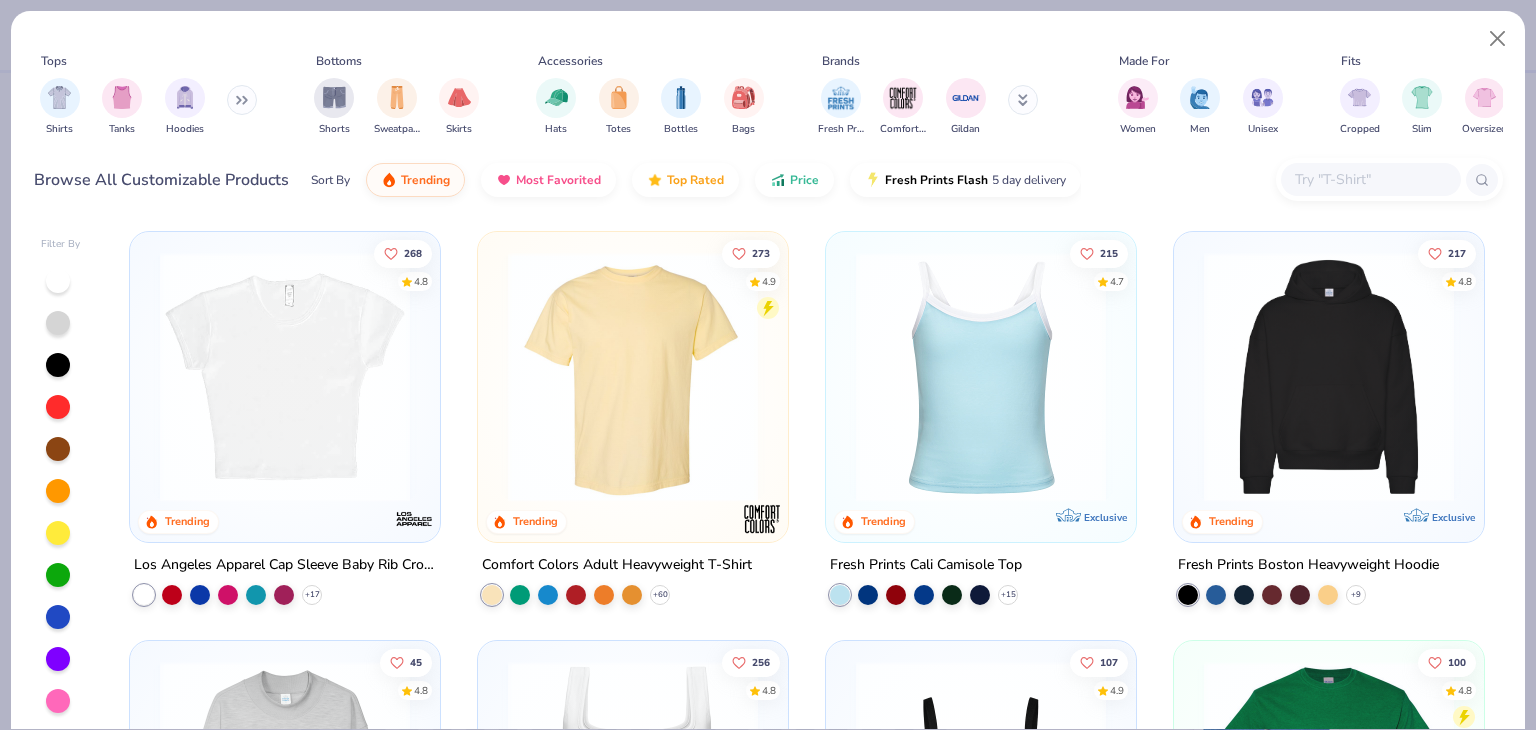 click at bounding box center [1370, 179] 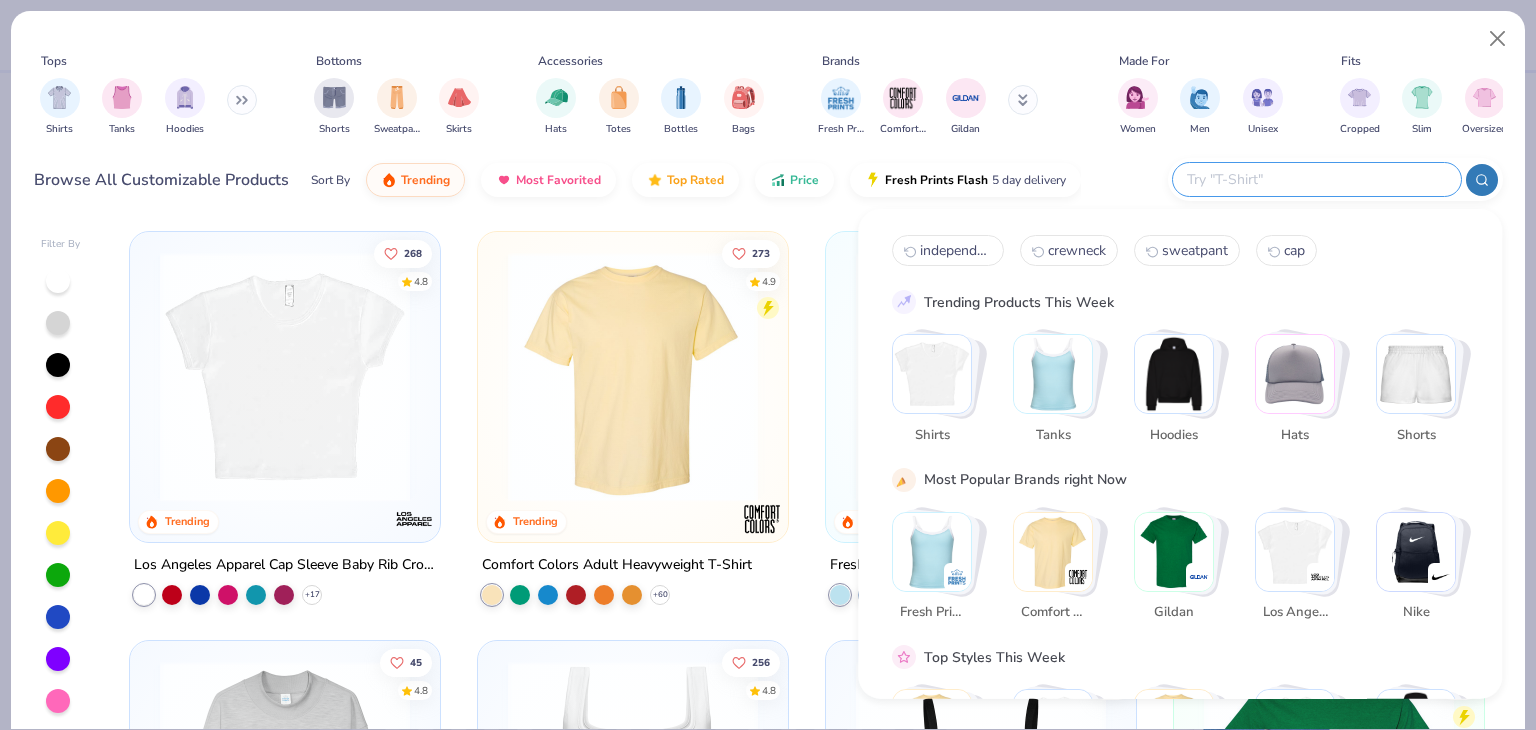 paste on "Crew Sweatshirt" 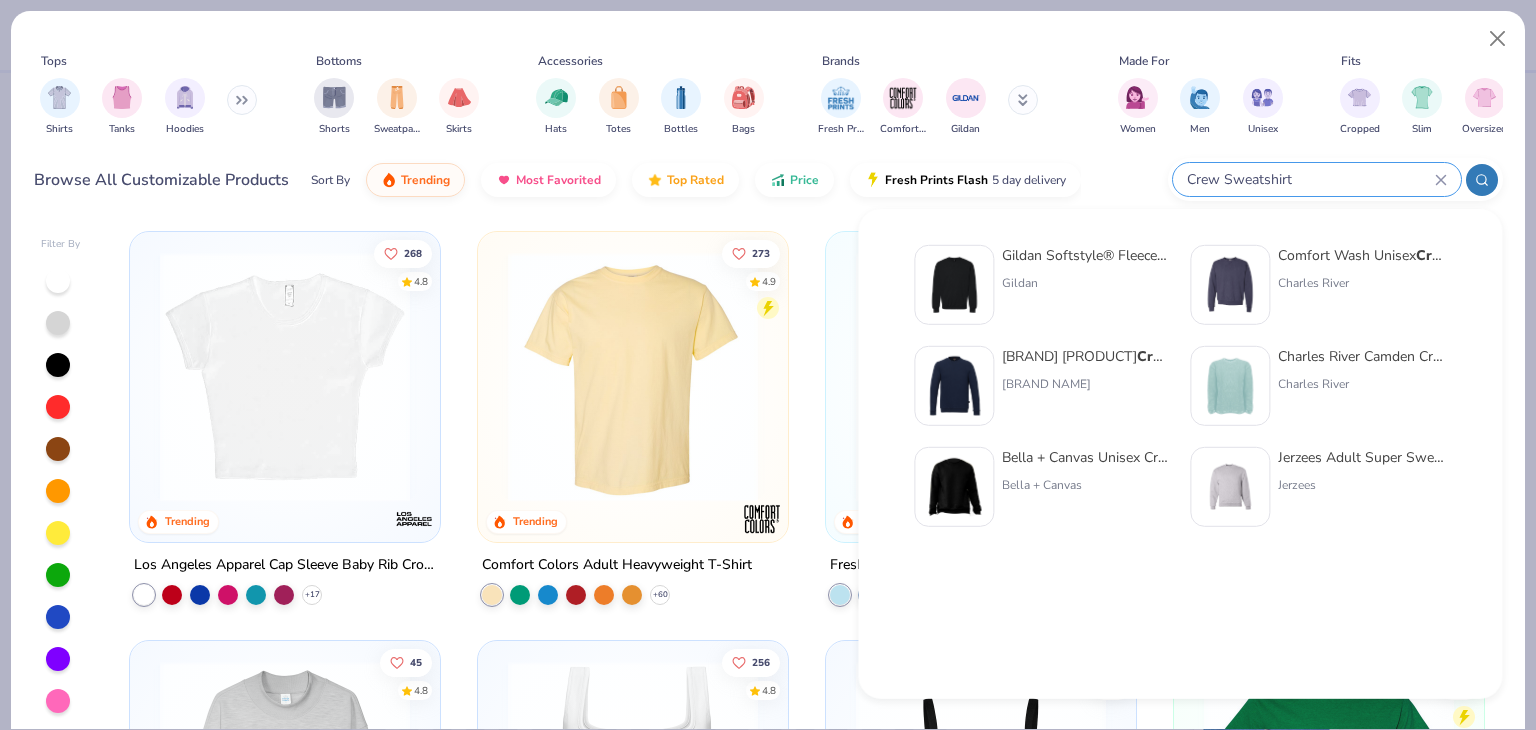 type on "Crew Sweatshirt" 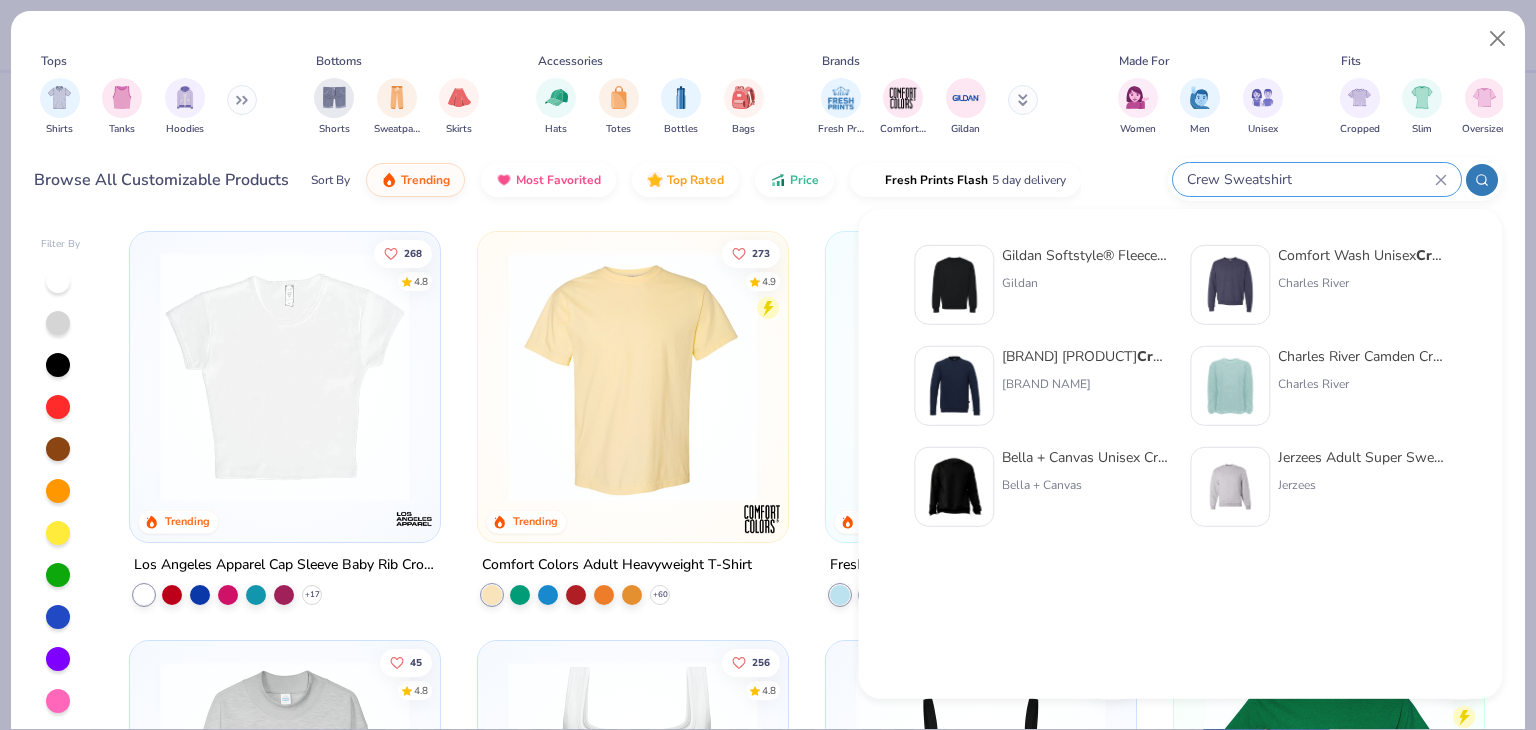 click on "Bella + Canvas Unisex Crew Neck Sweatshirt With Side Zippers" at bounding box center [1086, 457] 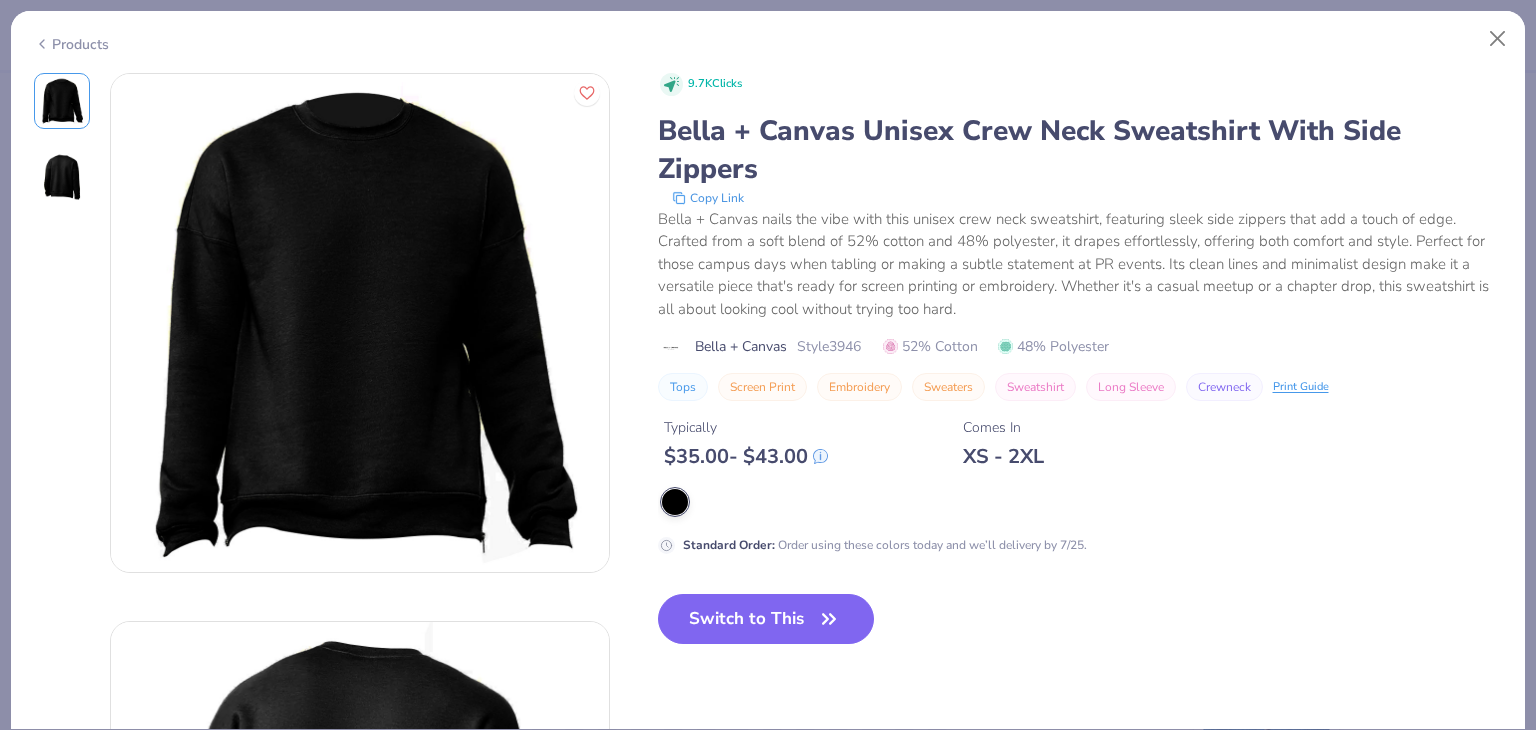 click on "Products" at bounding box center (71, 44) 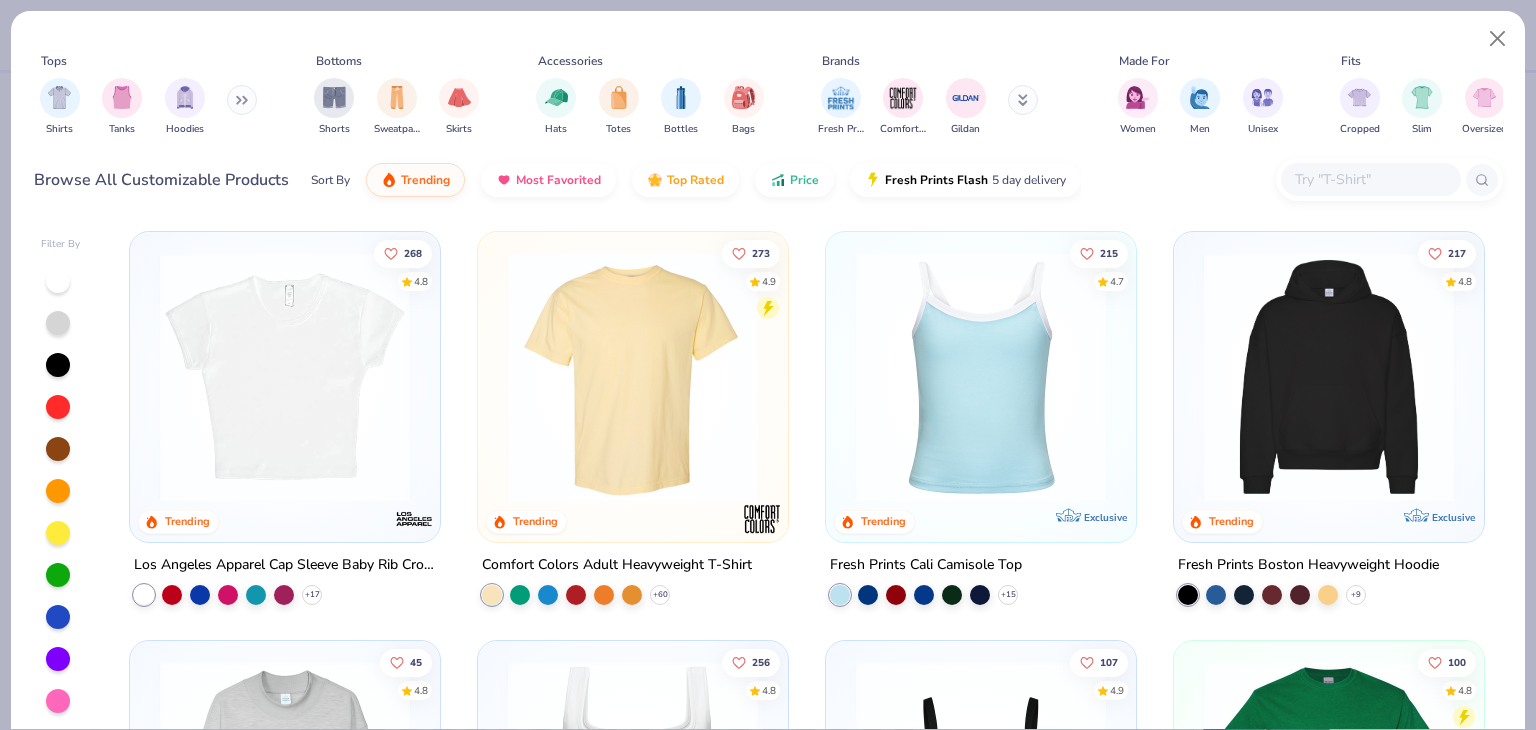 click on "Browse All Customizable Products Sort By Trending Most Favorited Top Rated Price Fresh Prints Flash 5 day delivery" at bounding box center [768, 180] 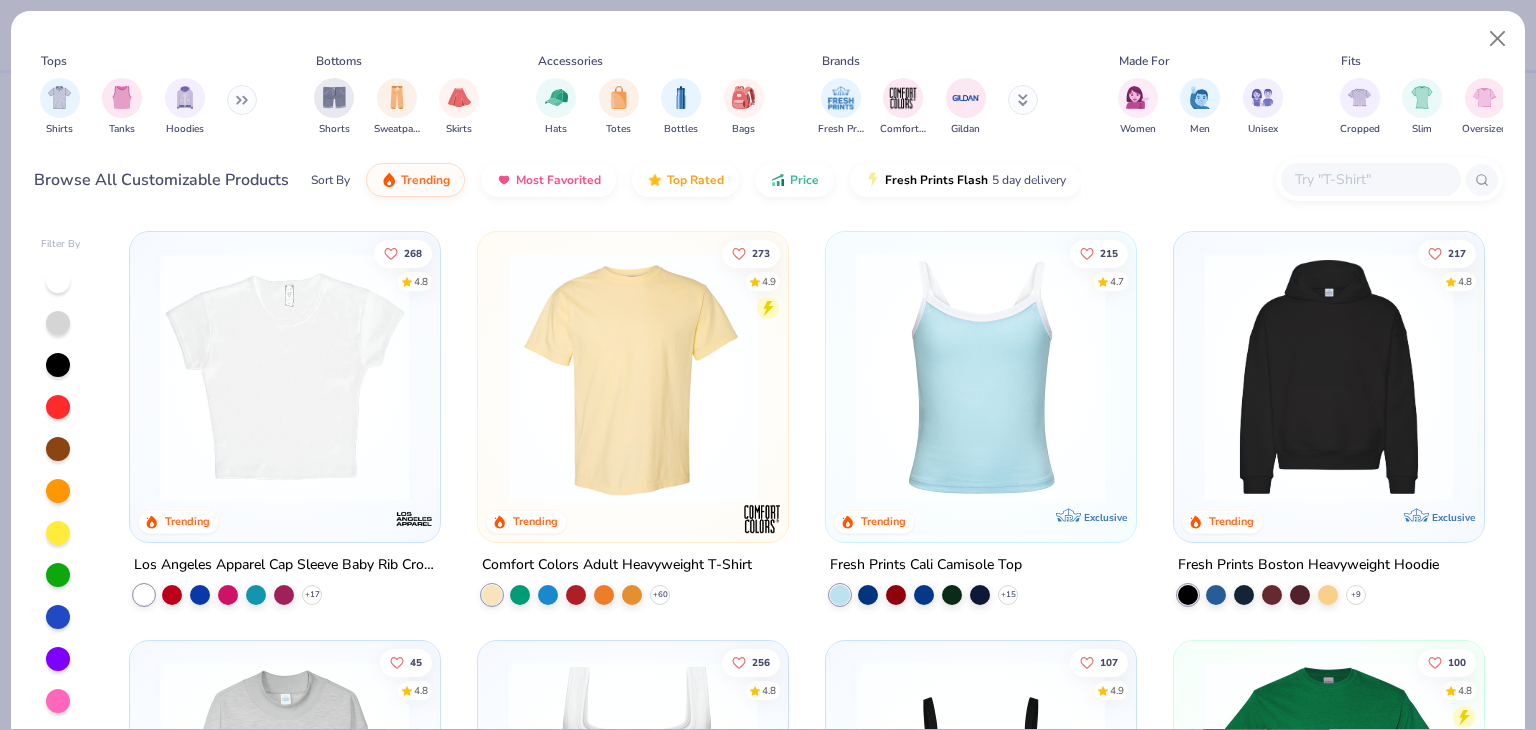 click at bounding box center [1370, 179] 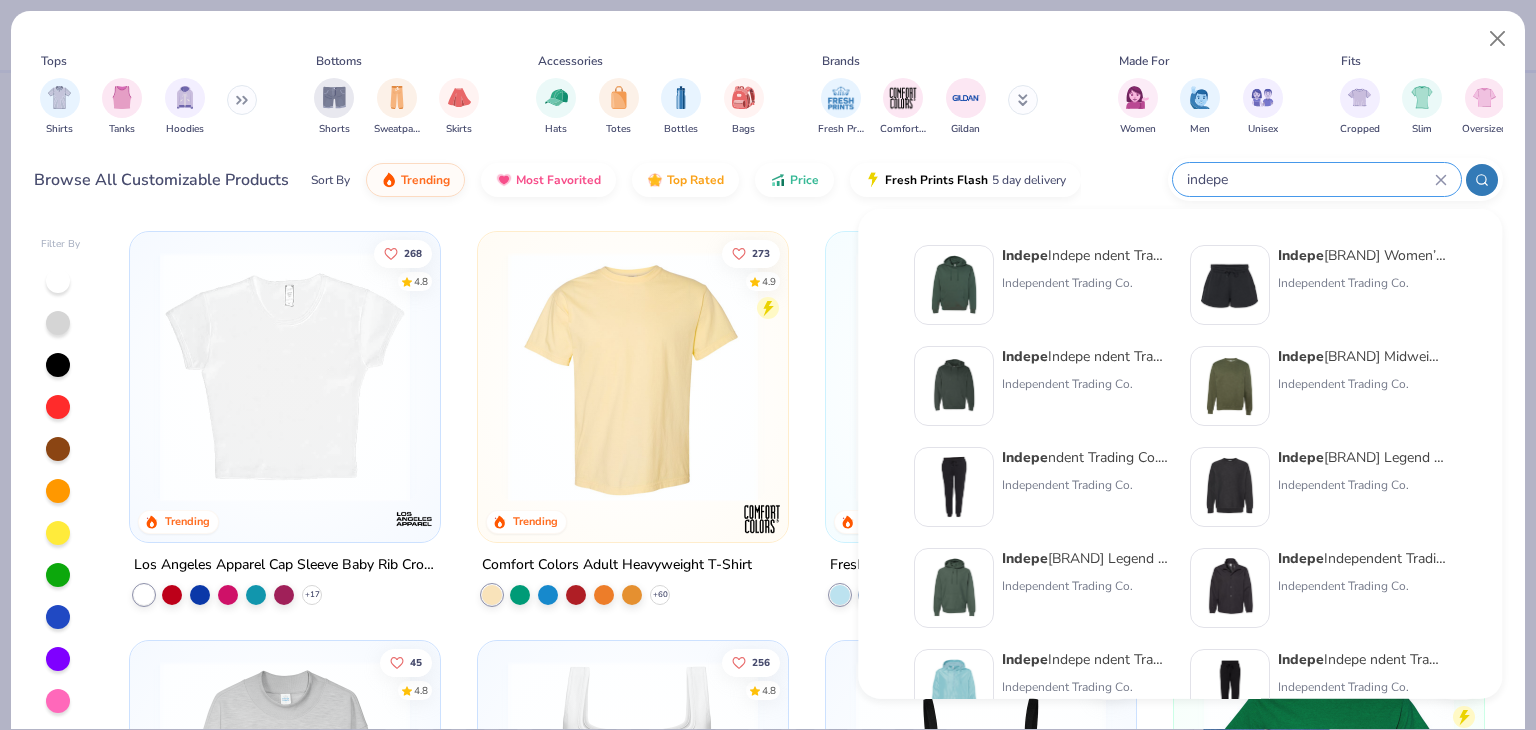 type on "indepe" 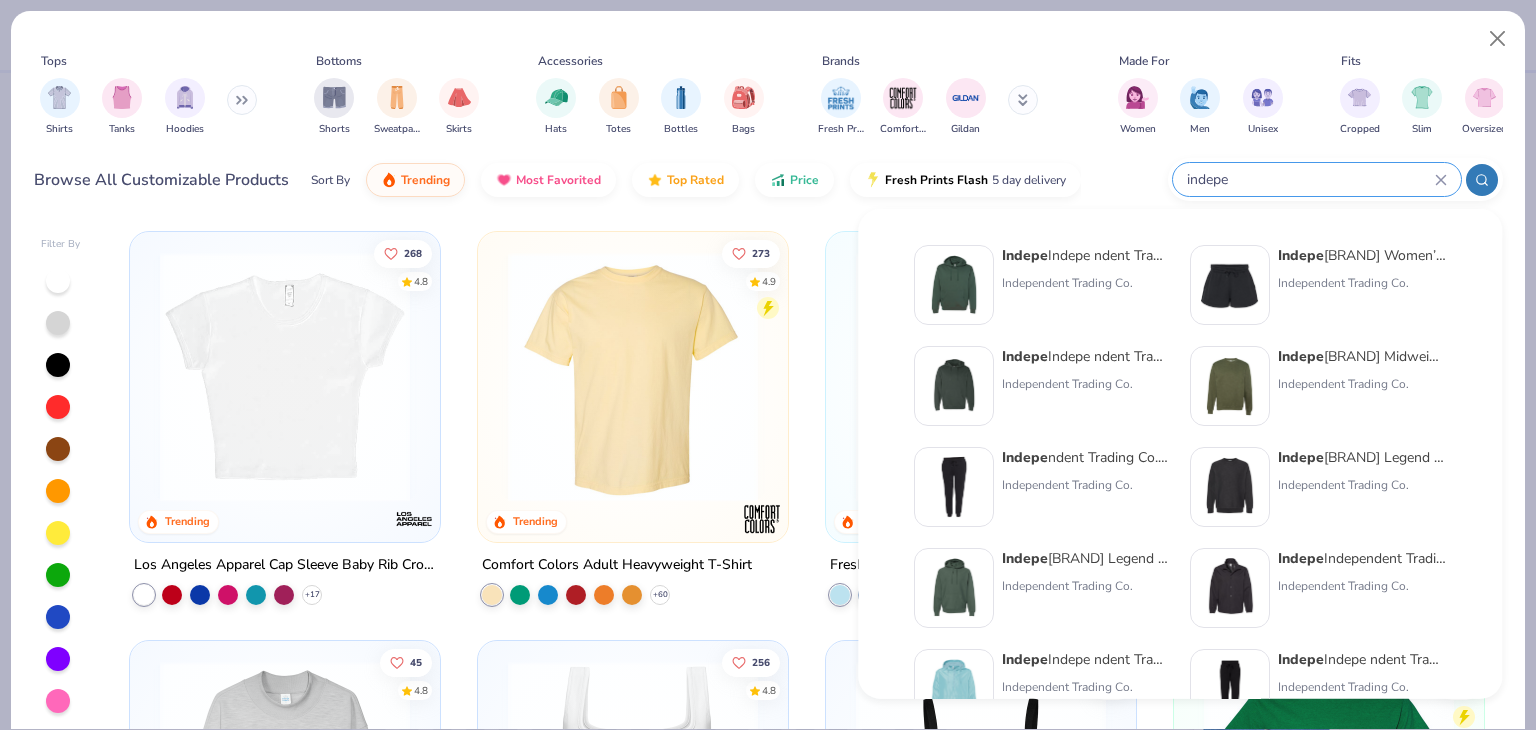 click on "Indepe ndent Trading Co. Legend - Premium Heavyweight Cross-Grain Sweatshirt" at bounding box center (1362, 457) 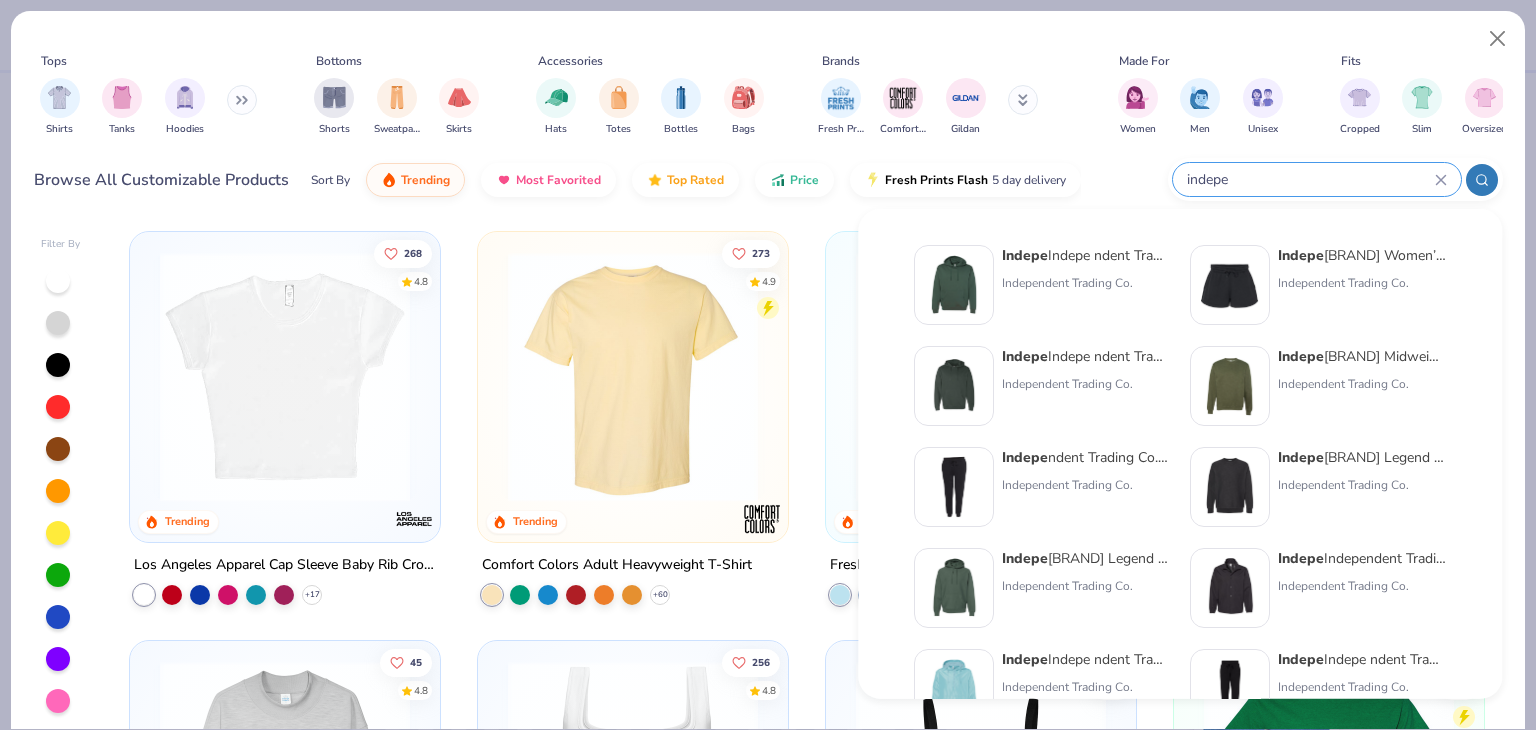 type 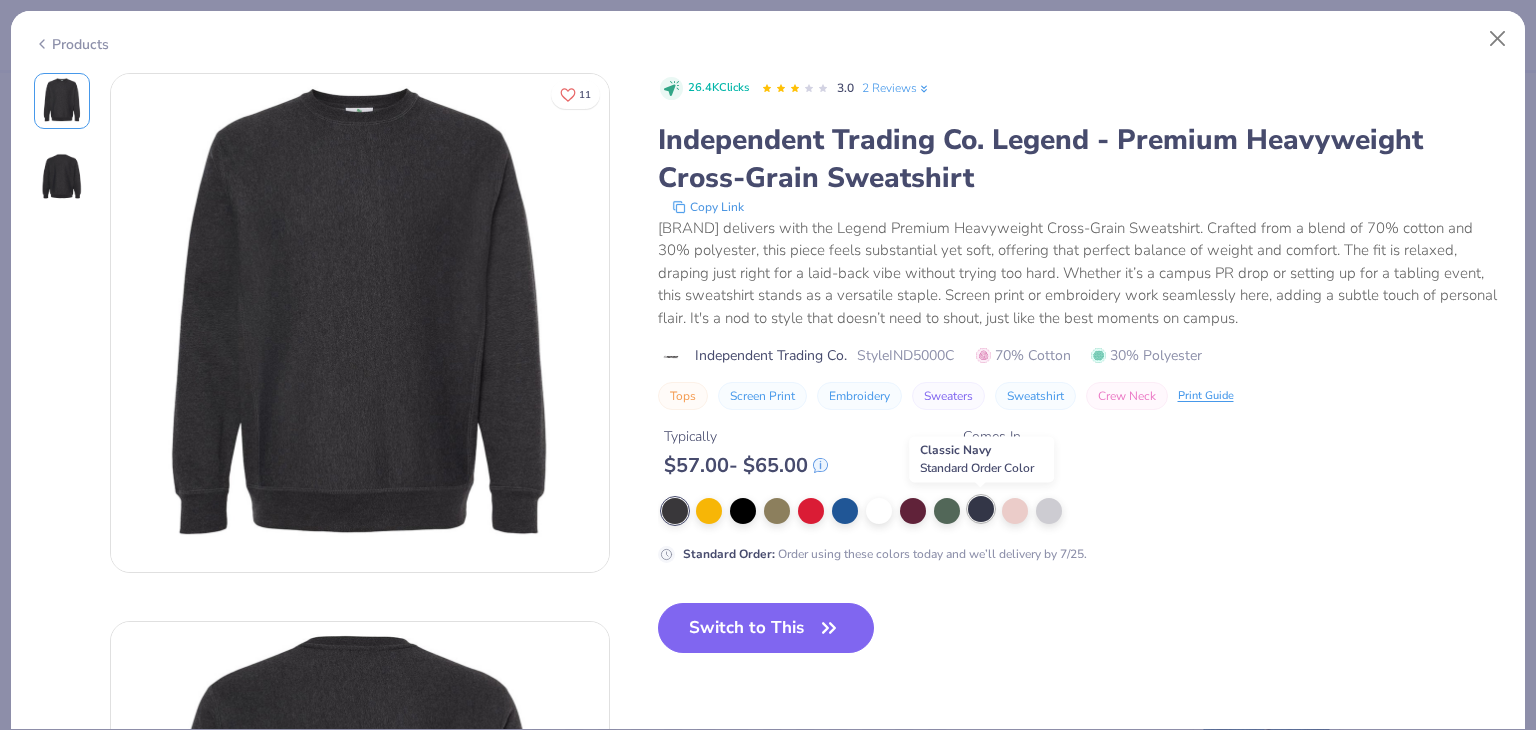 click at bounding box center (981, 509) 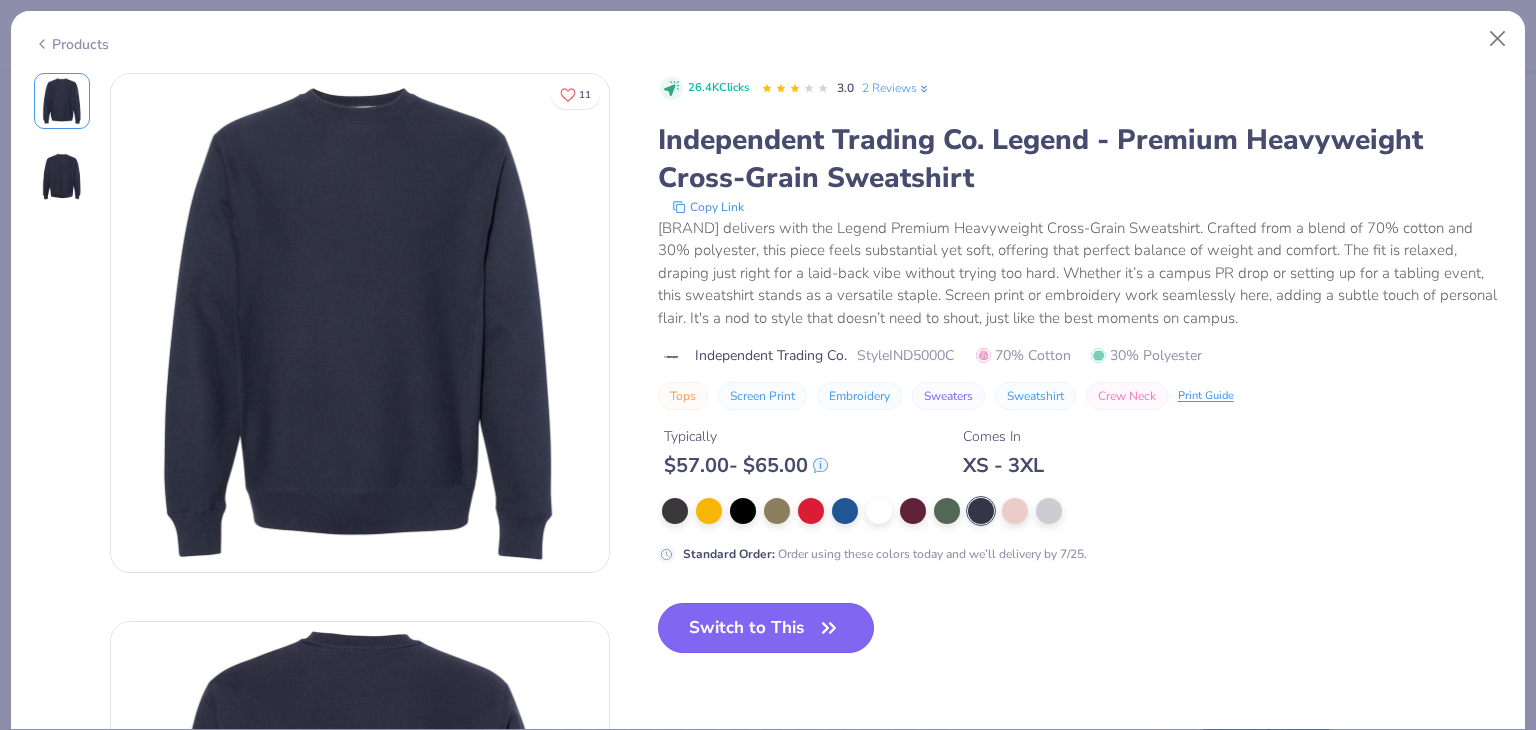 click on "Switch to This" at bounding box center [766, 628] 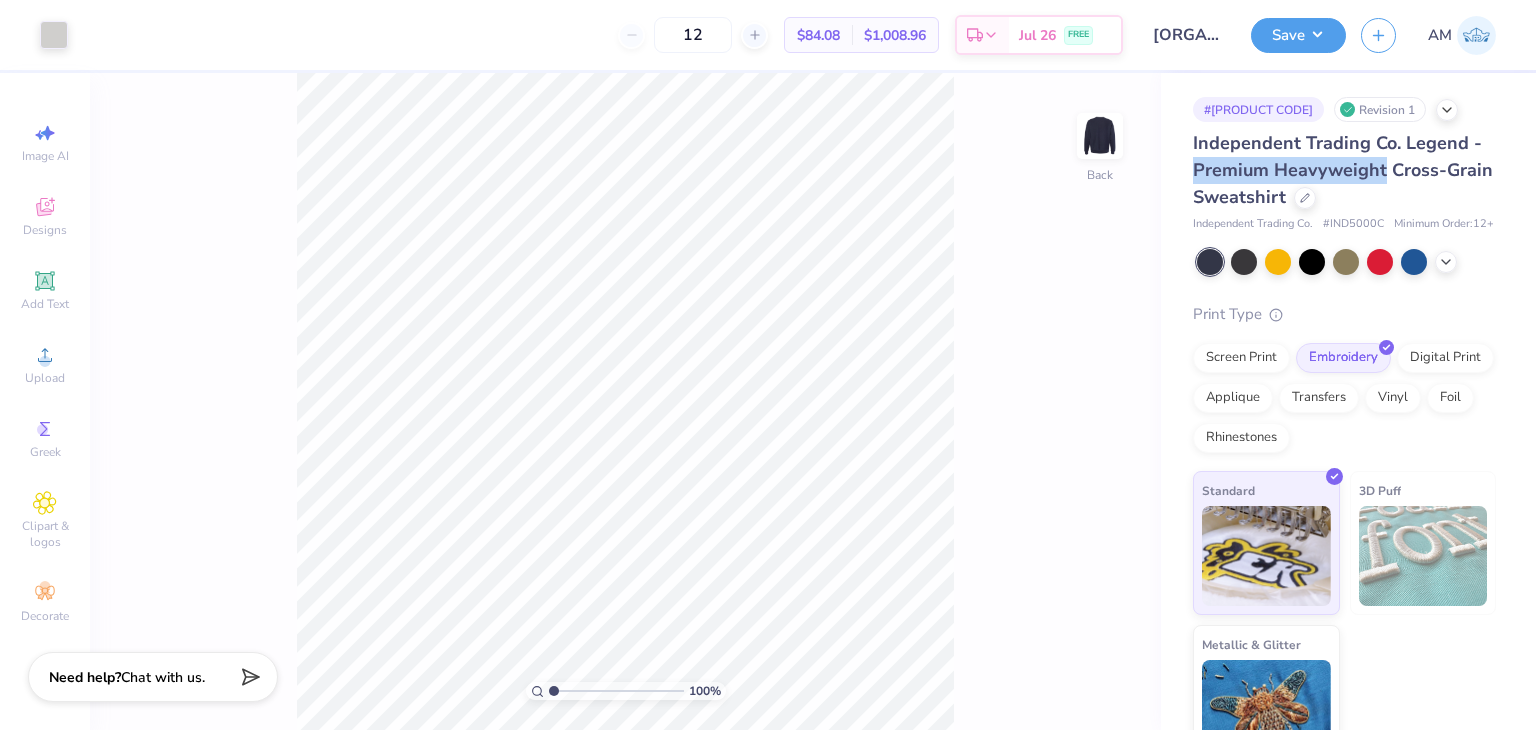 drag, startPoint x: 1192, startPoint y: 170, endPoint x: 1384, endPoint y: 161, distance: 192.21082 